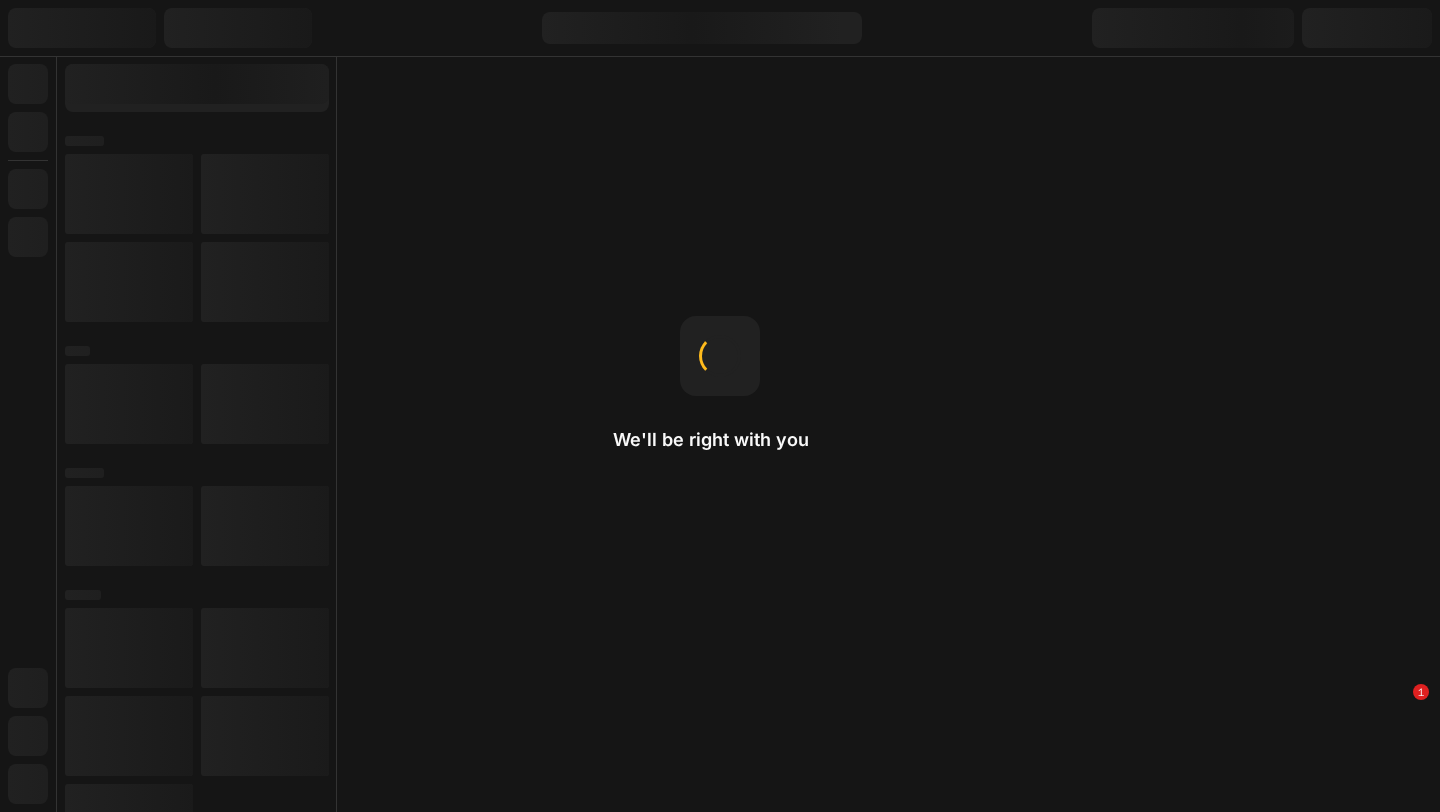 scroll, scrollTop: 0, scrollLeft: 0, axis: both 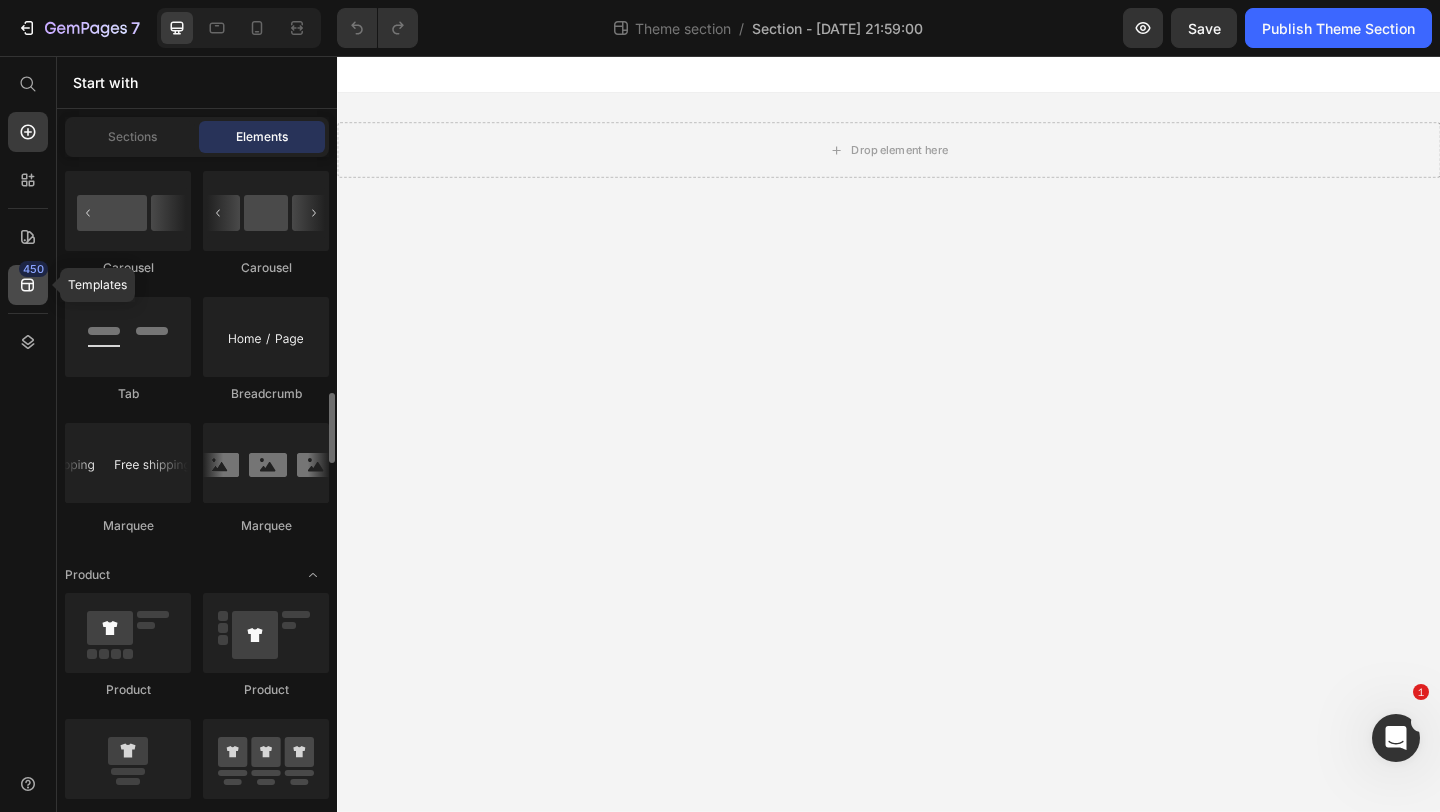 click on "450" at bounding box center [33, 269] 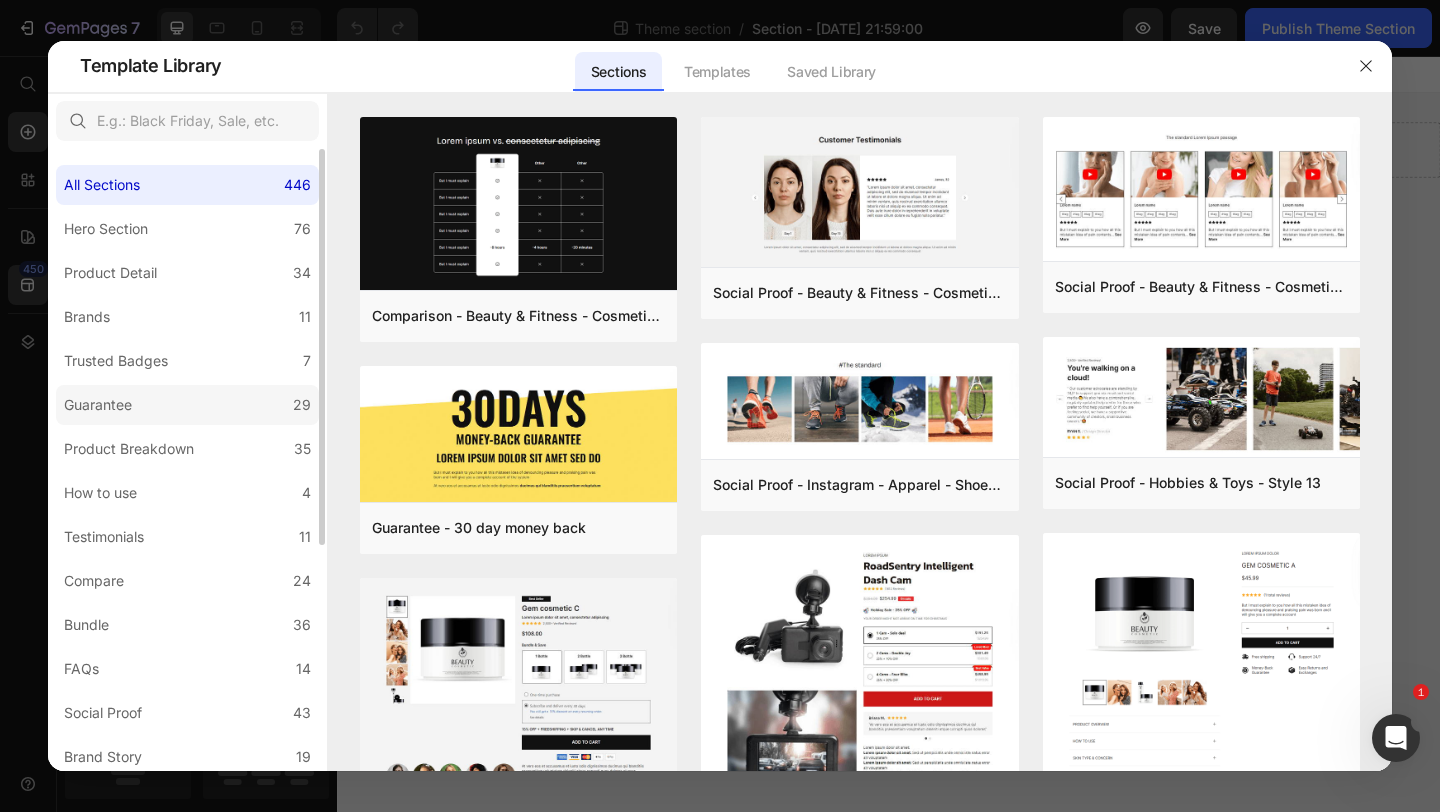 click on "Guarantee 29" 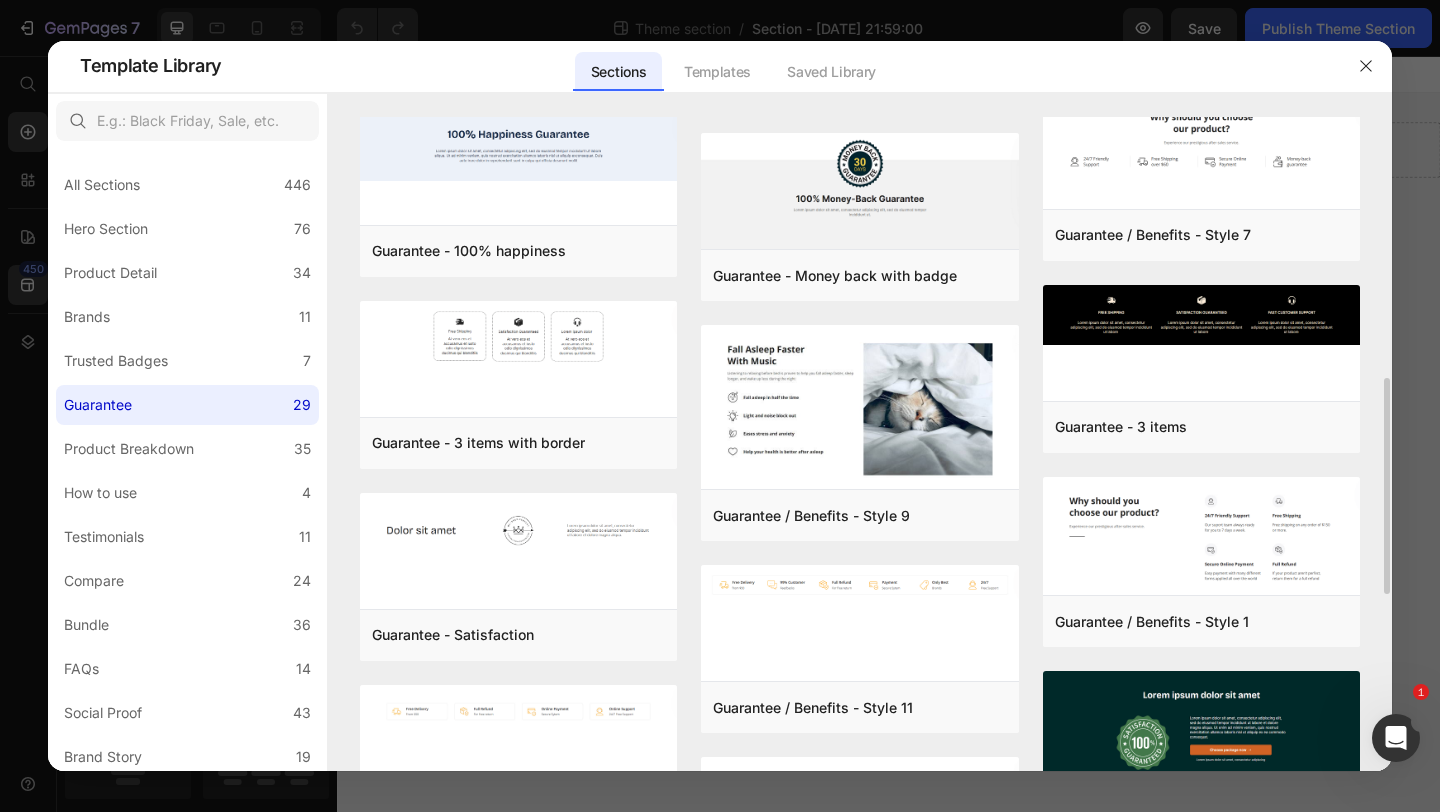 scroll, scrollTop: 800, scrollLeft: 0, axis: vertical 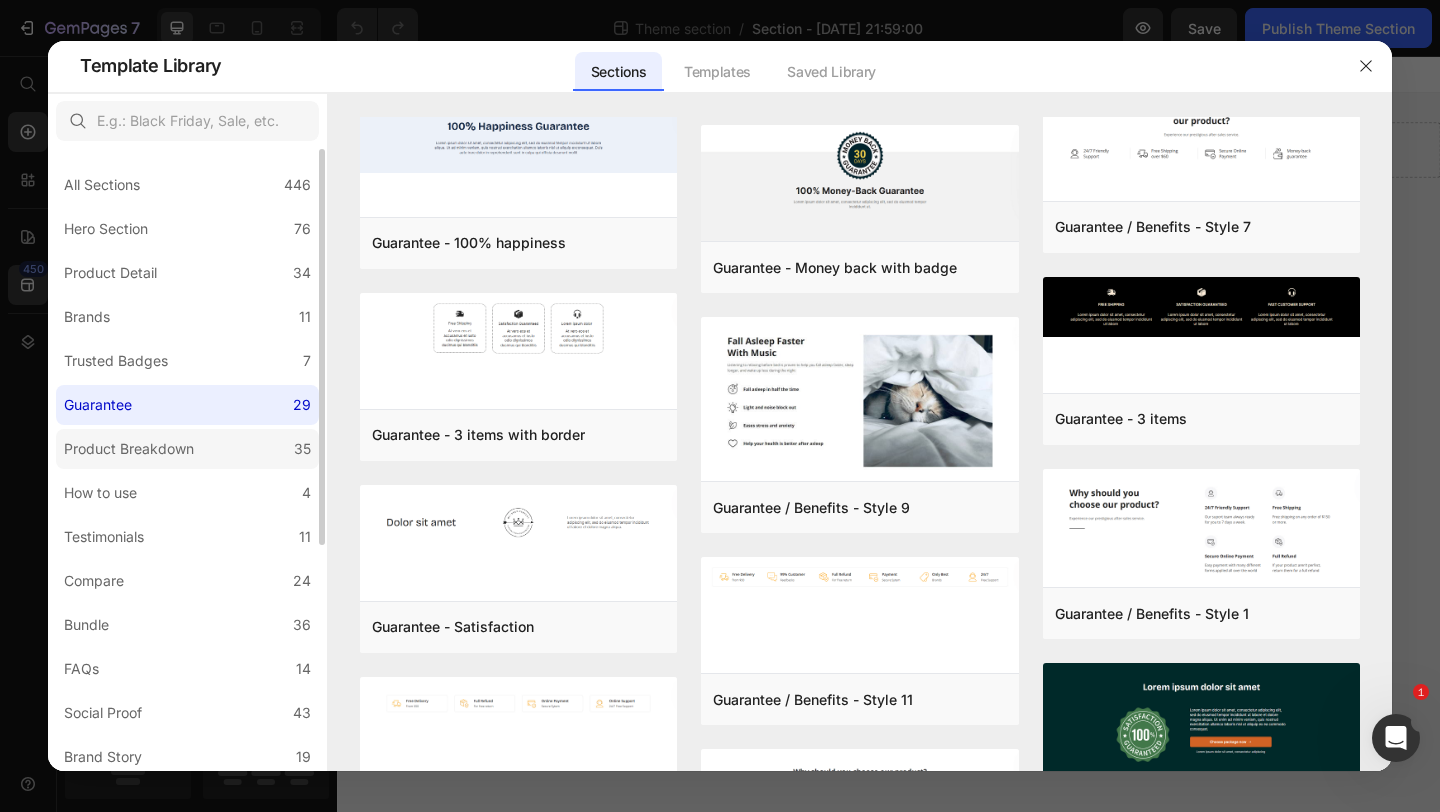 click on "Product Breakdown" at bounding box center (129, 449) 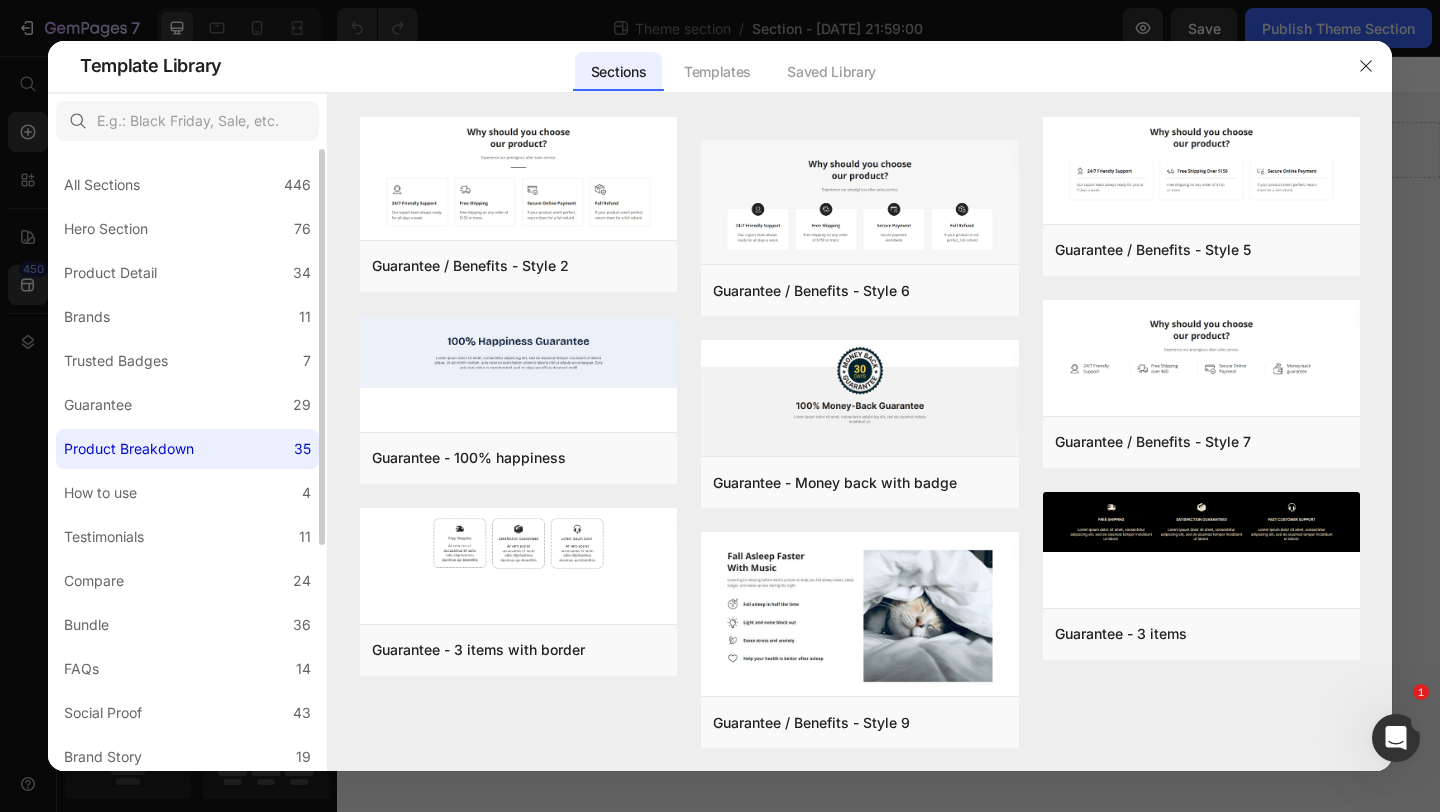scroll, scrollTop: 0, scrollLeft: 0, axis: both 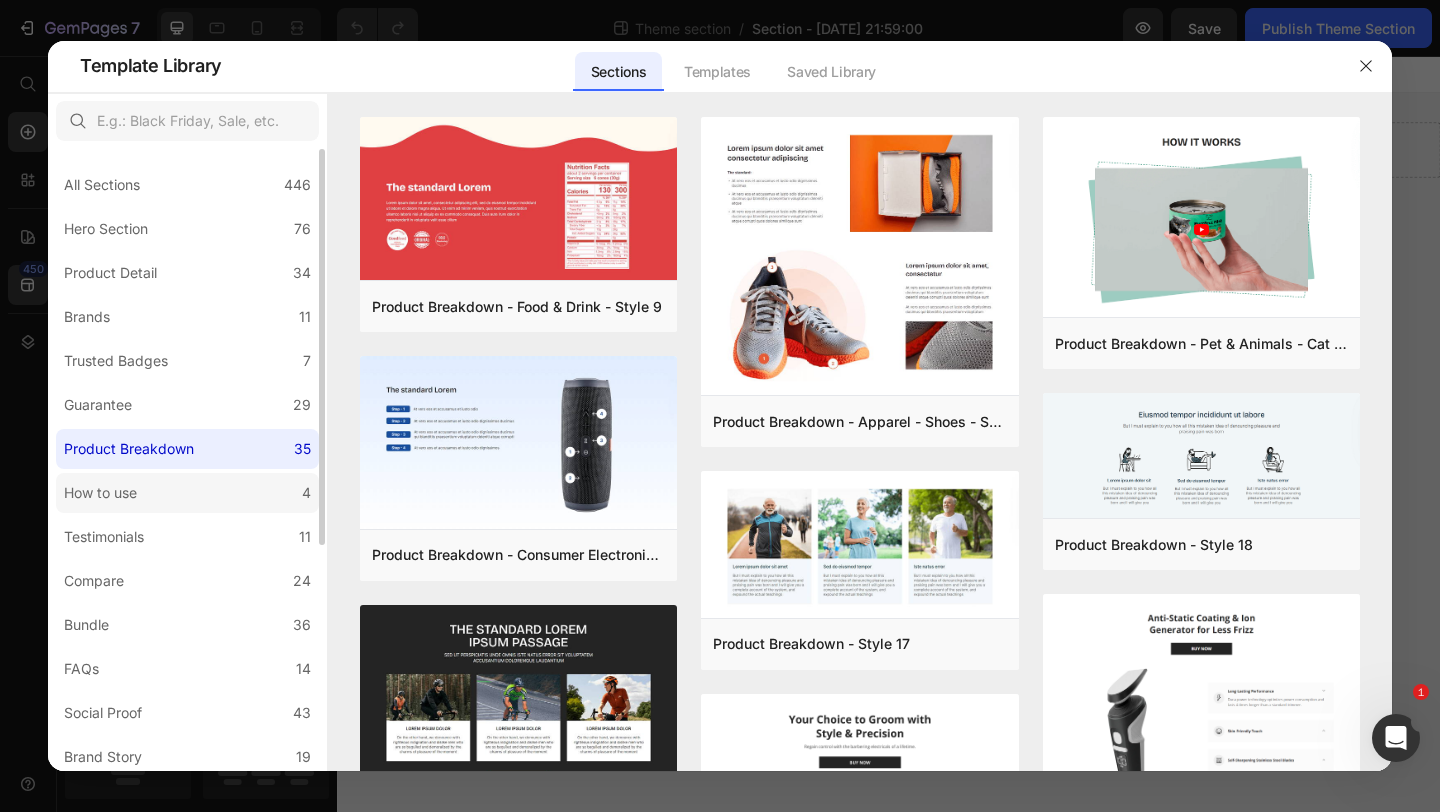click on "How to use 4" 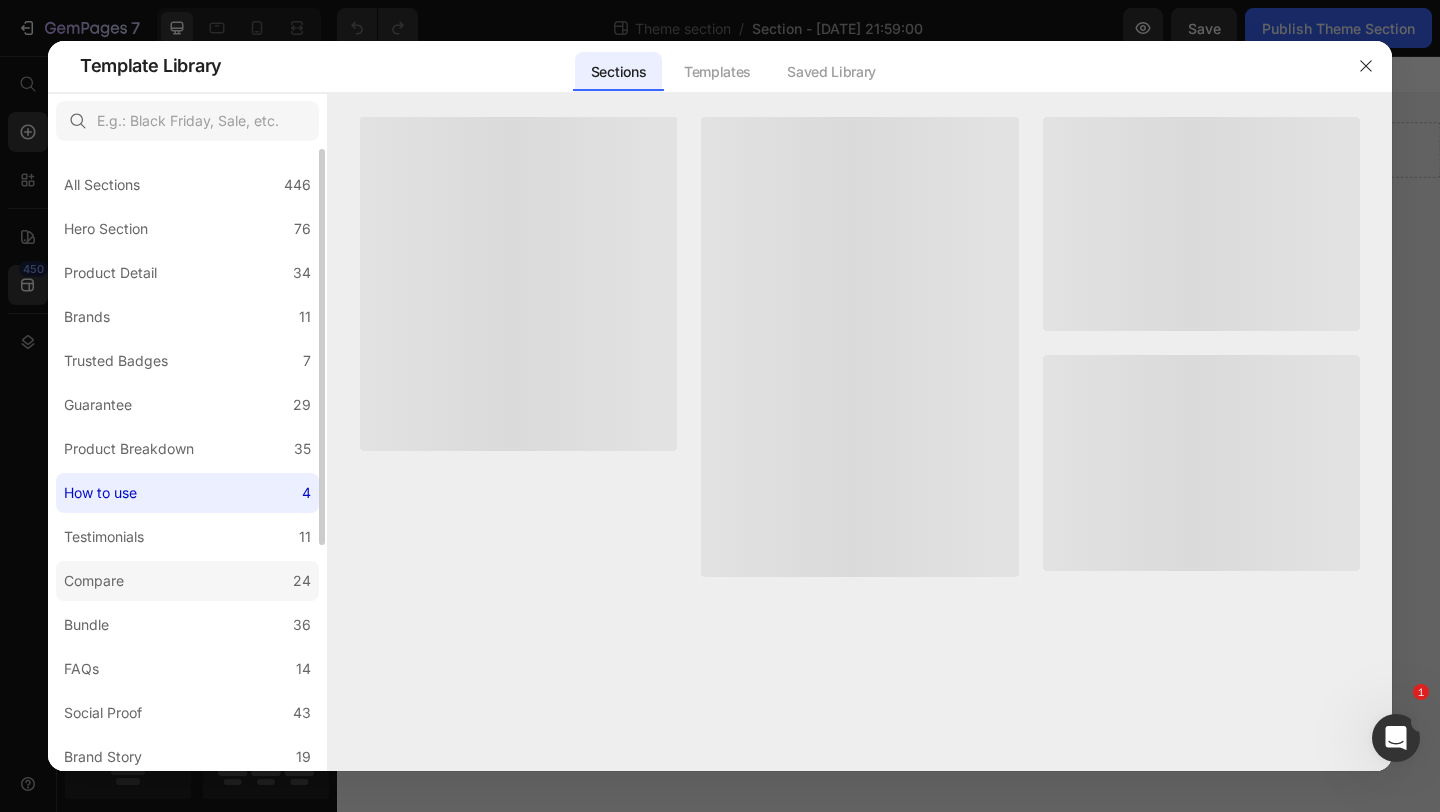 click on "Compare 24" 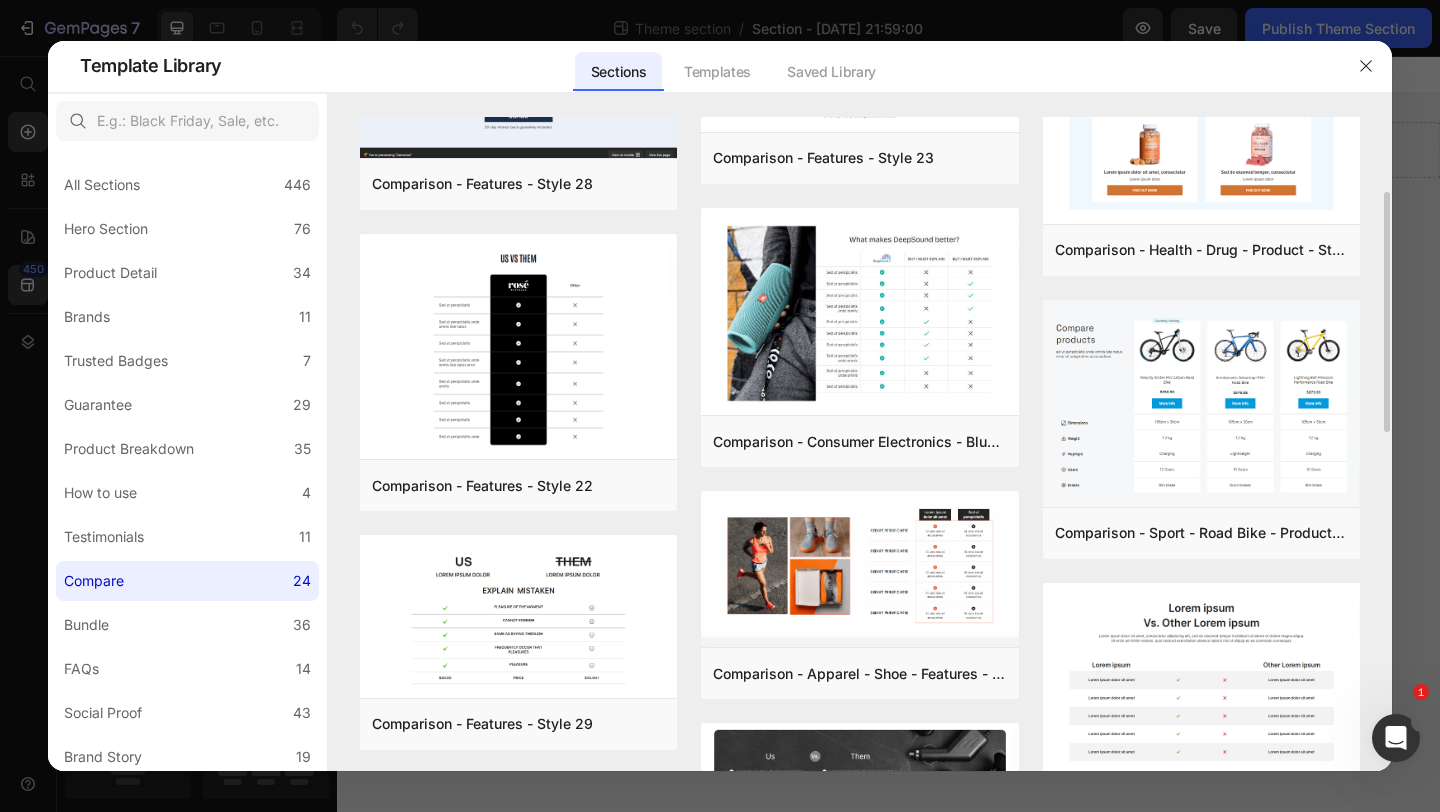 scroll, scrollTop: 204, scrollLeft: 0, axis: vertical 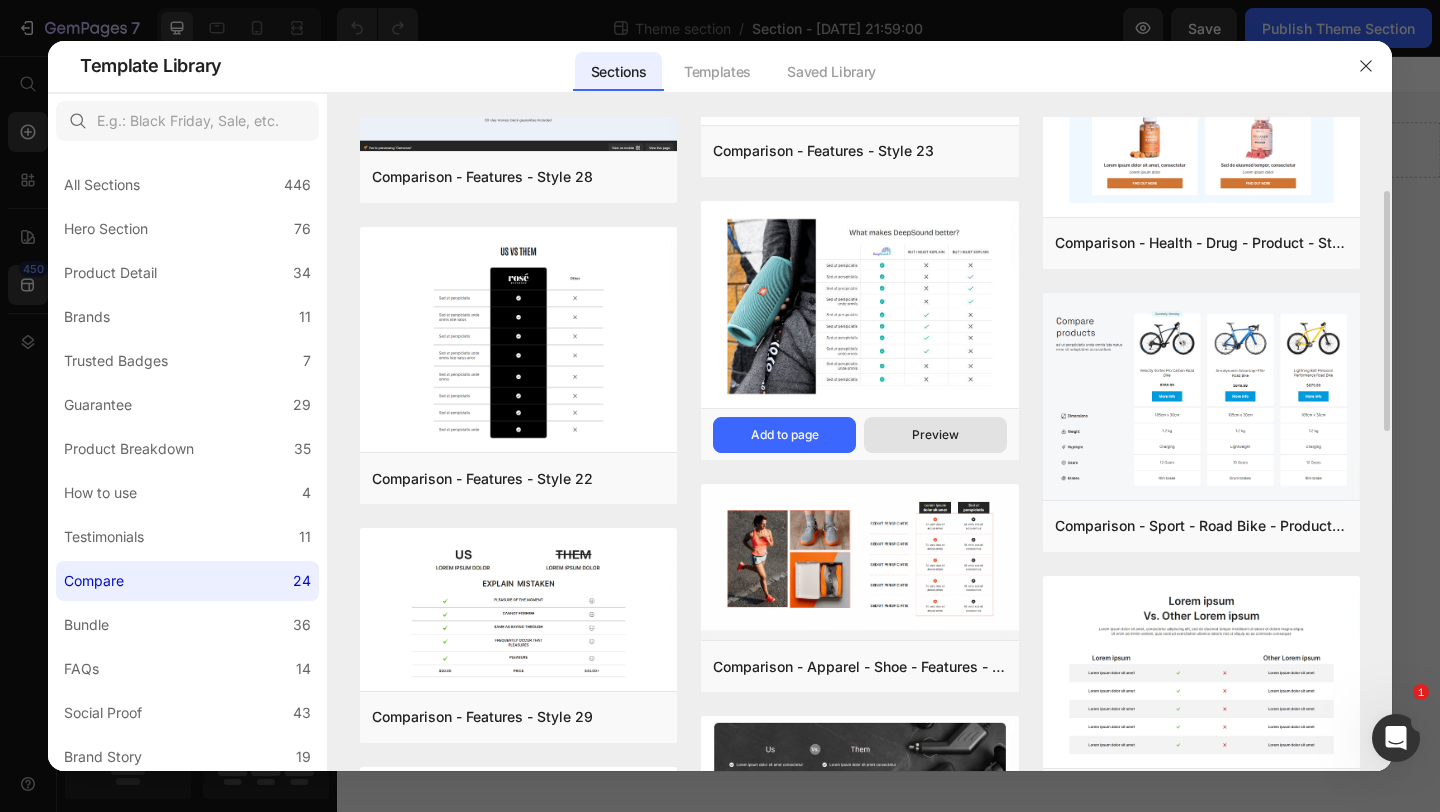 click on "Preview" at bounding box center (935, 435) 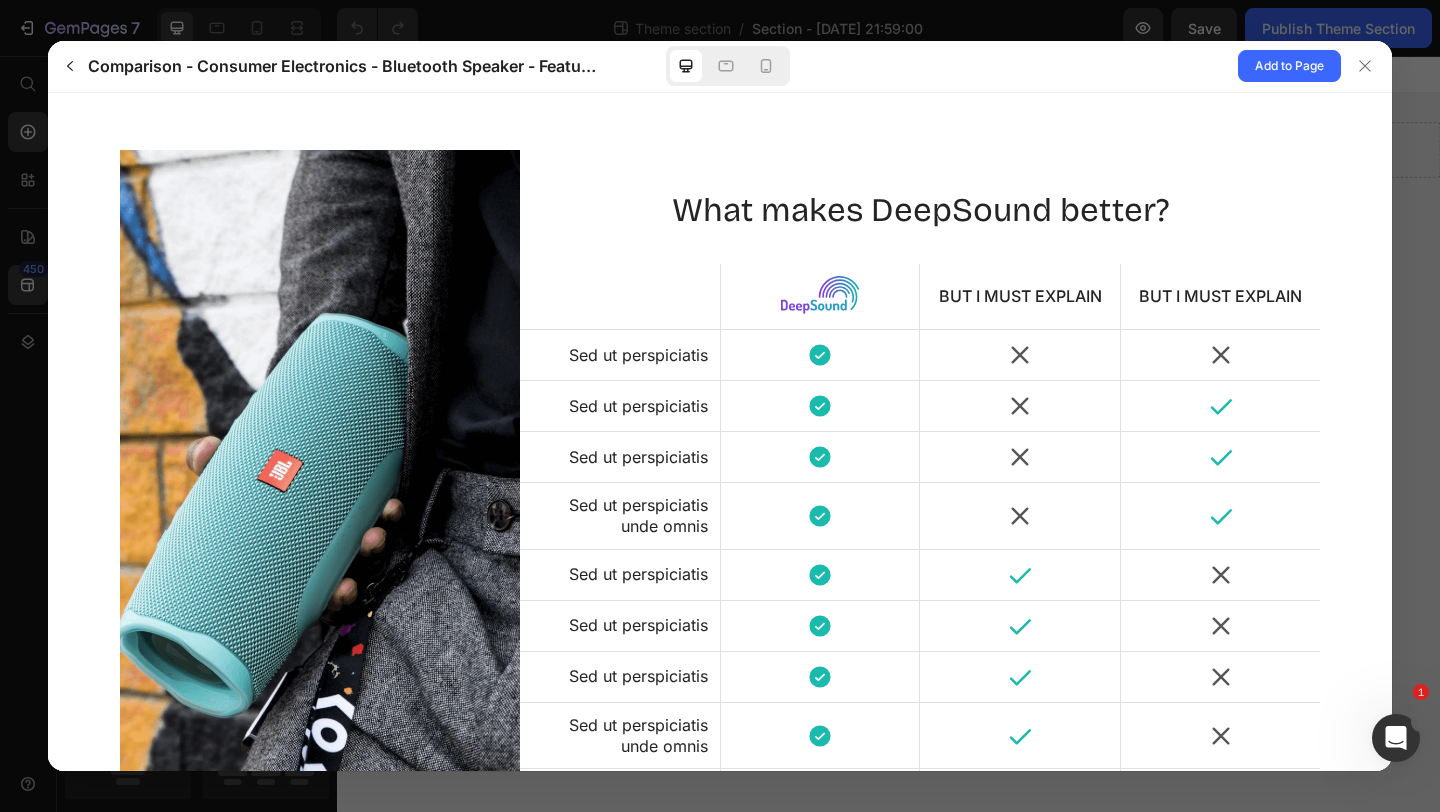 scroll, scrollTop: 0, scrollLeft: 0, axis: both 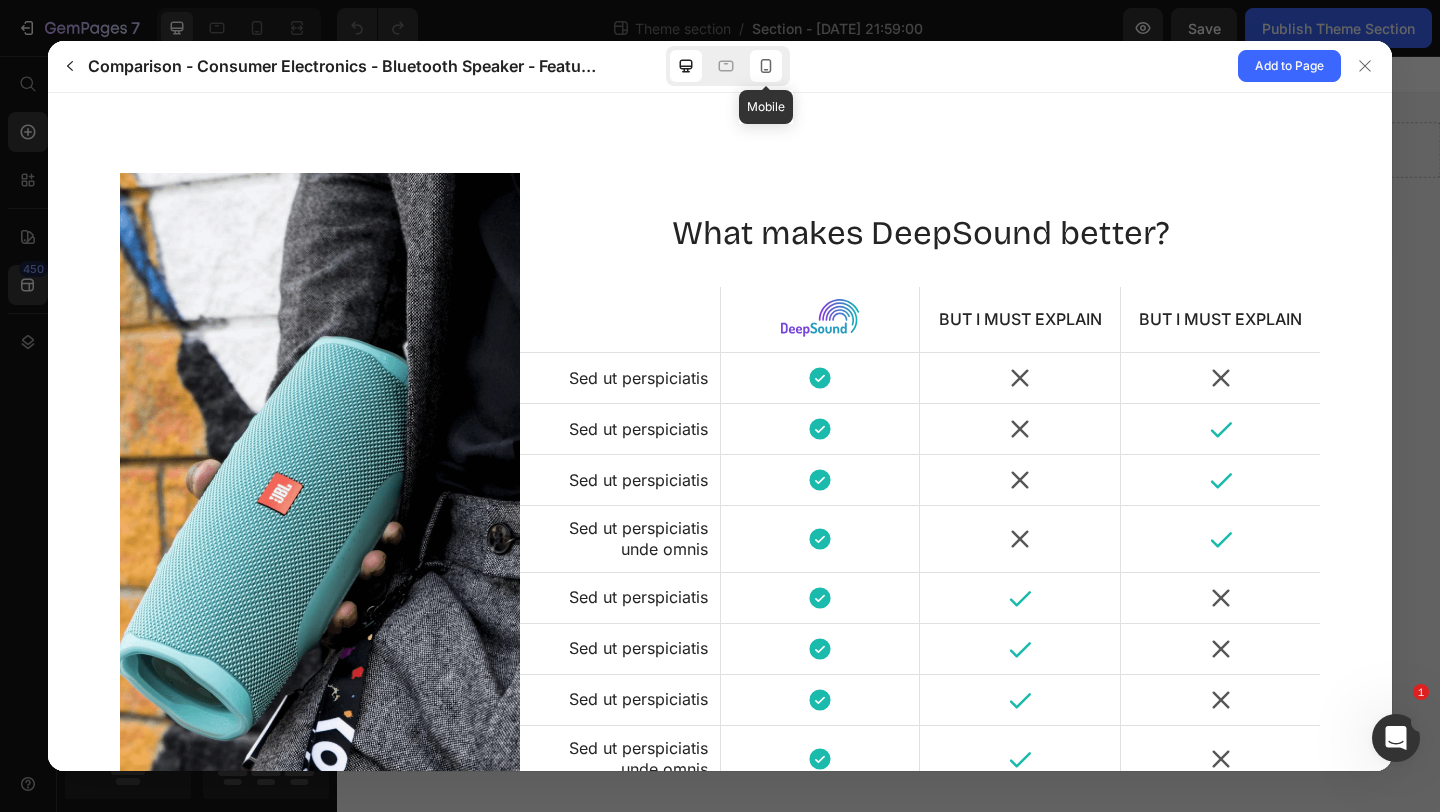 click 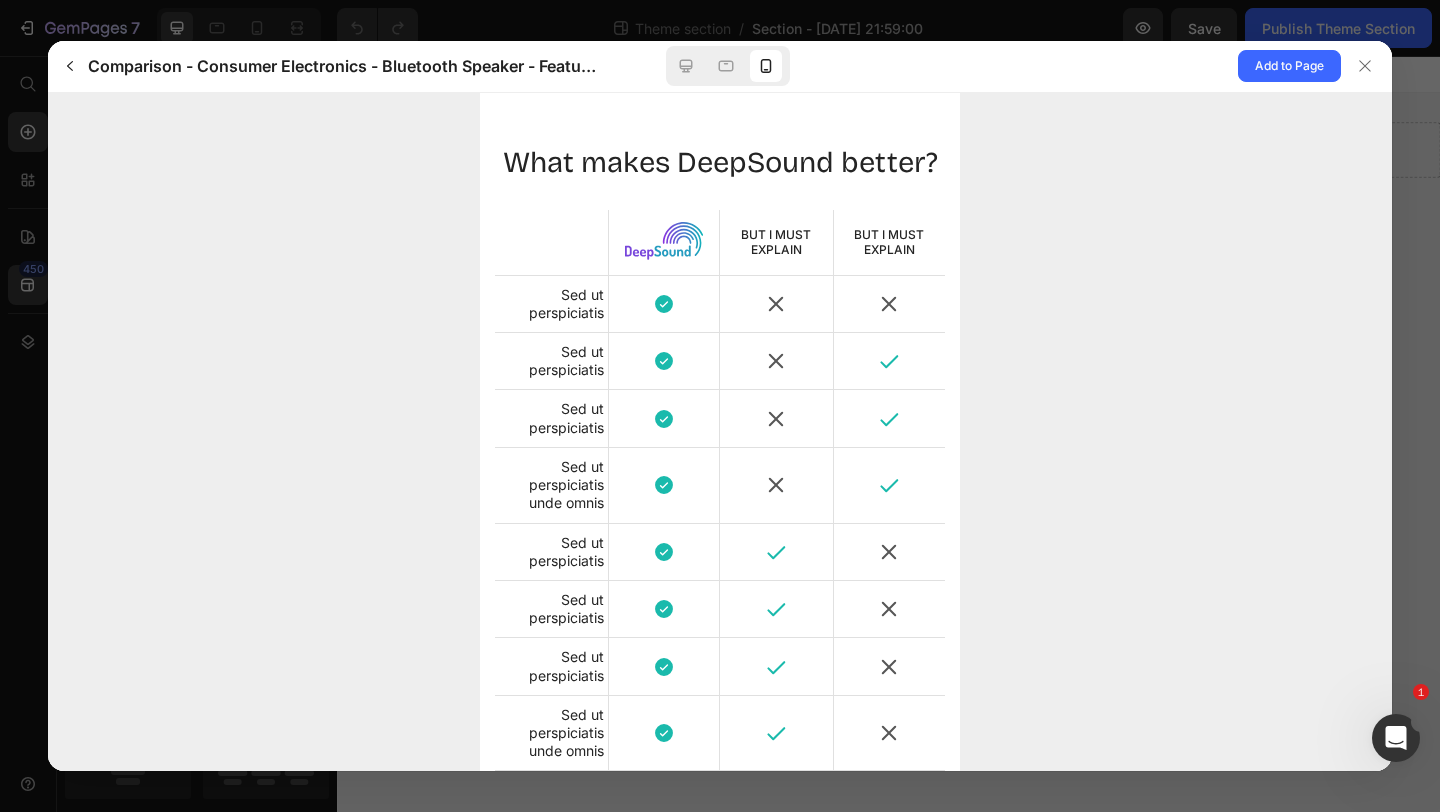 scroll, scrollTop: 0, scrollLeft: 0, axis: both 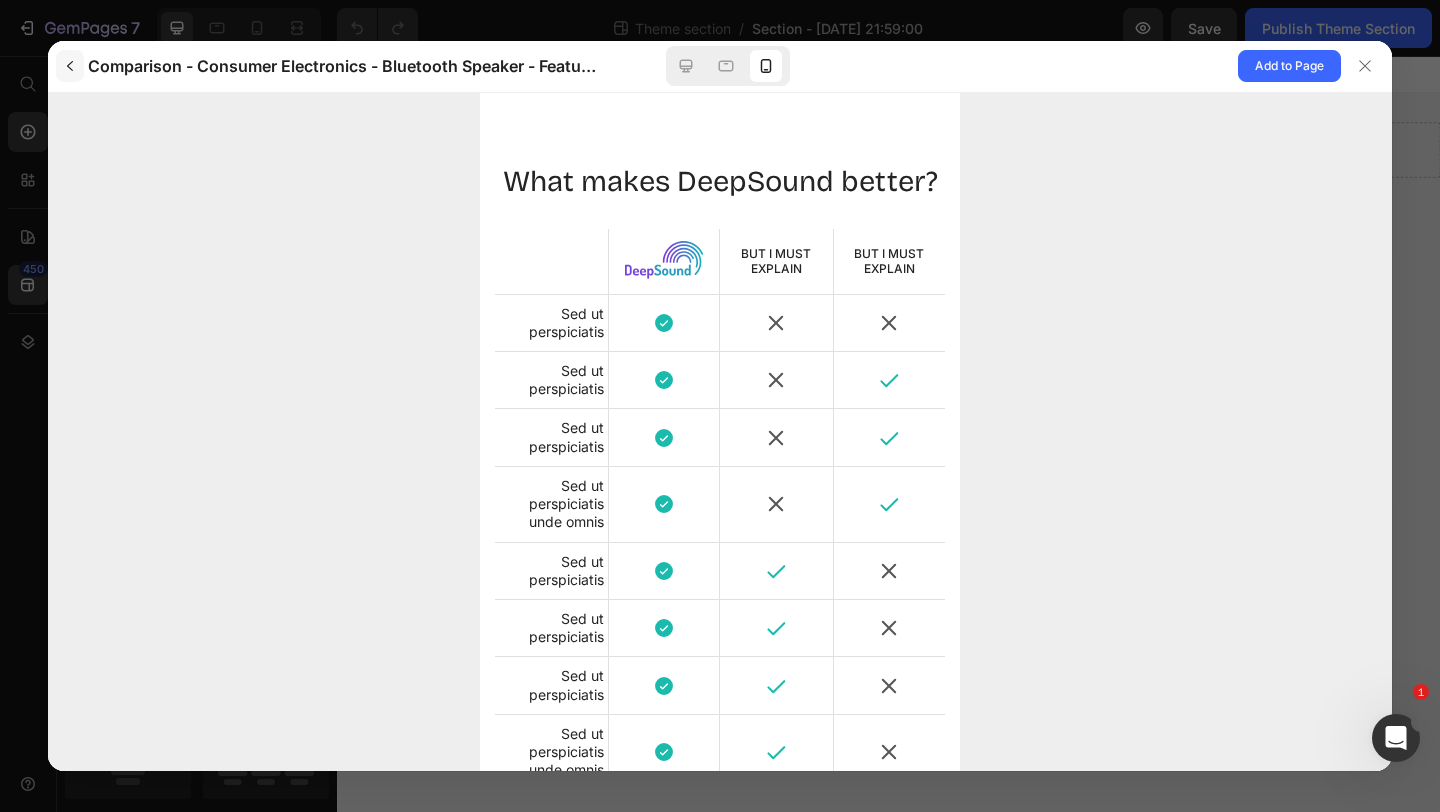 click at bounding box center (70, 66) 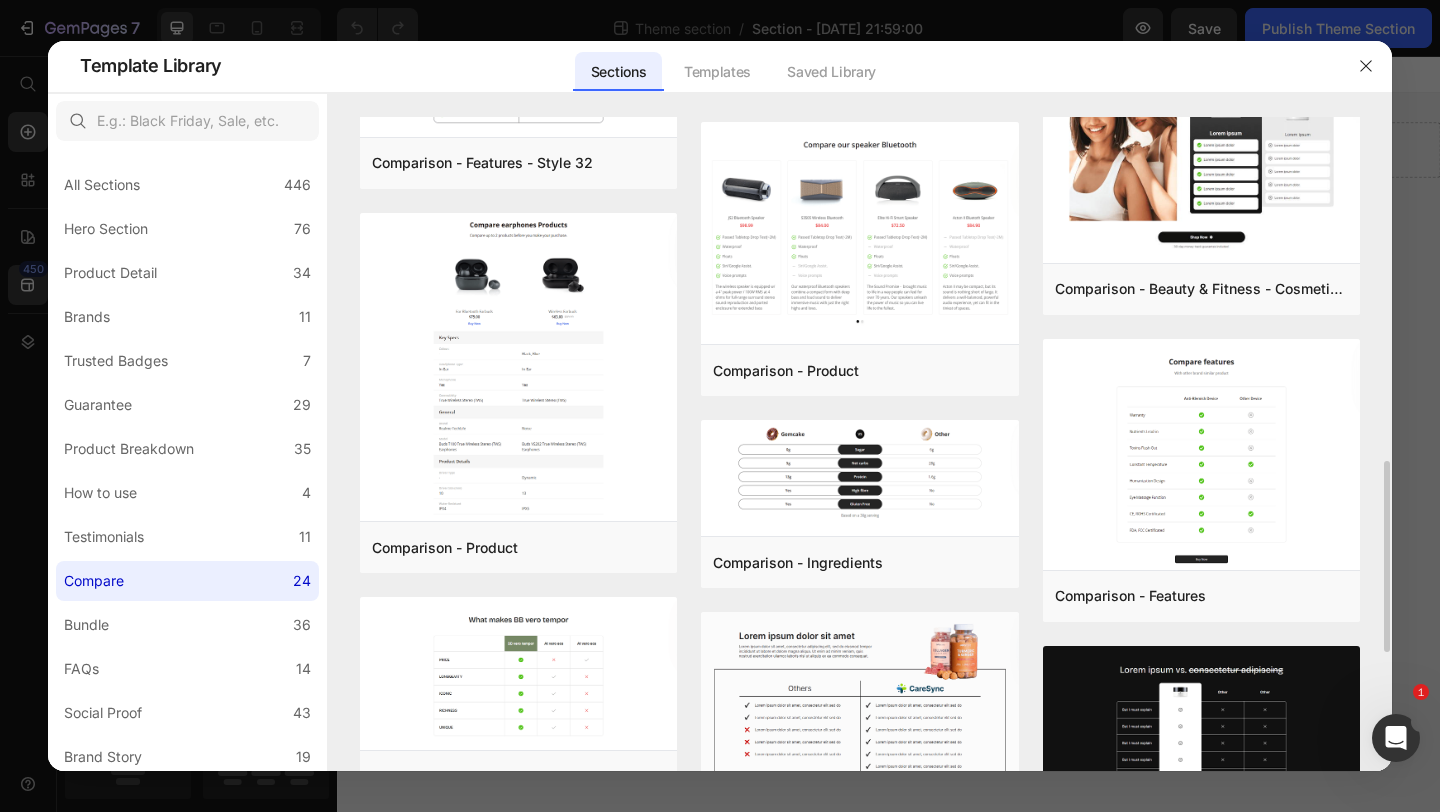 scroll, scrollTop: 986, scrollLeft: 0, axis: vertical 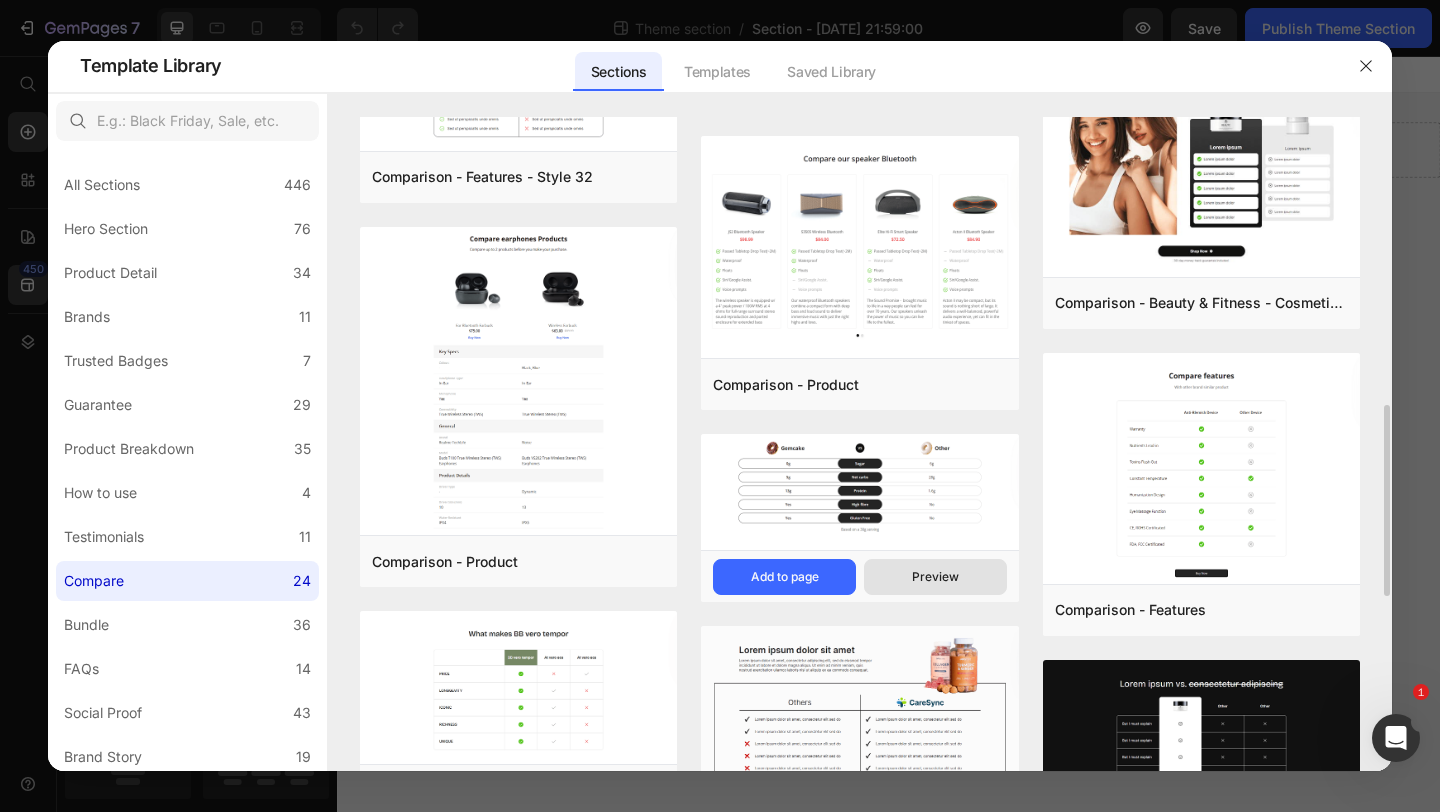 click on "Preview" at bounding box center [935, 577] 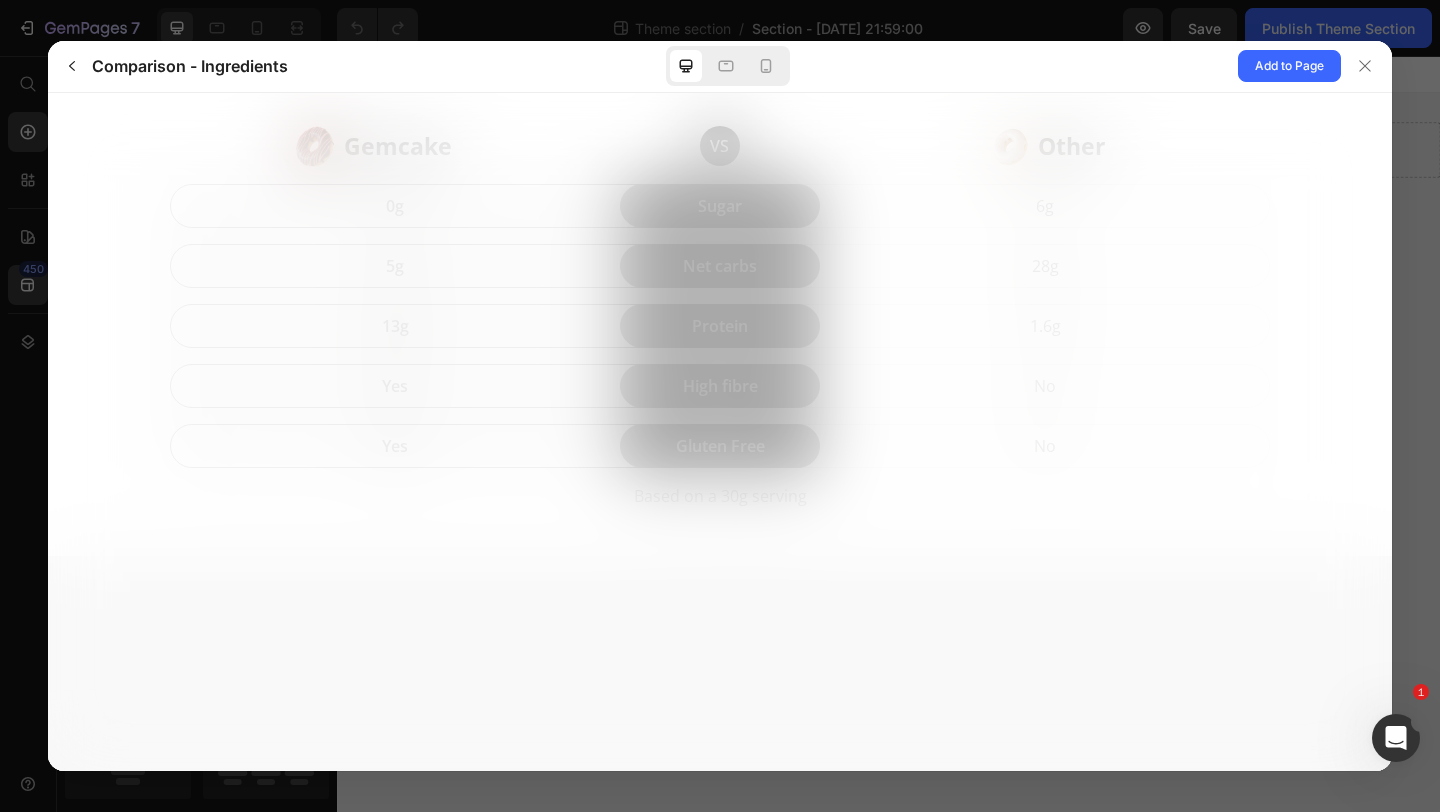 scroll, scrollTop: 0, scrollLeft: 0, axis: both 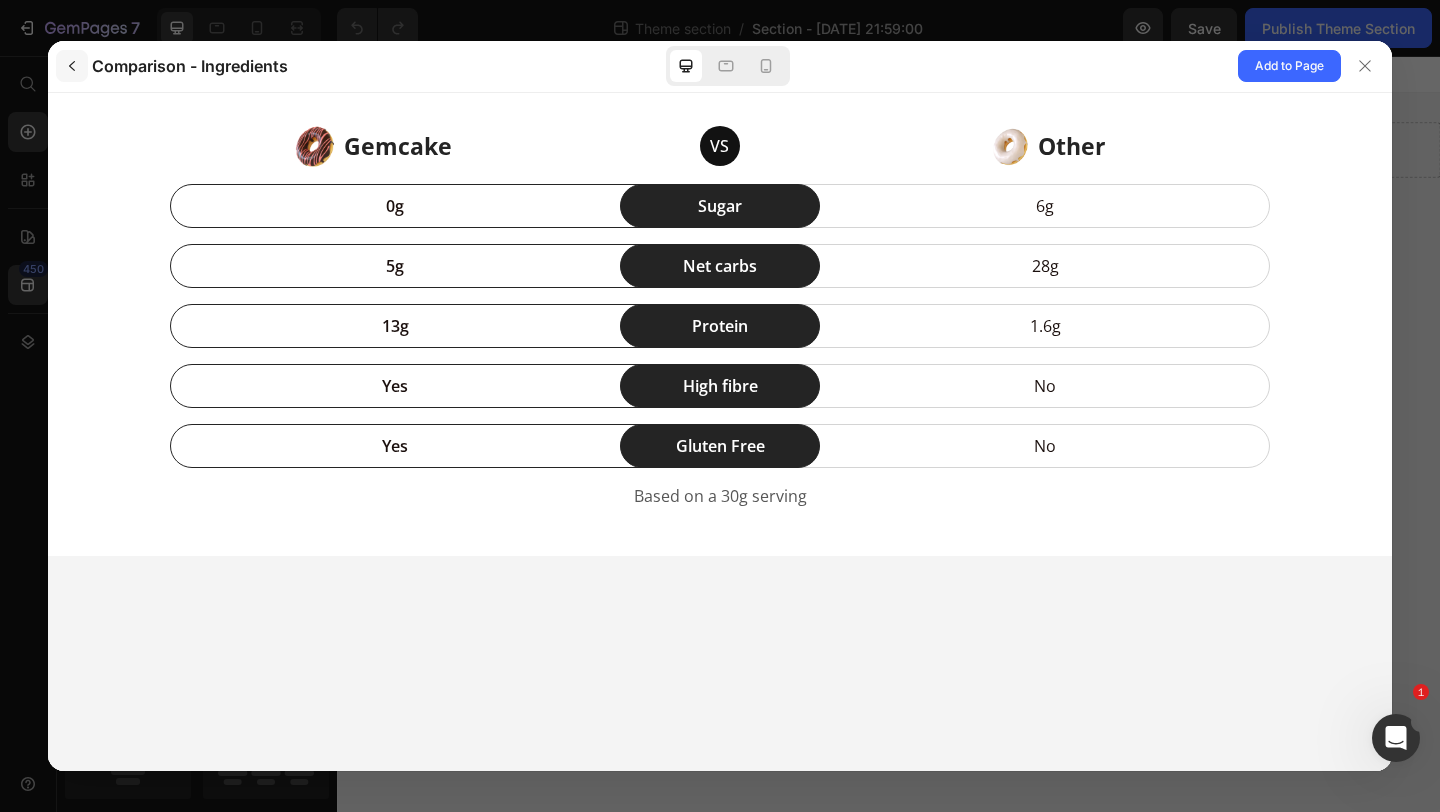click at bounding box center (72, 66) 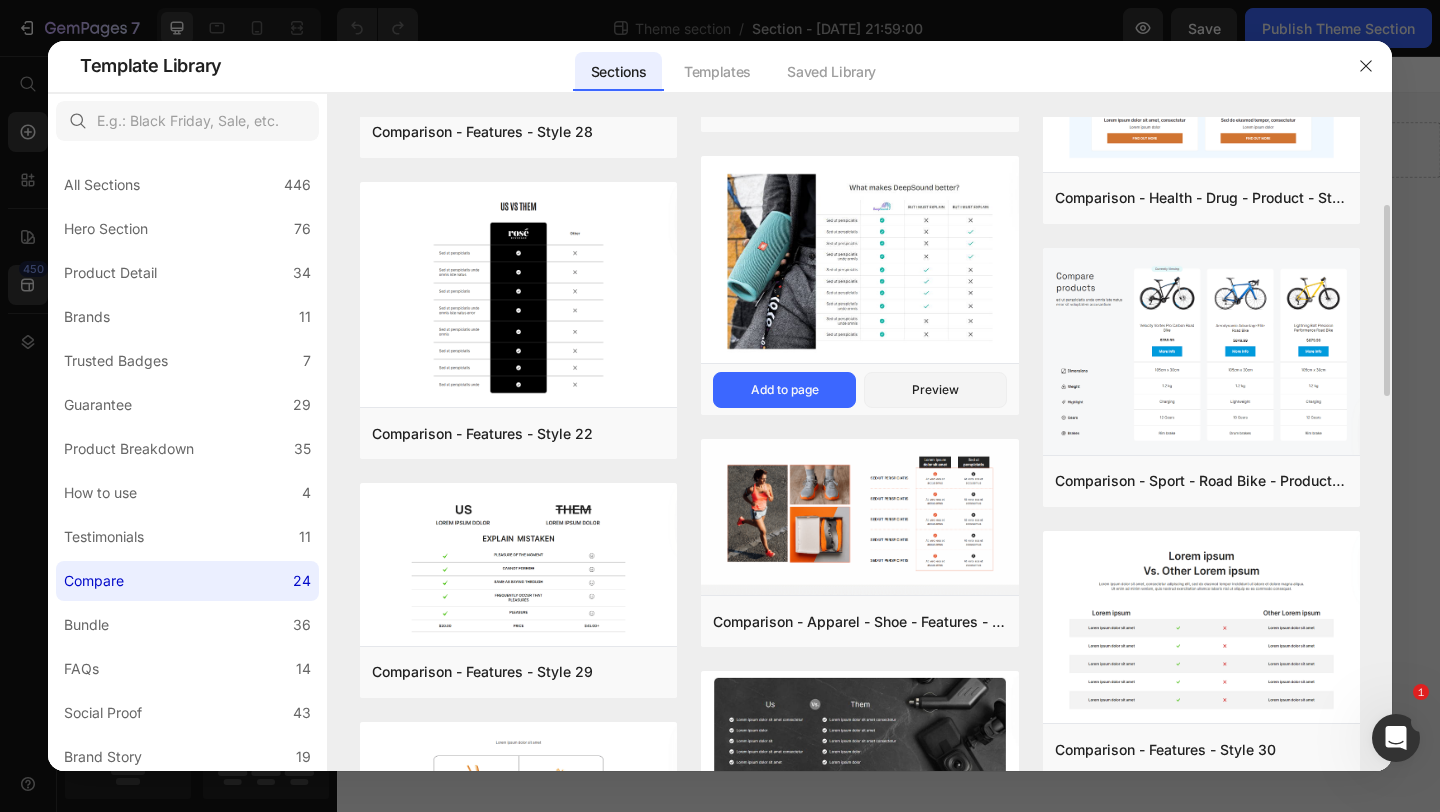 scroll, scrollTop: 261, scrollLeft: 0, axis: vertical 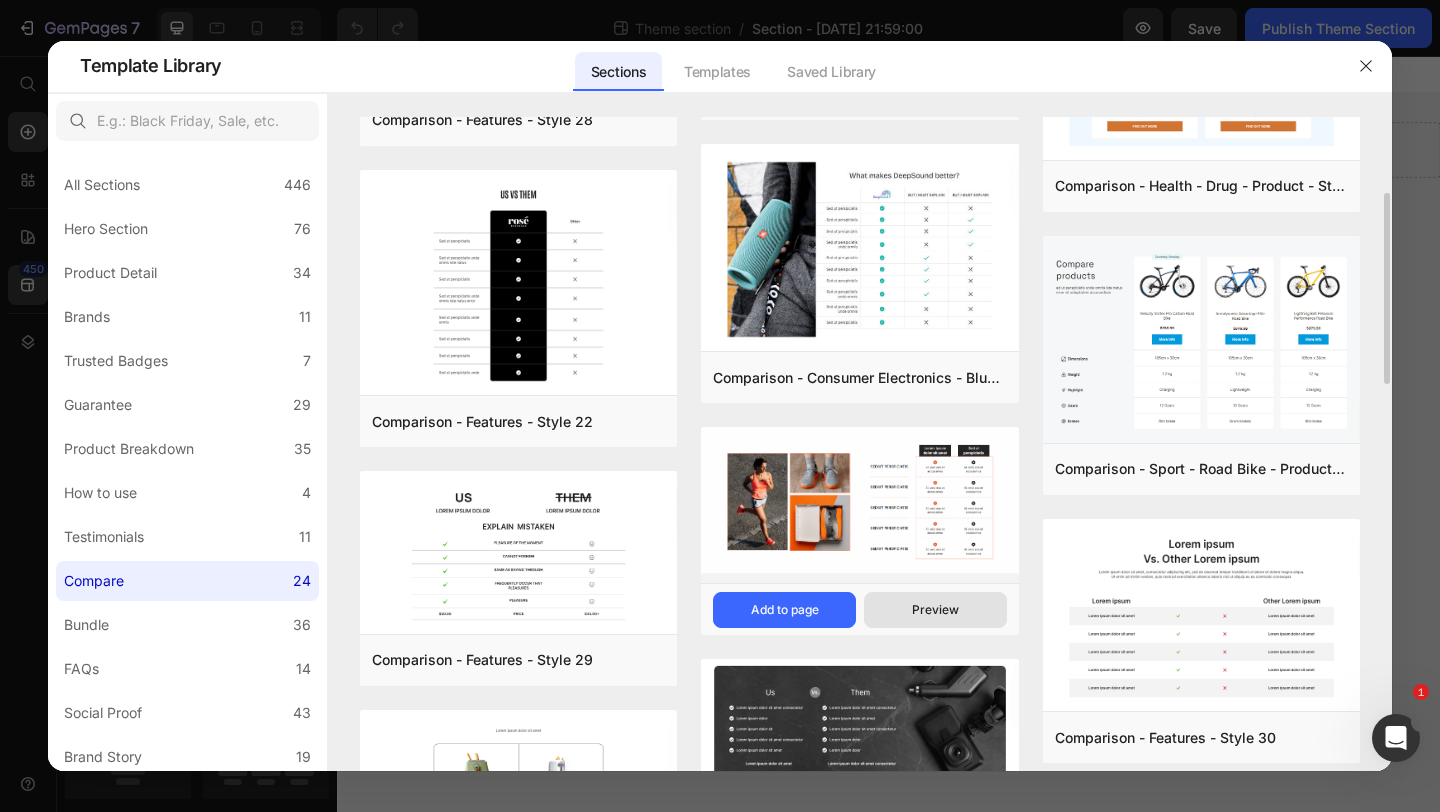 click on "Preview" at bounding box center [935, 610] 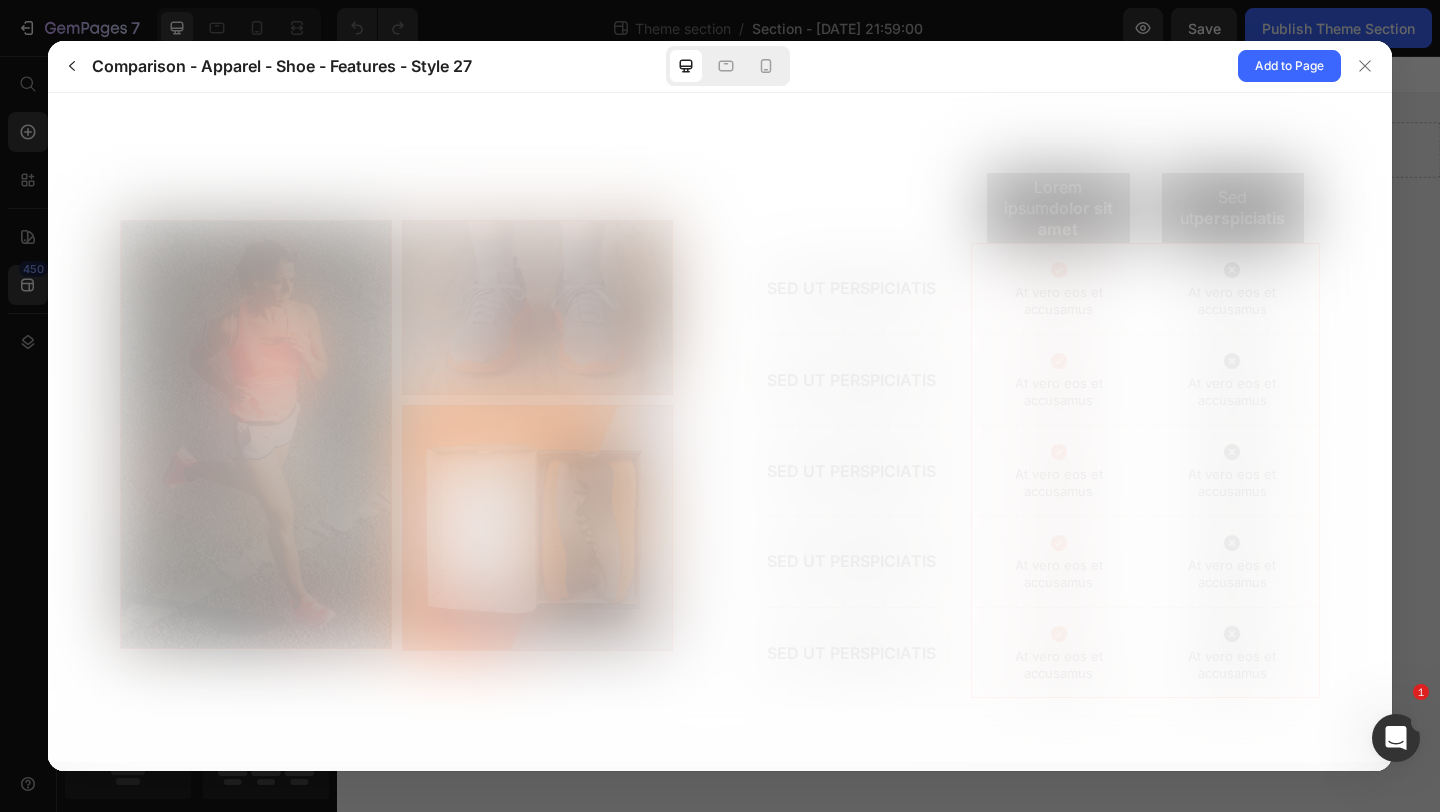 scroll, scrollTop: 0, scrollLeft: 0, axis: both 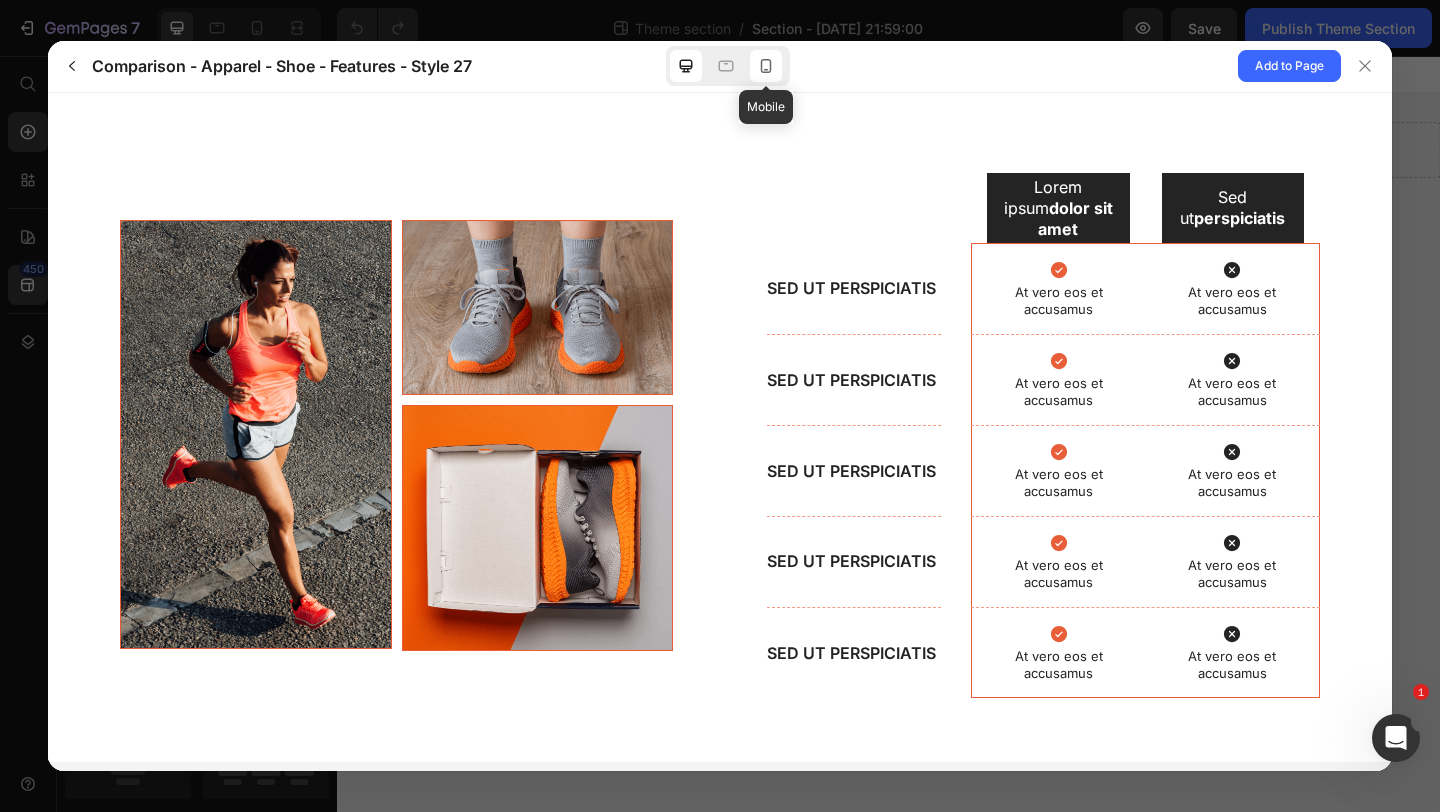 click 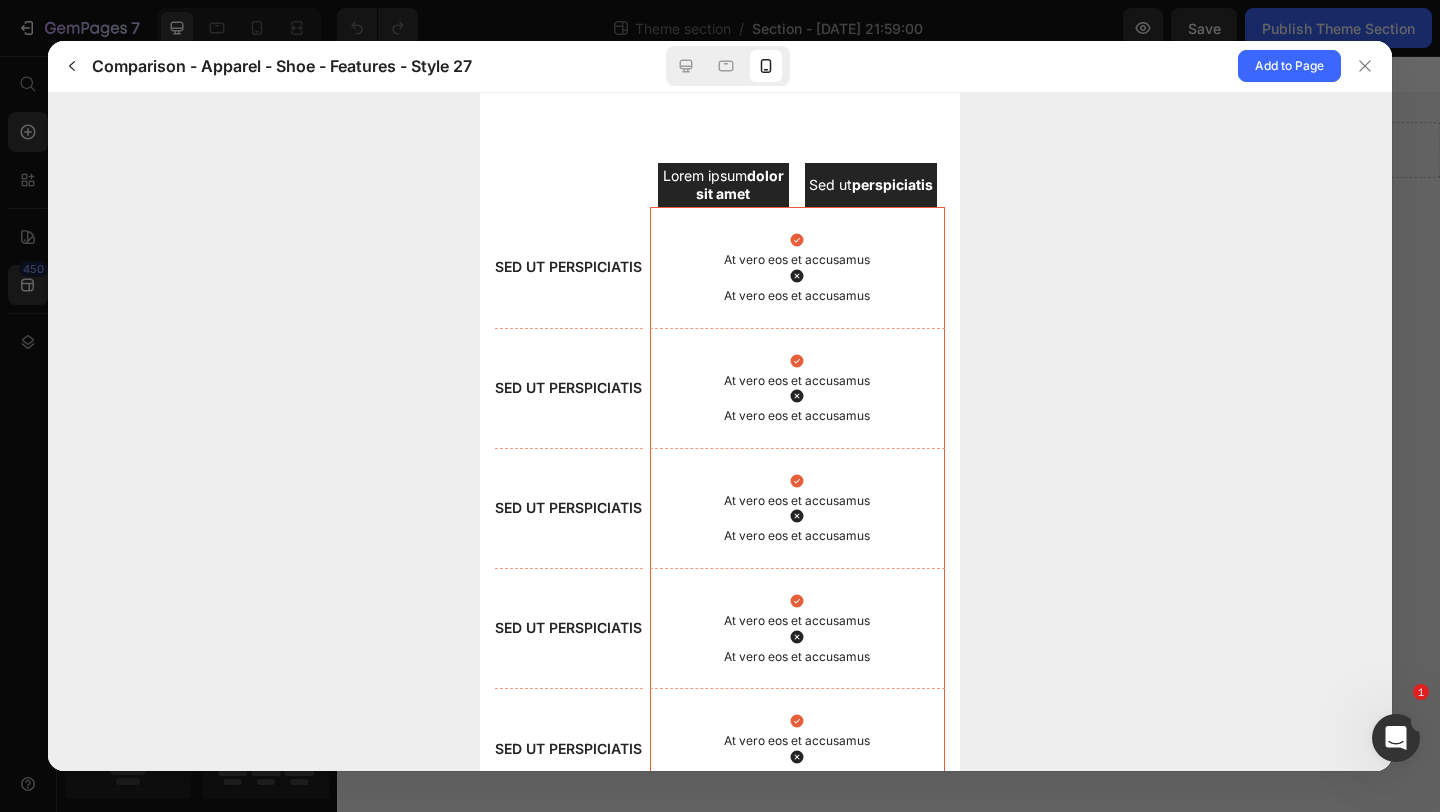 scroll, scrollTop: 2, scrollLeft: 0, axis: vertical 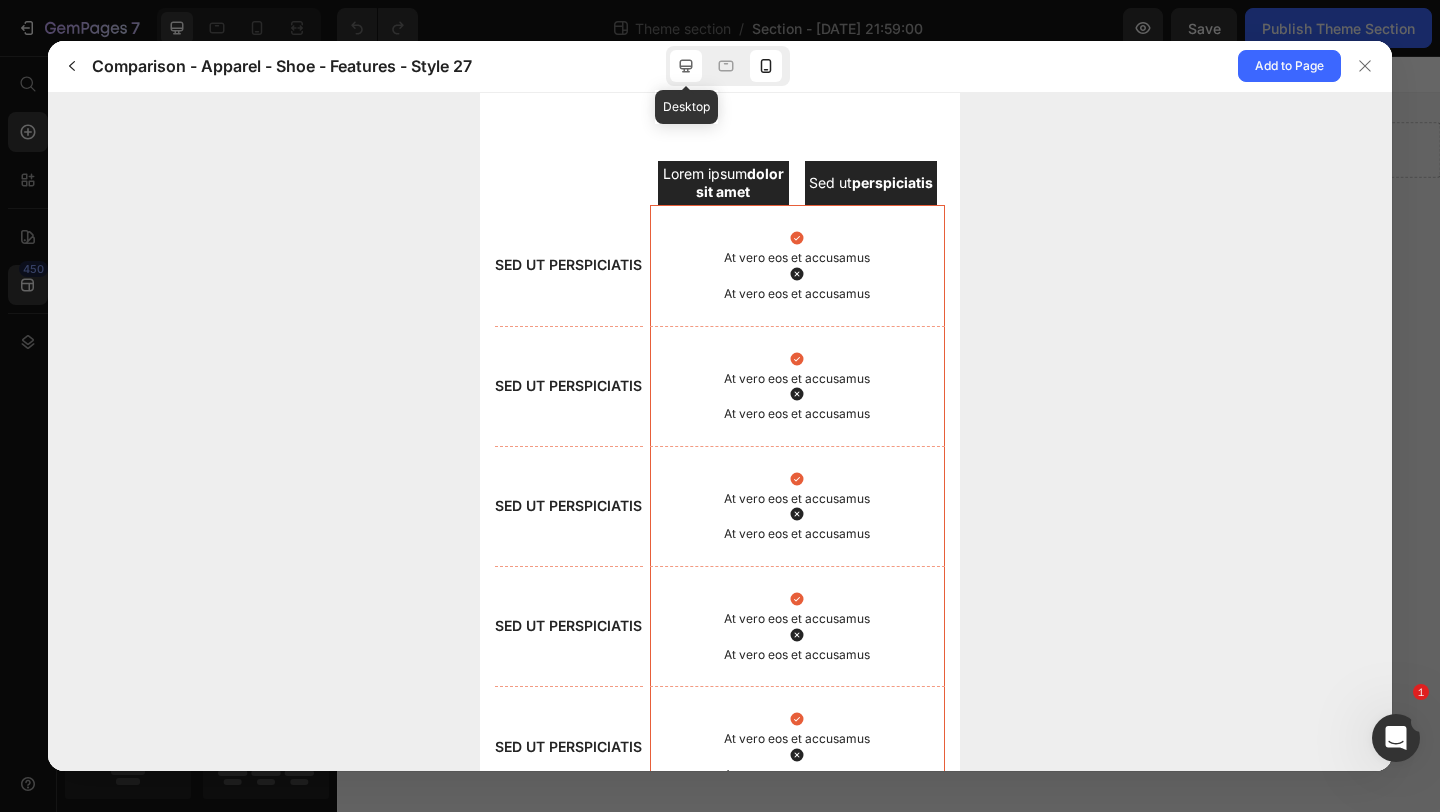 click 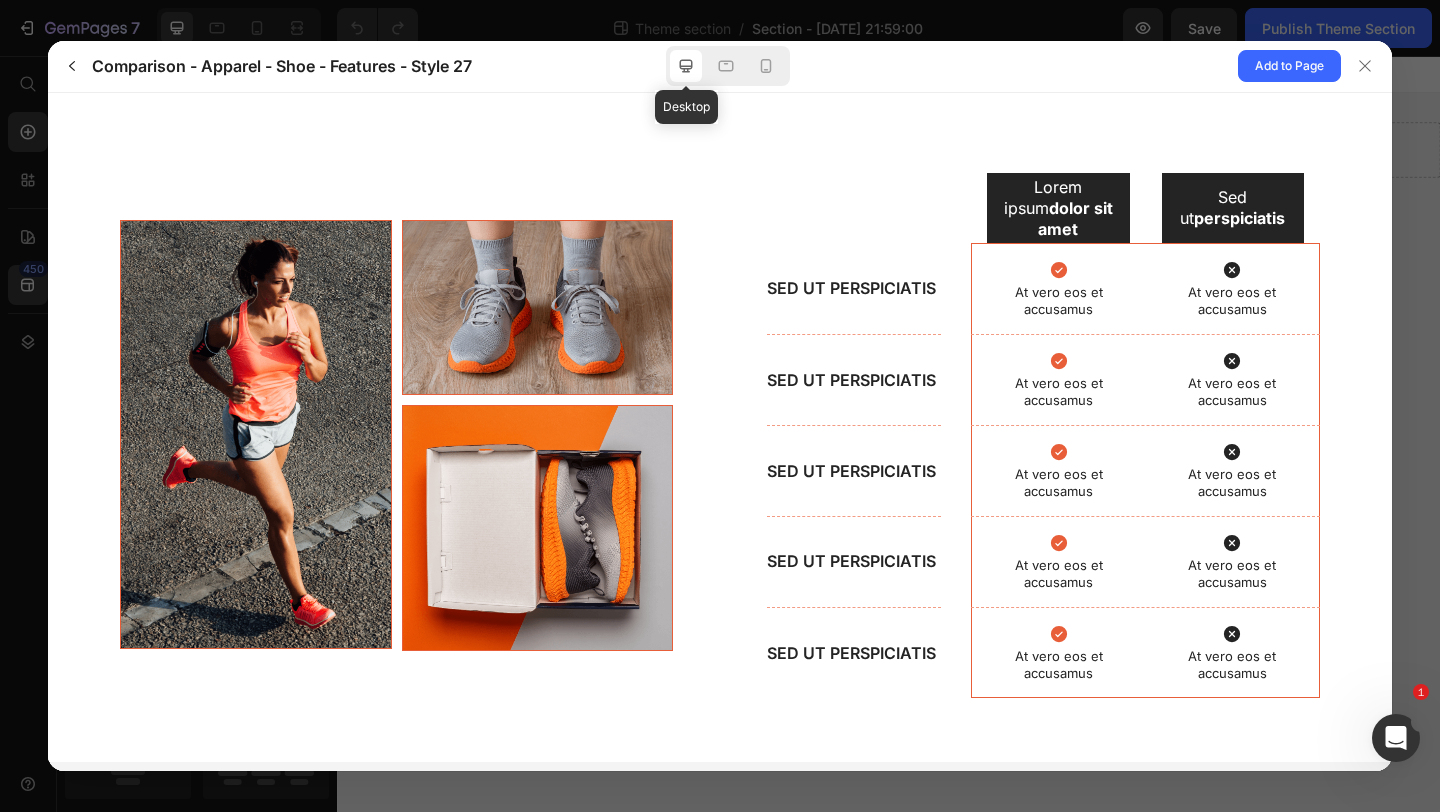 scroll, scrollTop: 0, scrollLeft: 0, axis: both 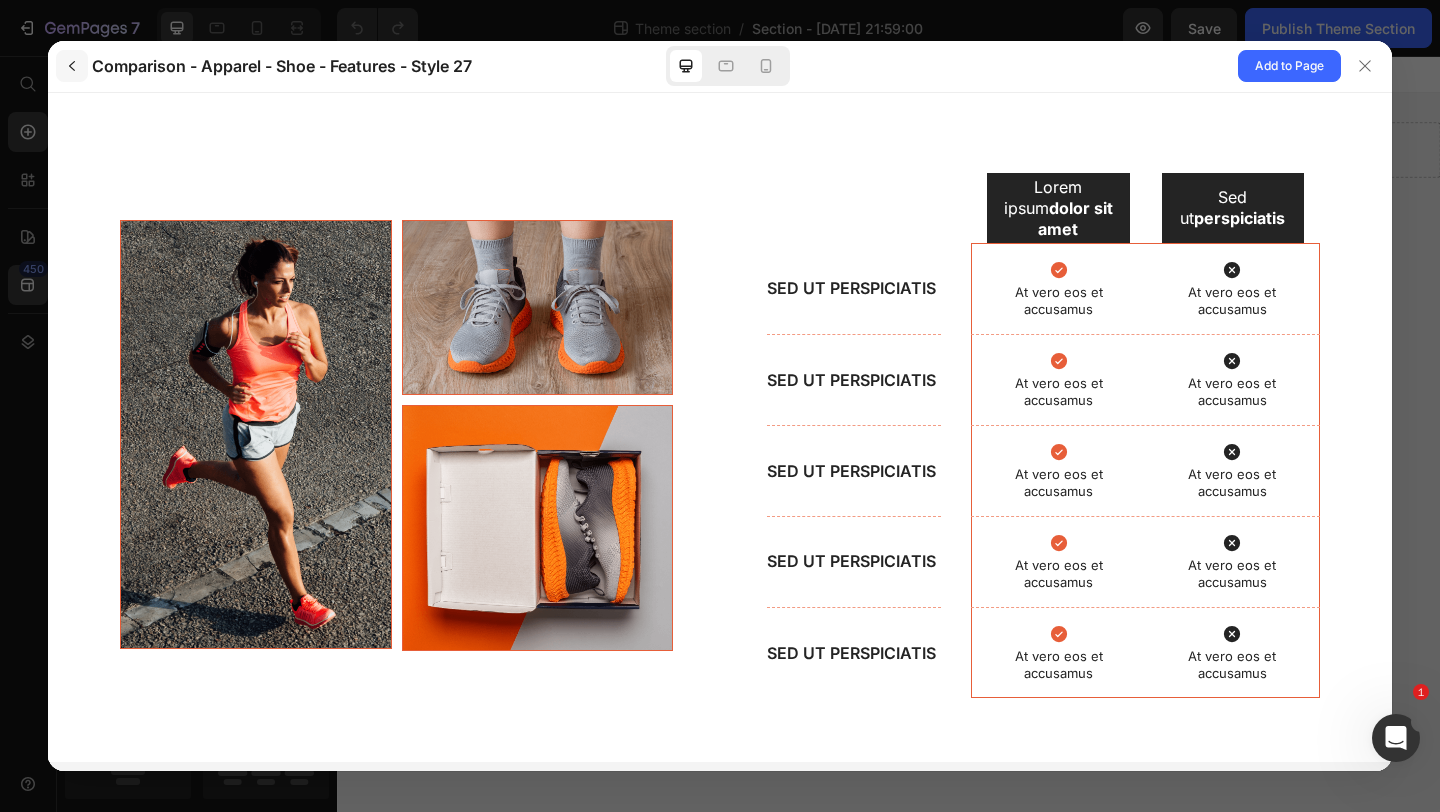 click 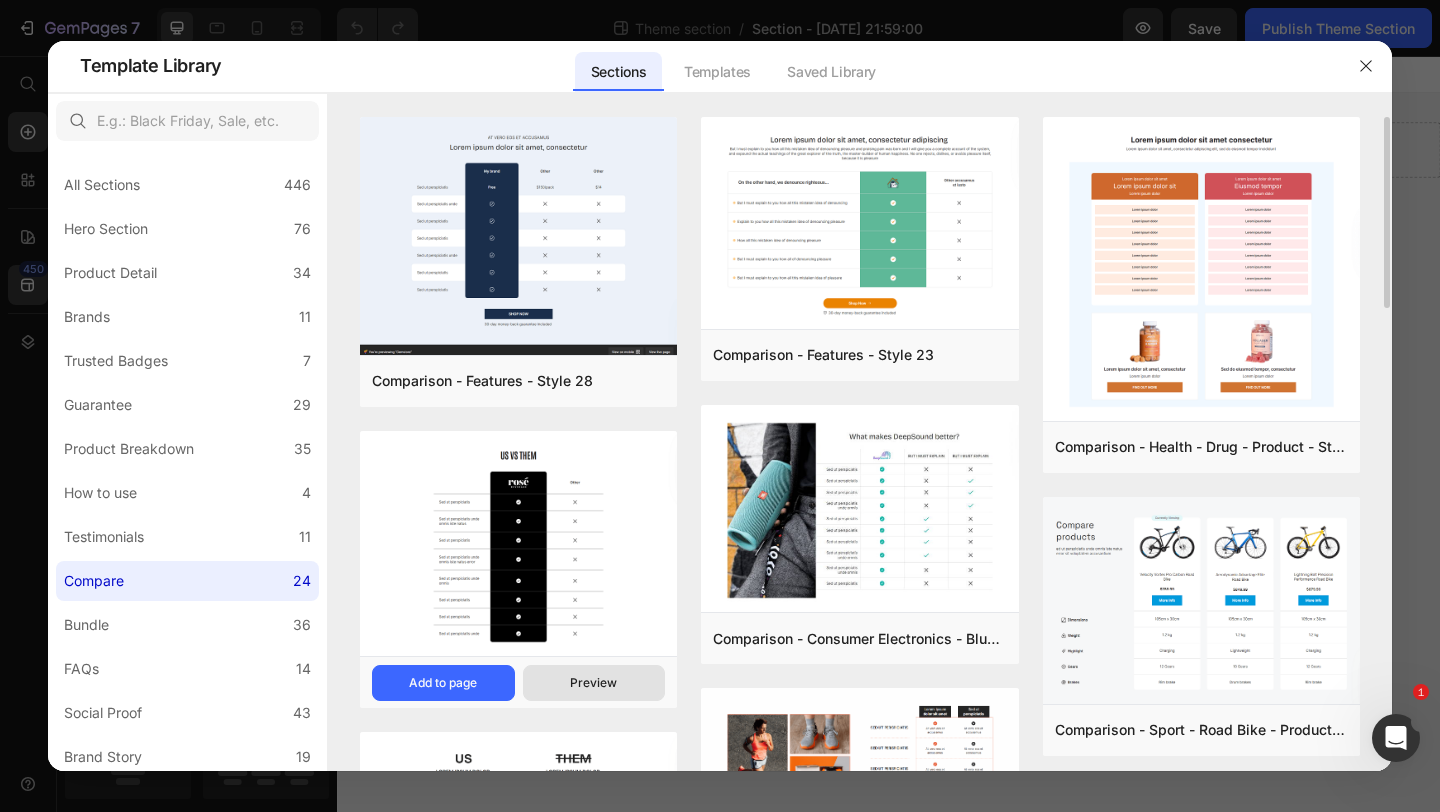 click on "Preview" at bounding box center [593, 683] 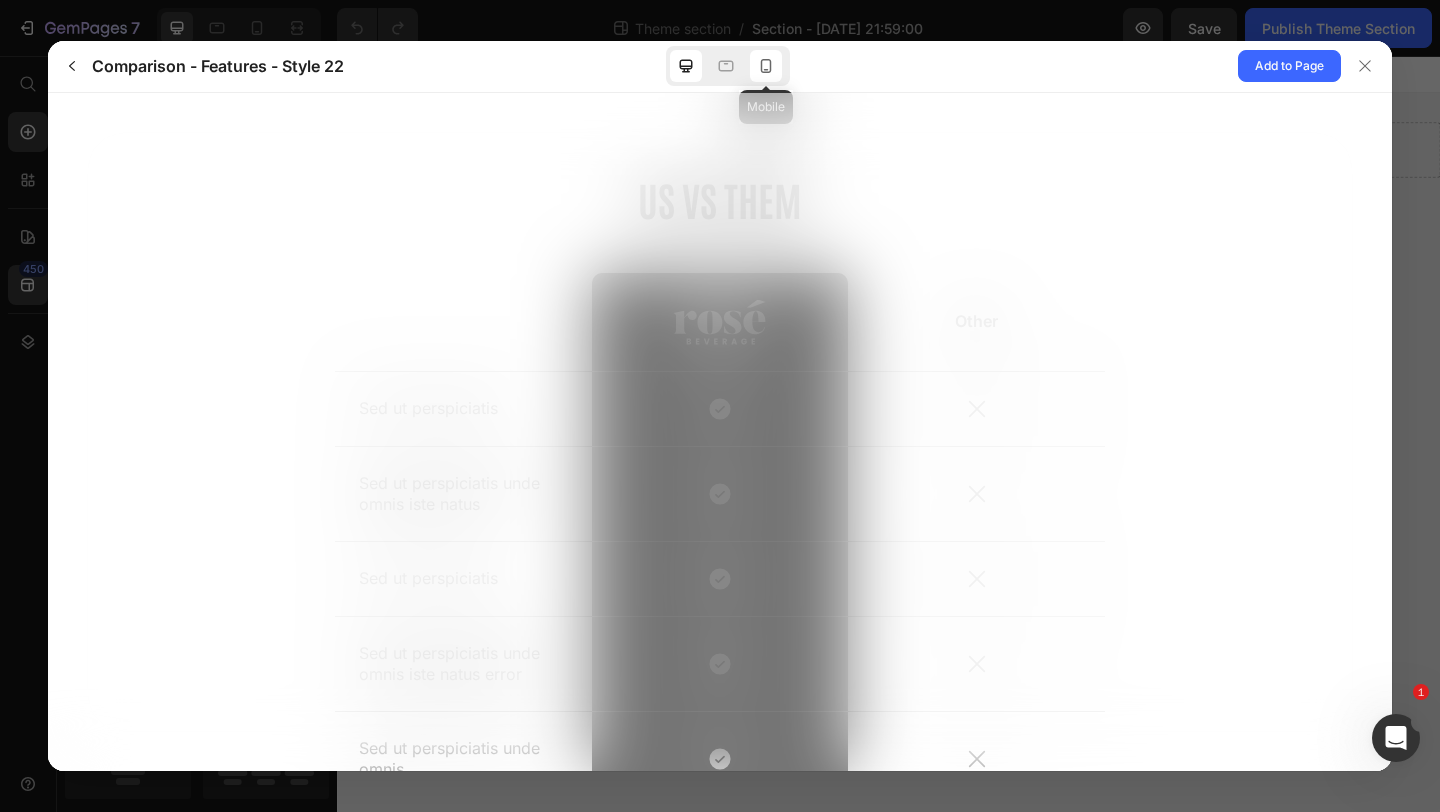 click 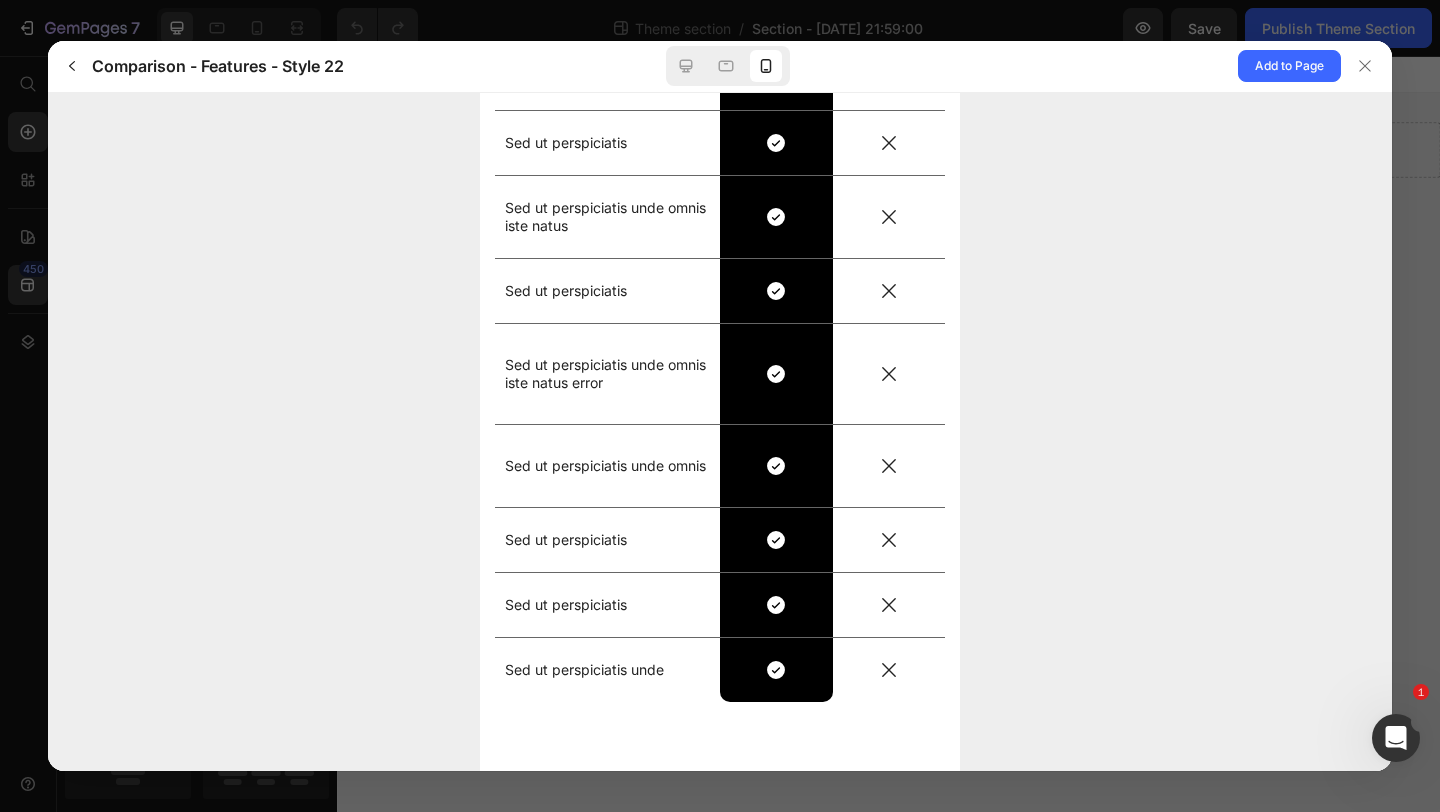 scroll, scrollTop: 0, scrollLeft: 0, axis: both 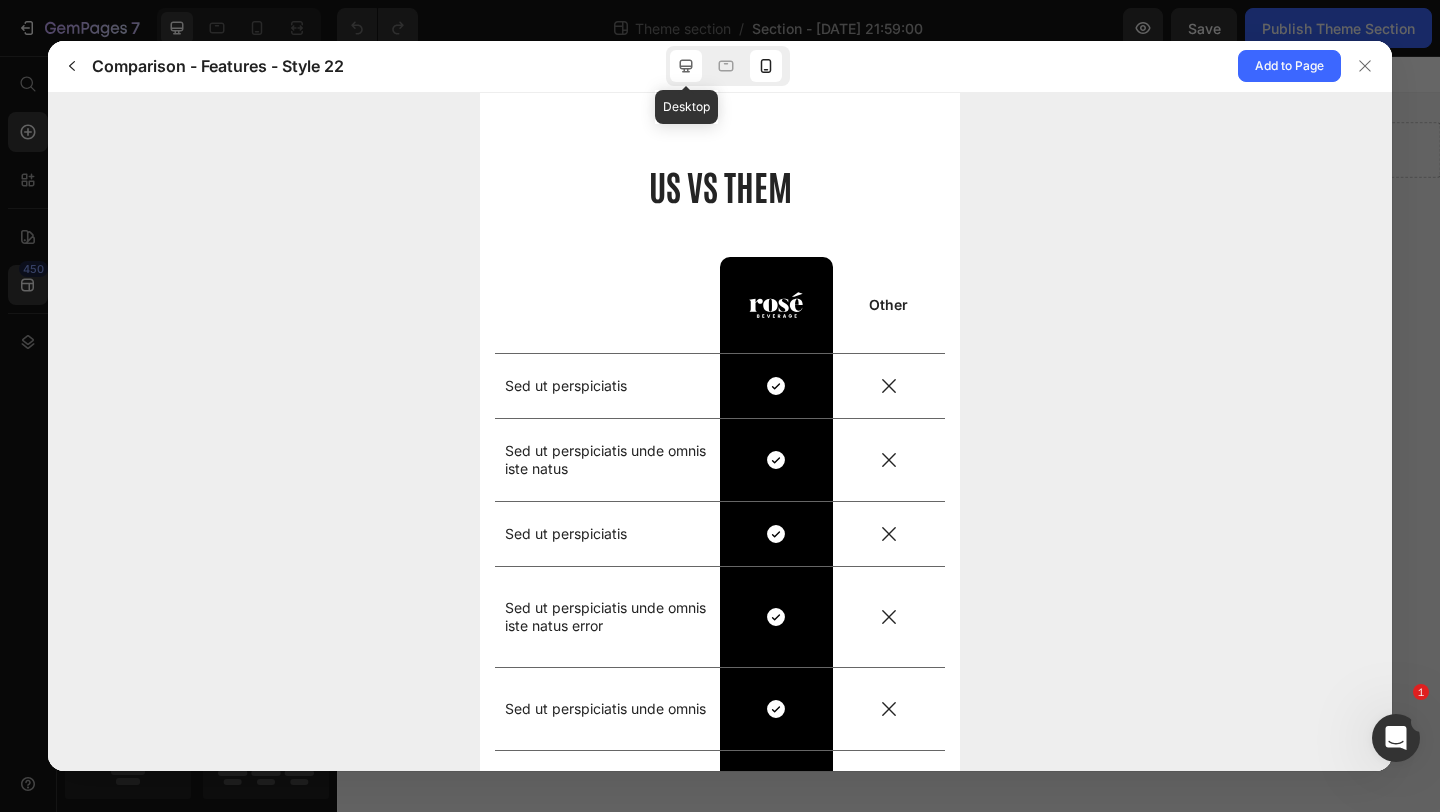 click 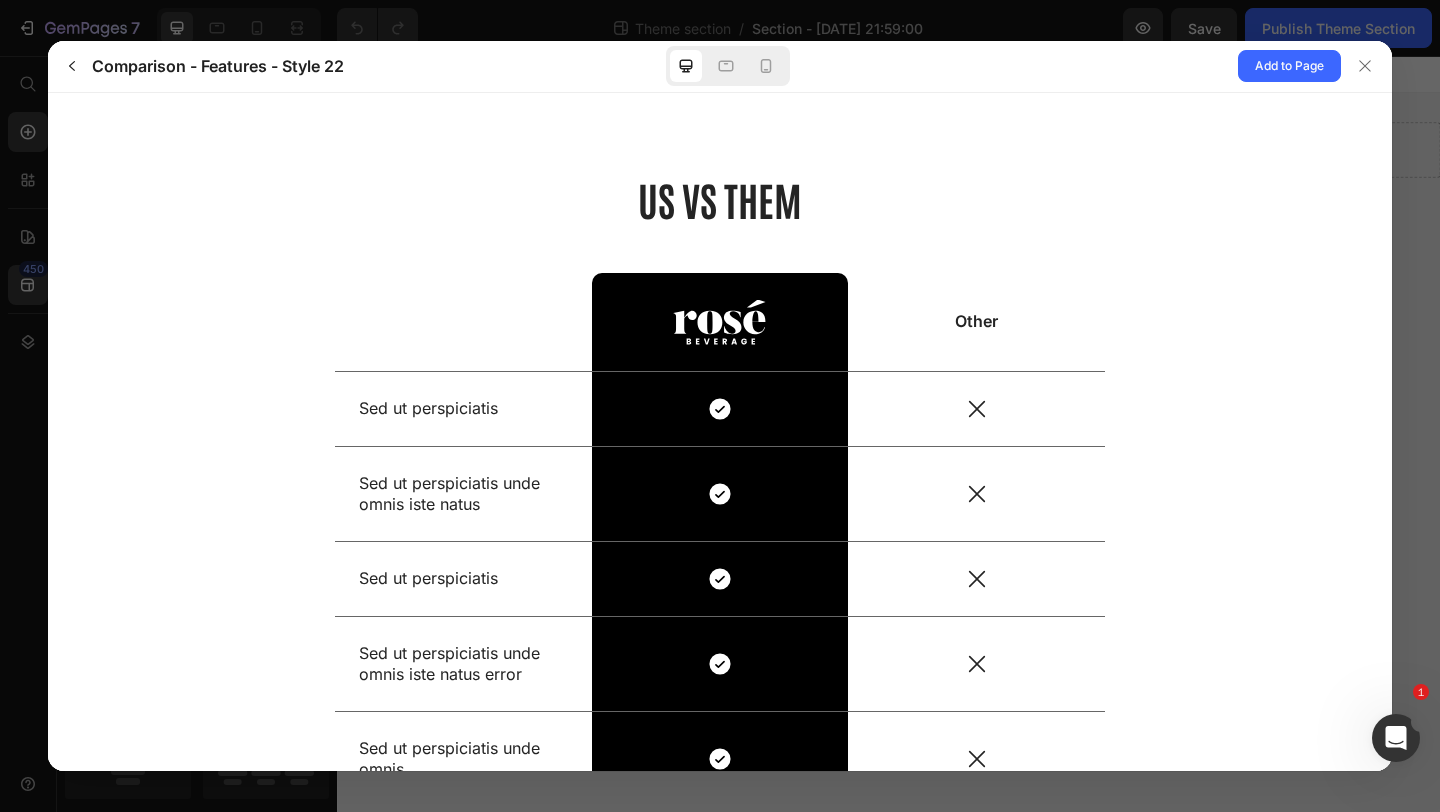 scroll, scrollTop: 338, scrollLeft: 0, axis: vertical 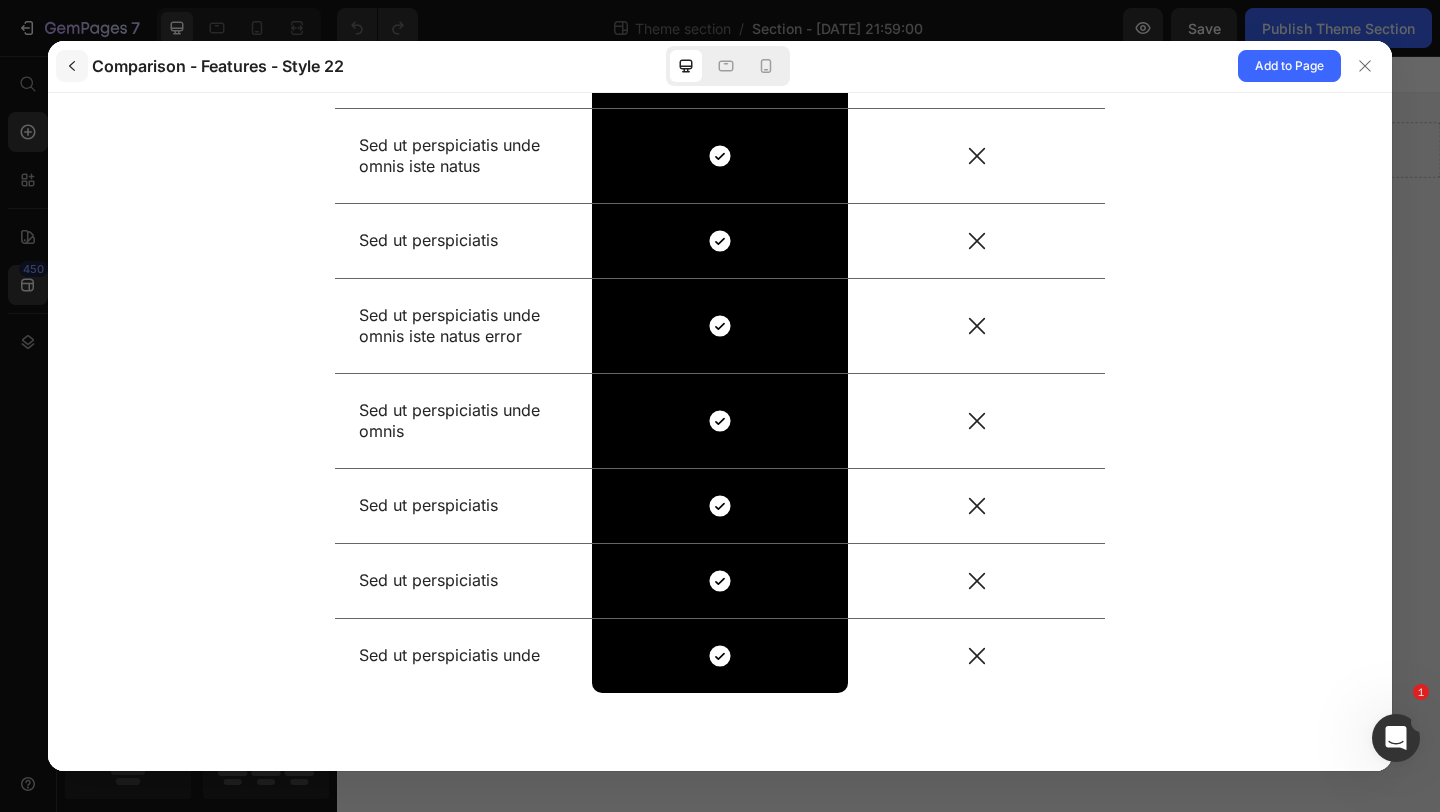 click at bounding box center [72, 66] 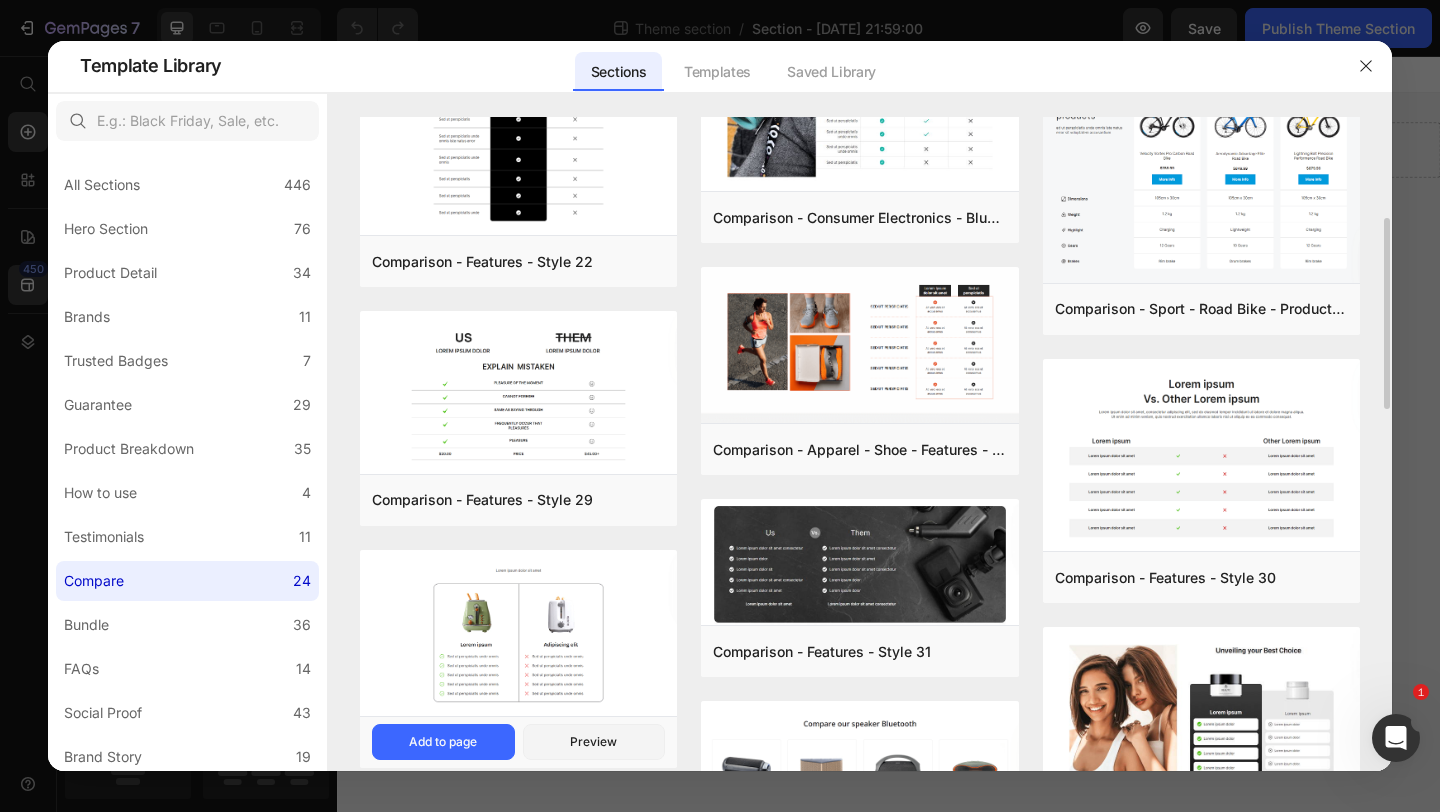 scroll, scrollTop: 429, scrollLeft: 0, axis: vertical 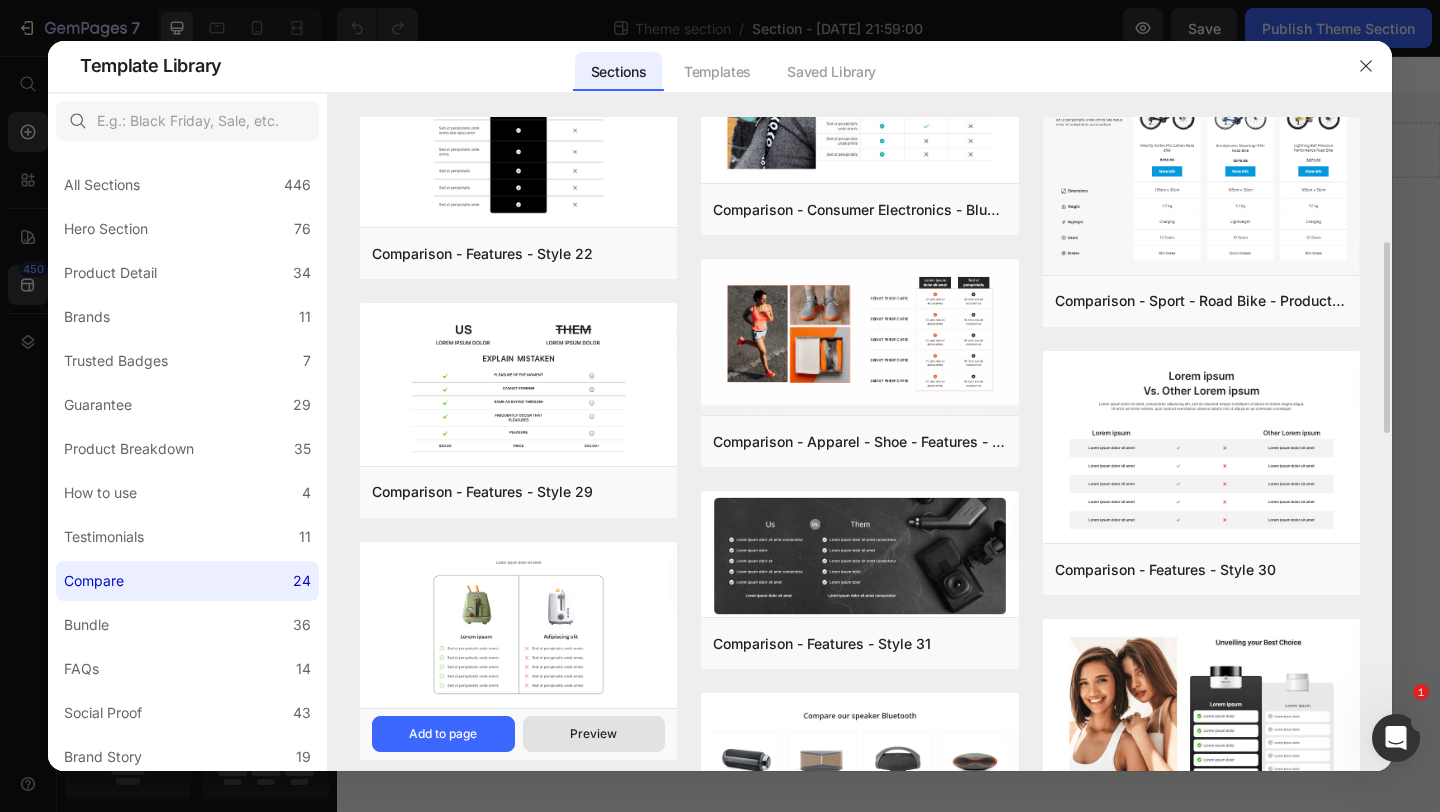click on "Preview" at bounding box center [594, 734] 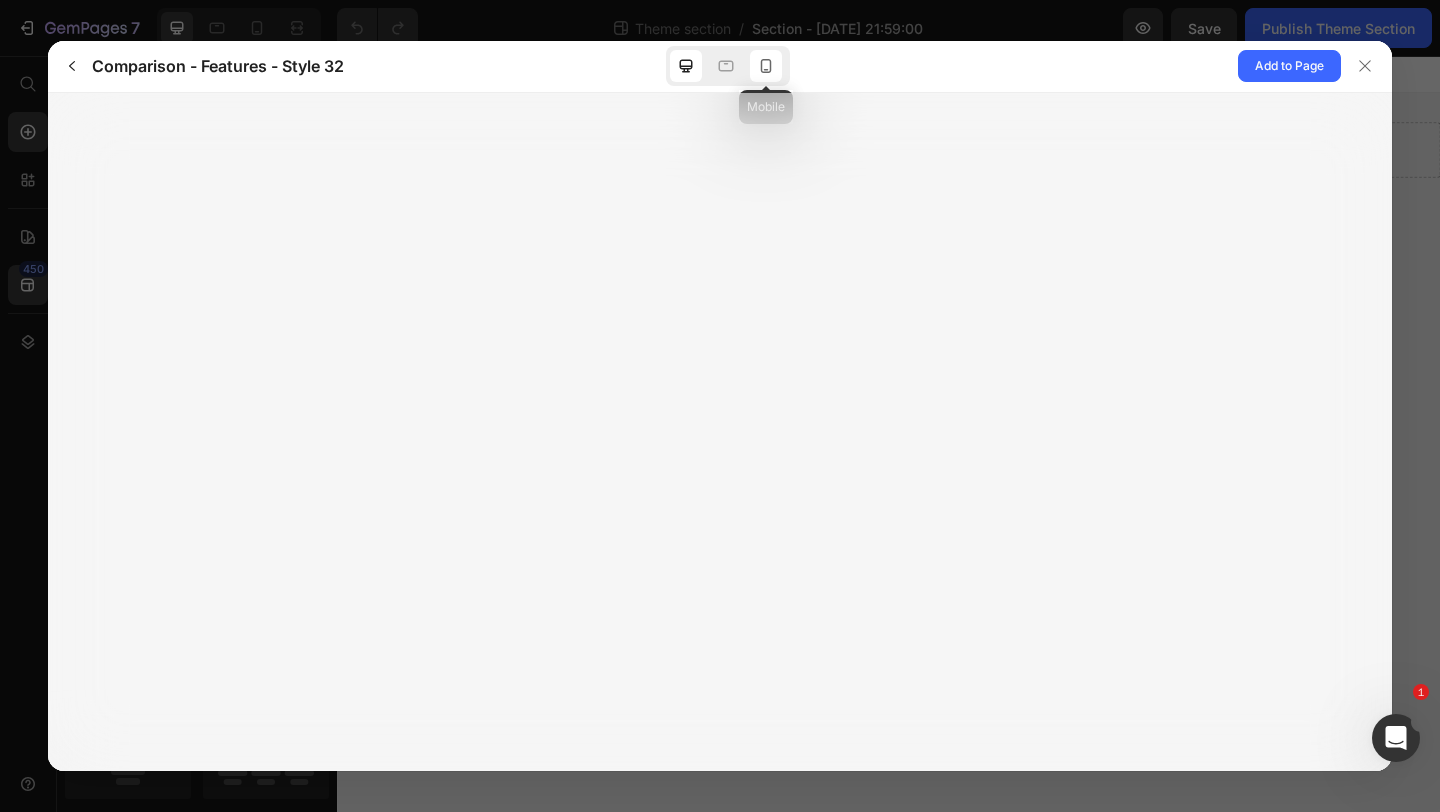 click 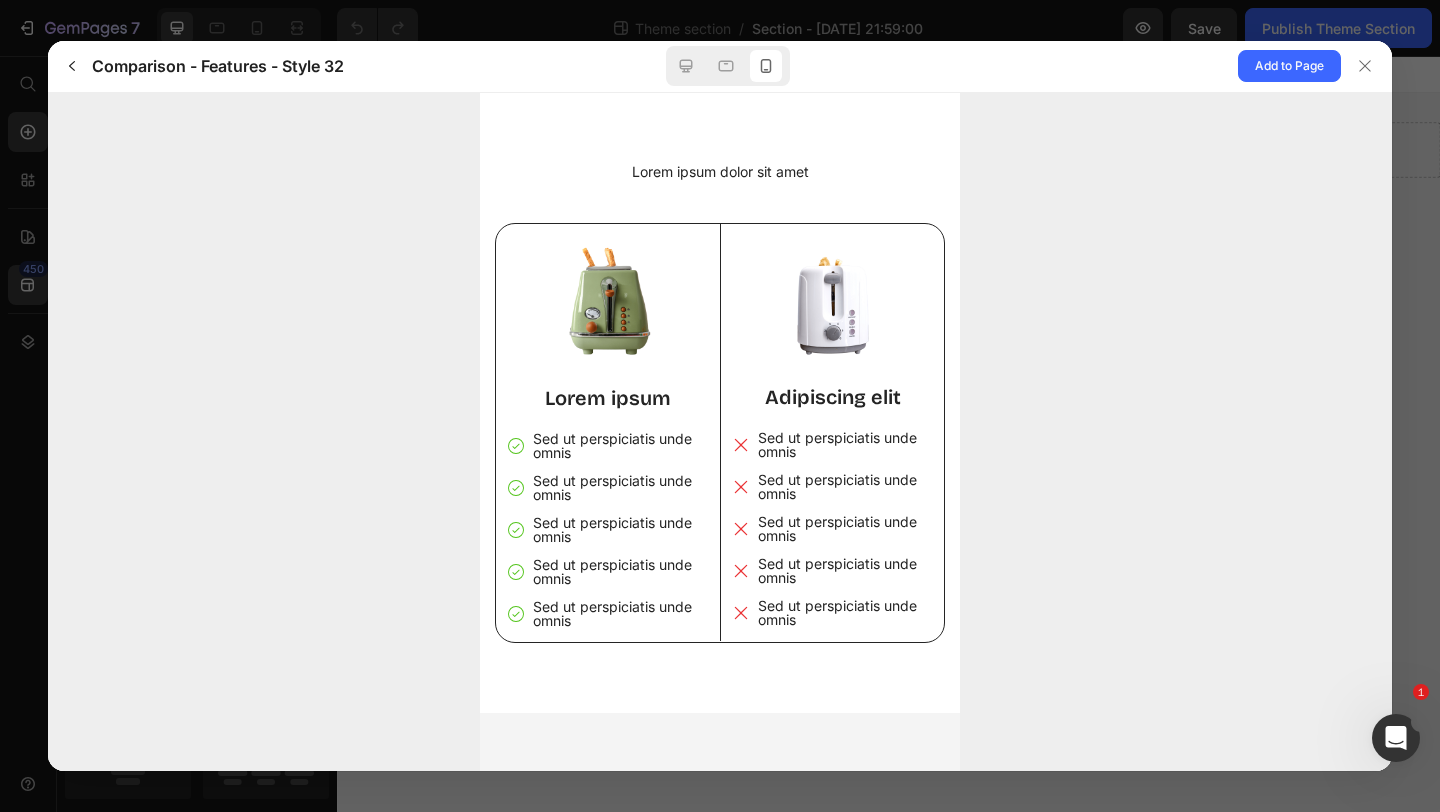 scroll, scrollTop: 0, scrollLeft: 0, axis: both 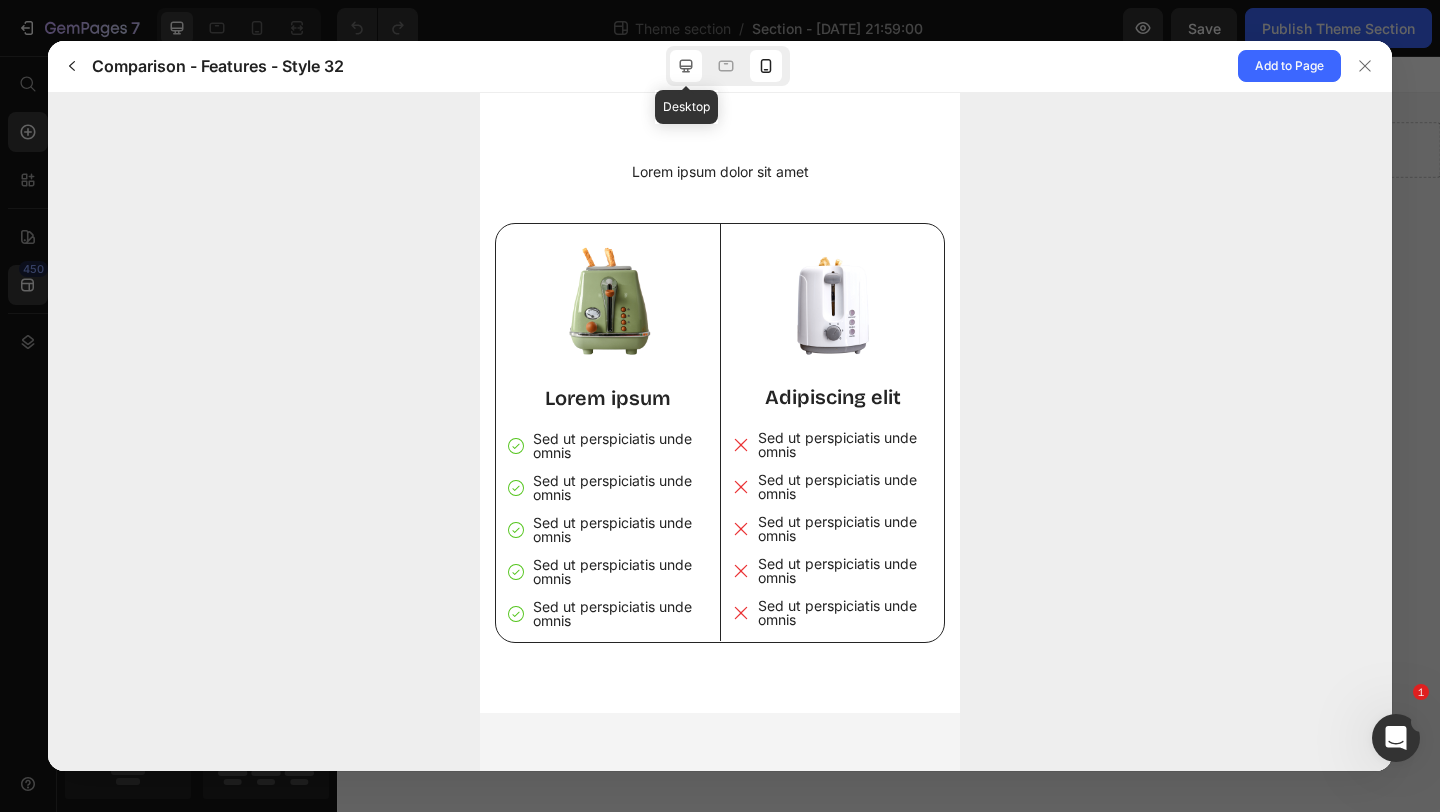 click 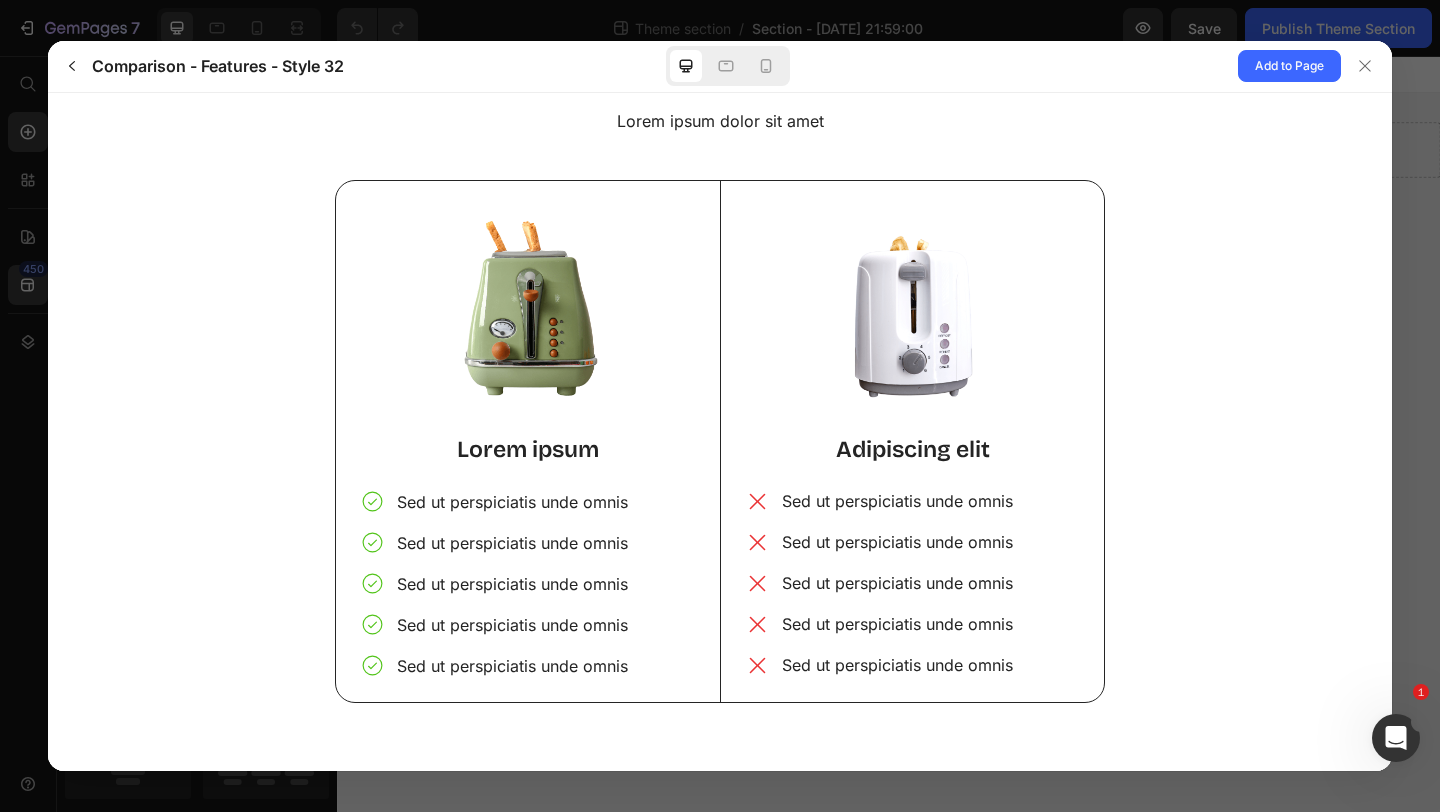 scroll, scrollTop: 66, scrollLeft: 0, axis: vertical 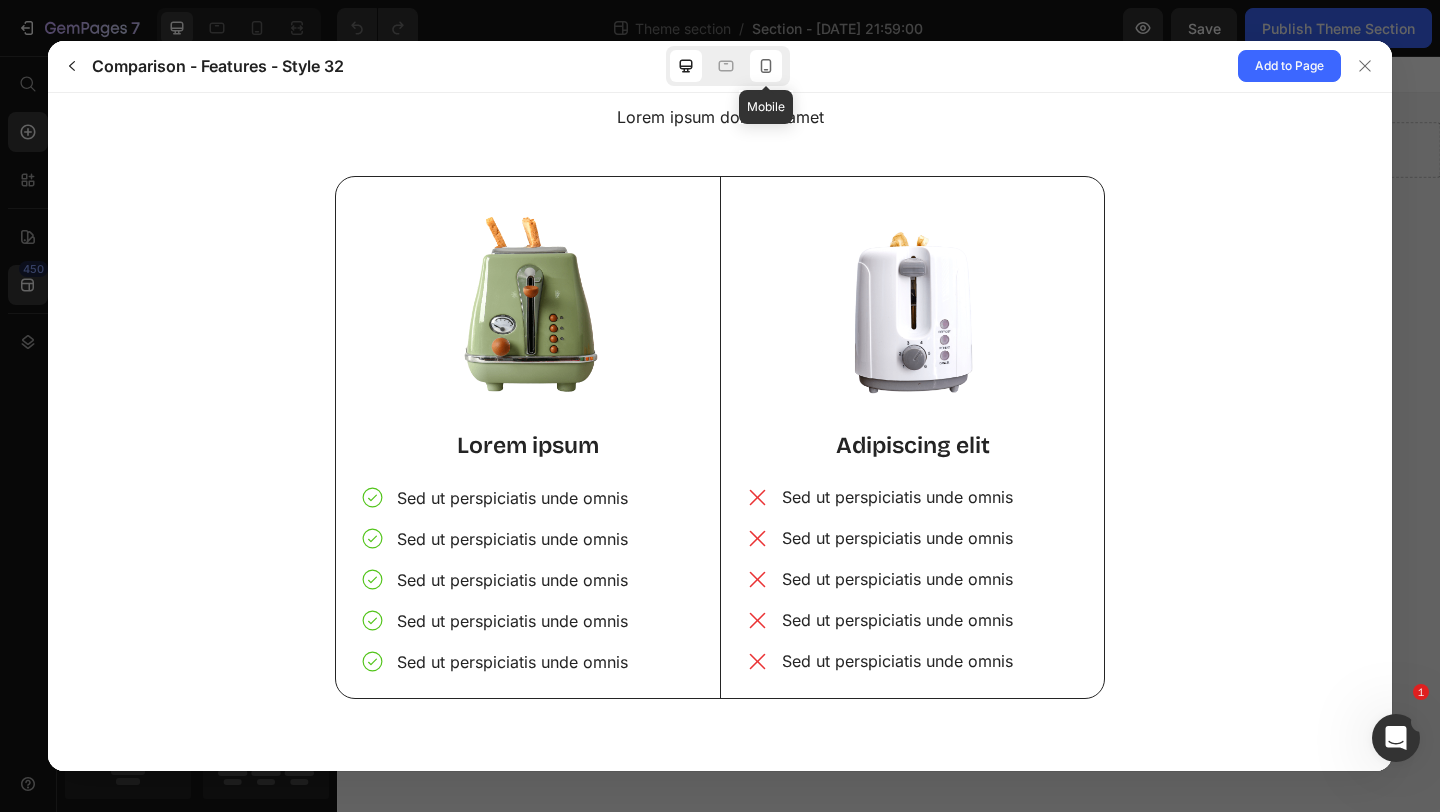 click 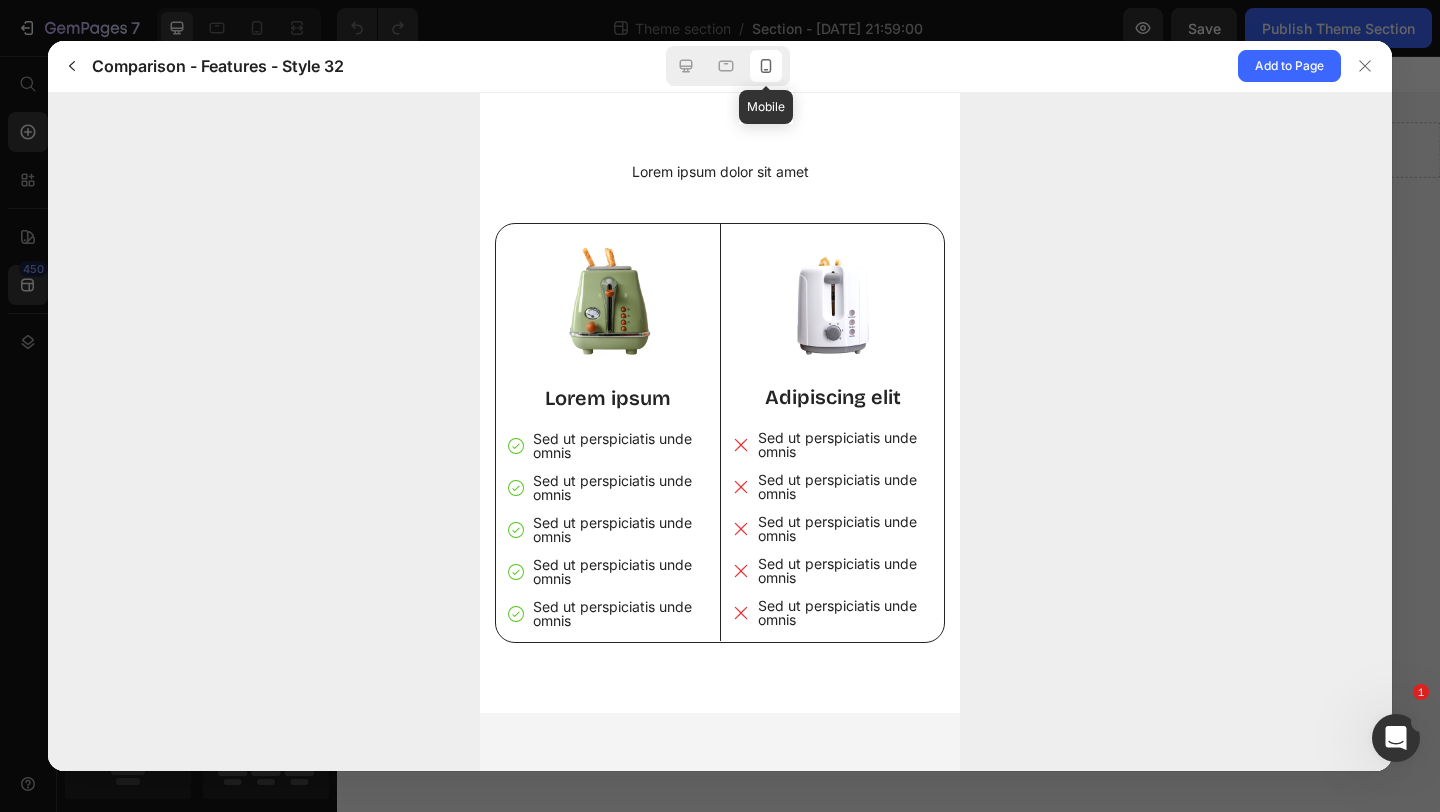 scroll, scrollTop: 0, scrollLeft: 0, axis: both 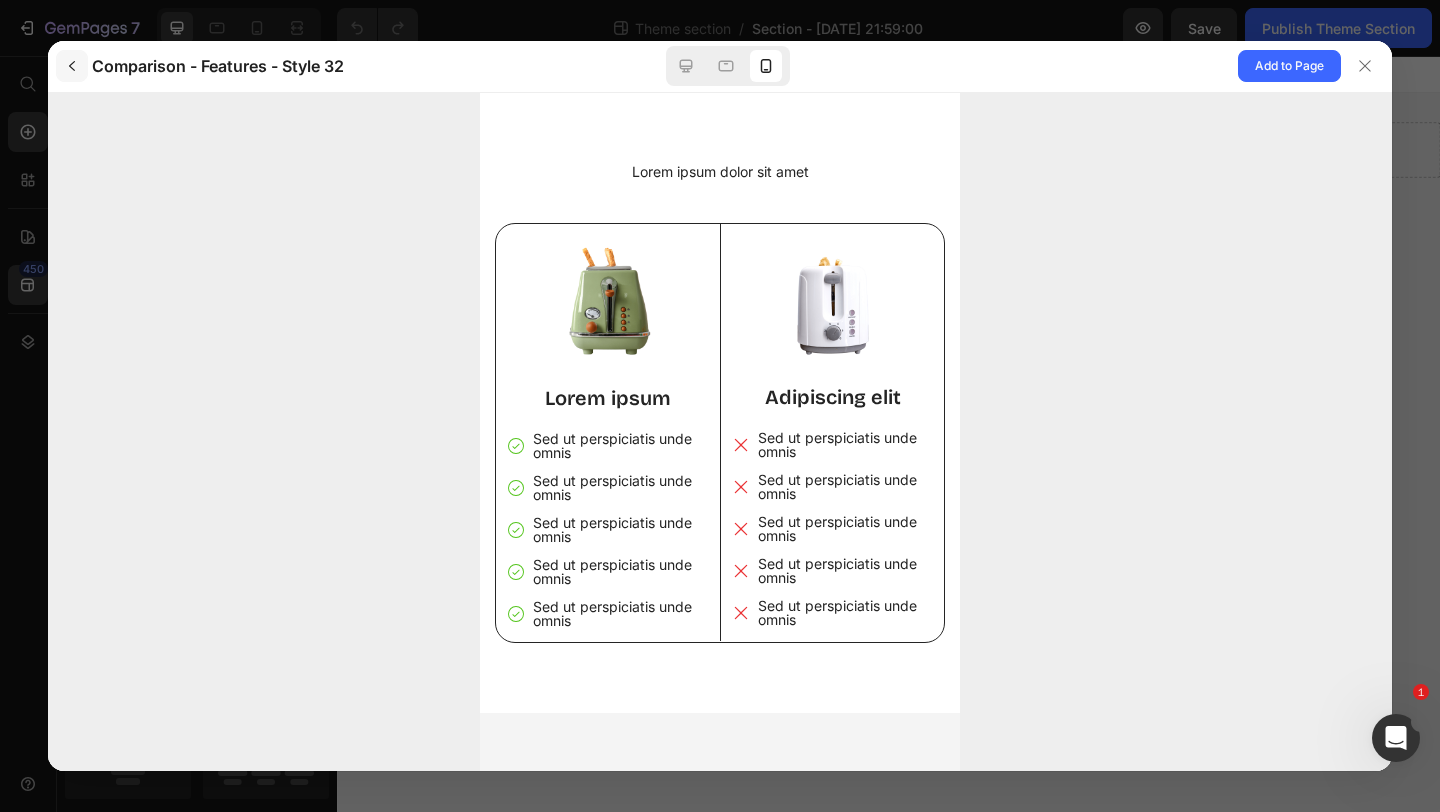 click at bounding box center [72, 66] 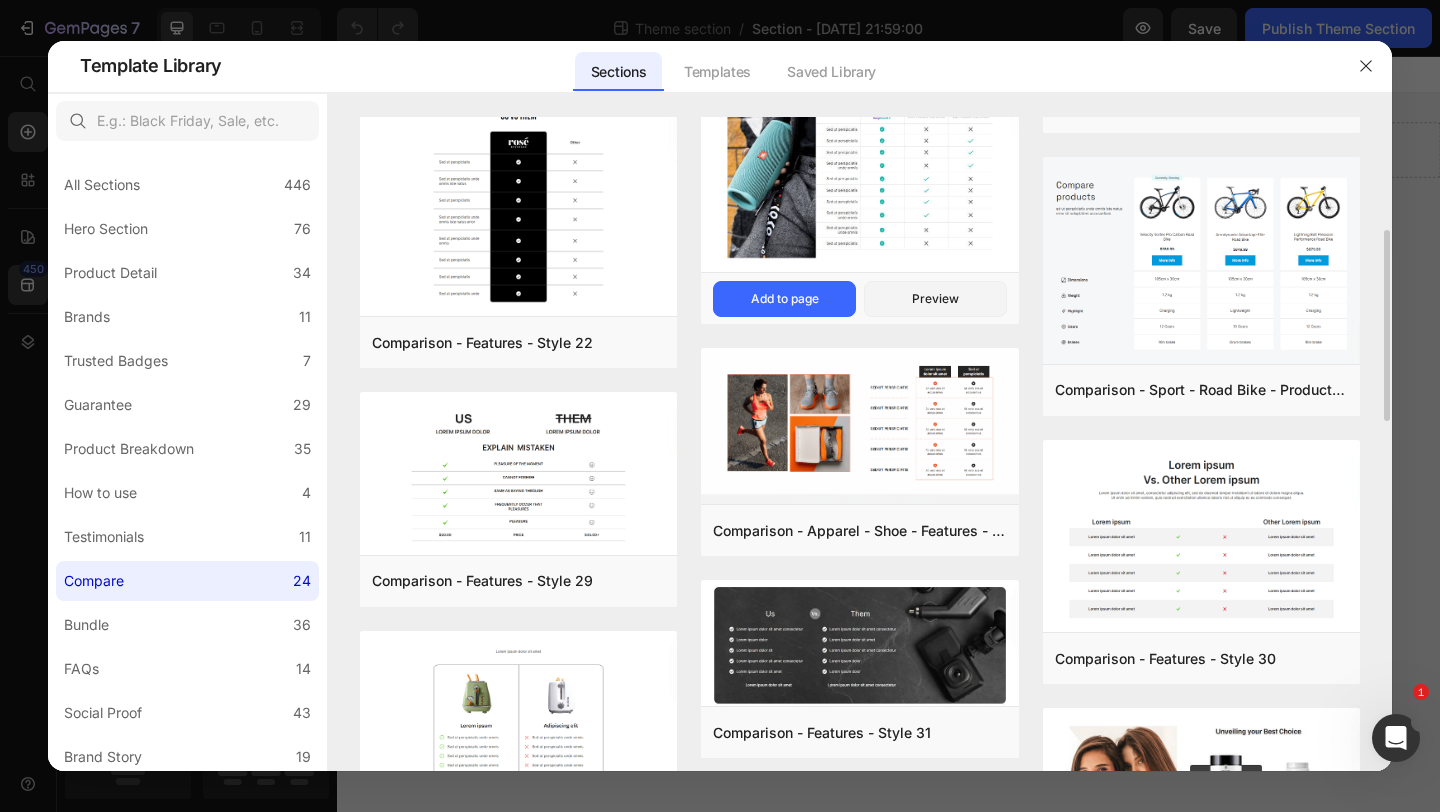 scroll, scrollTop: 372, scrollLeft: 0, axis: vertical 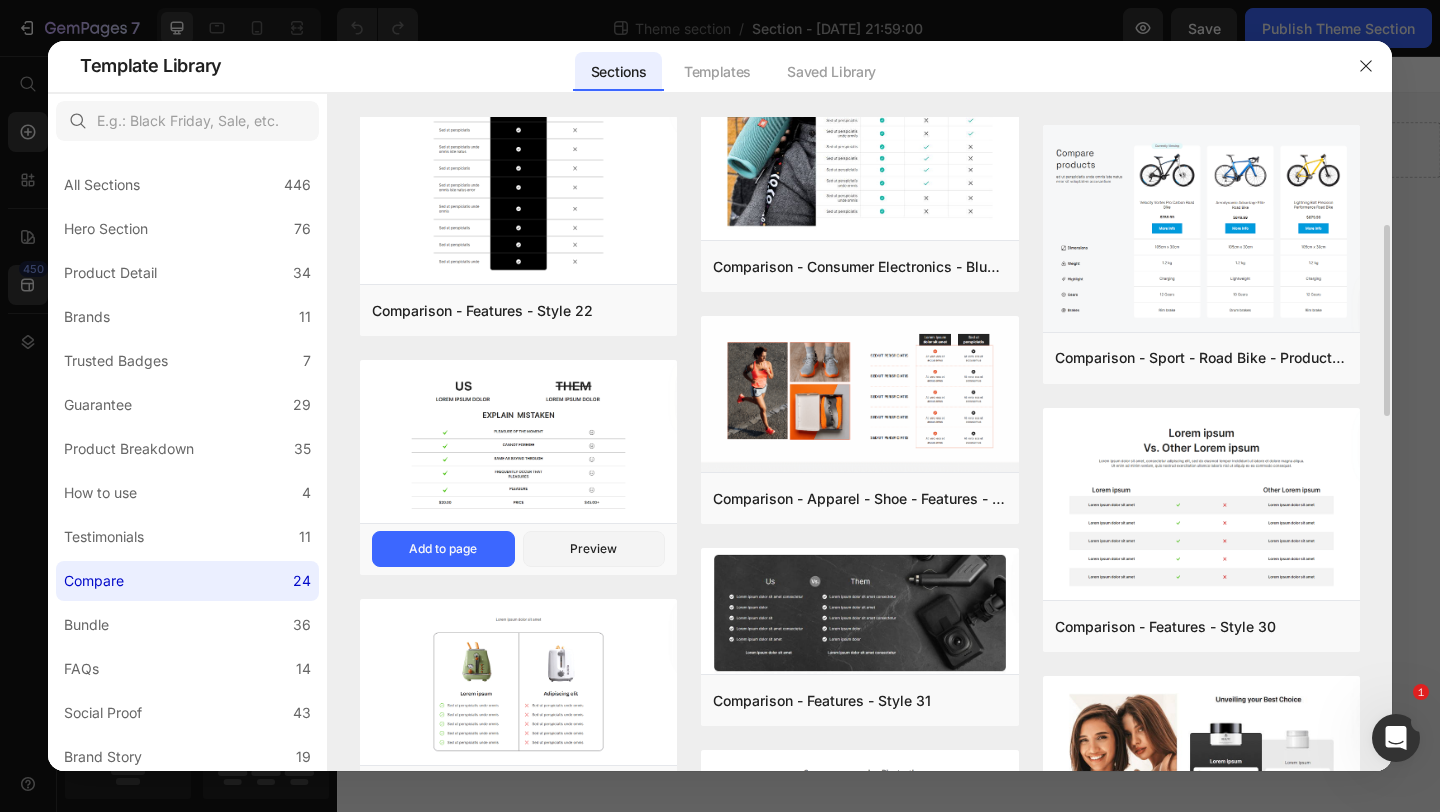 click at bounding box center (518, 443) 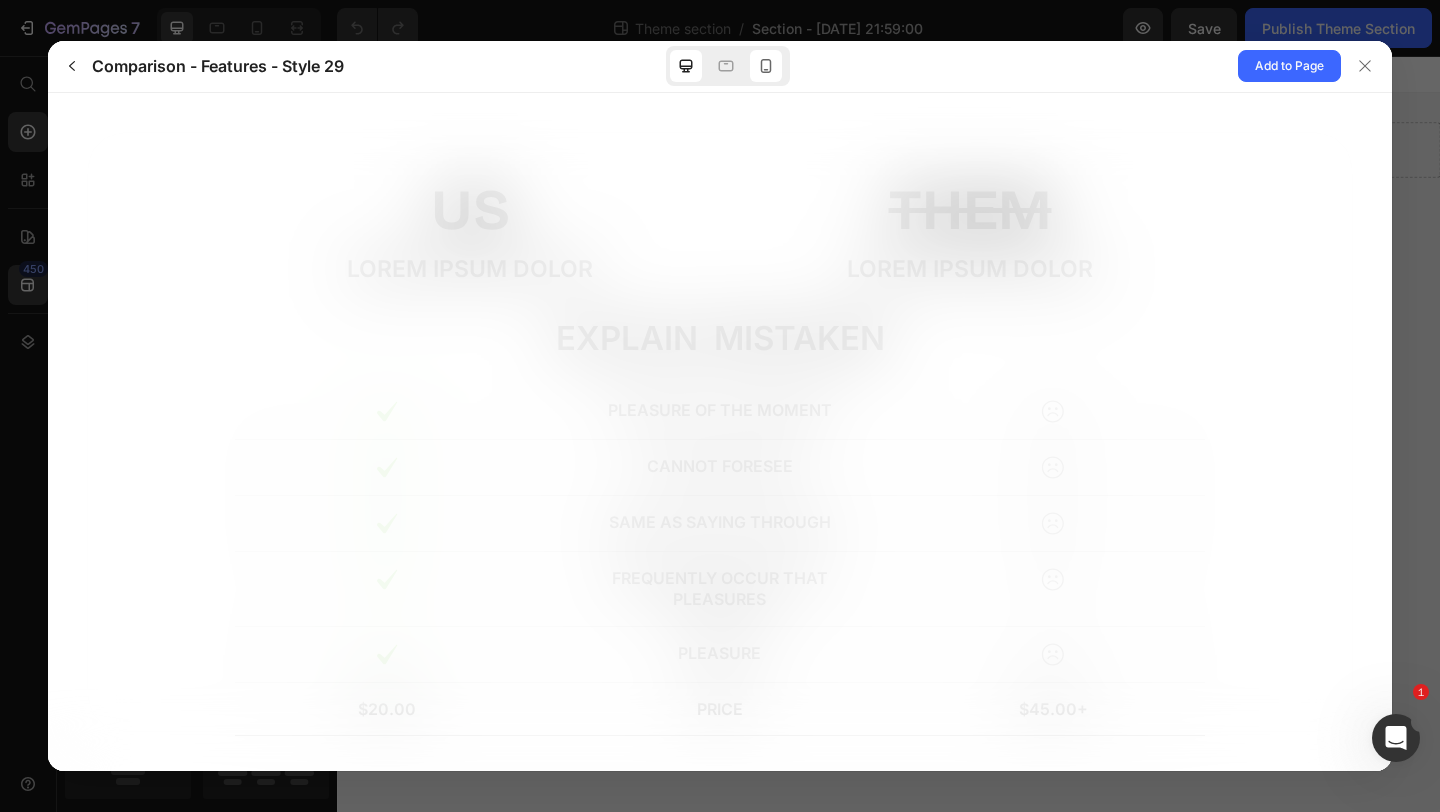 scroll, scrollTop: 0, scrollLeft: 0, axis: both 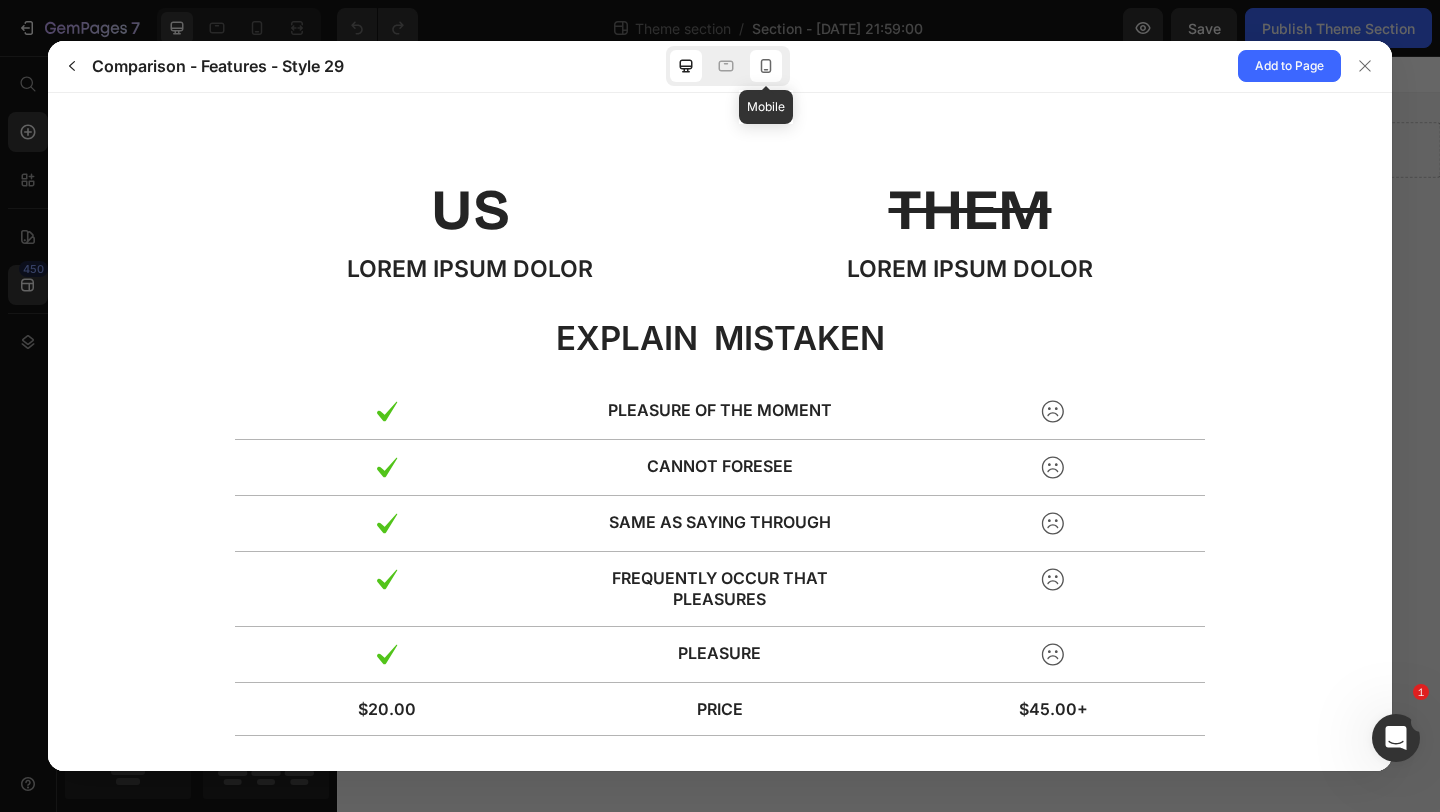 click 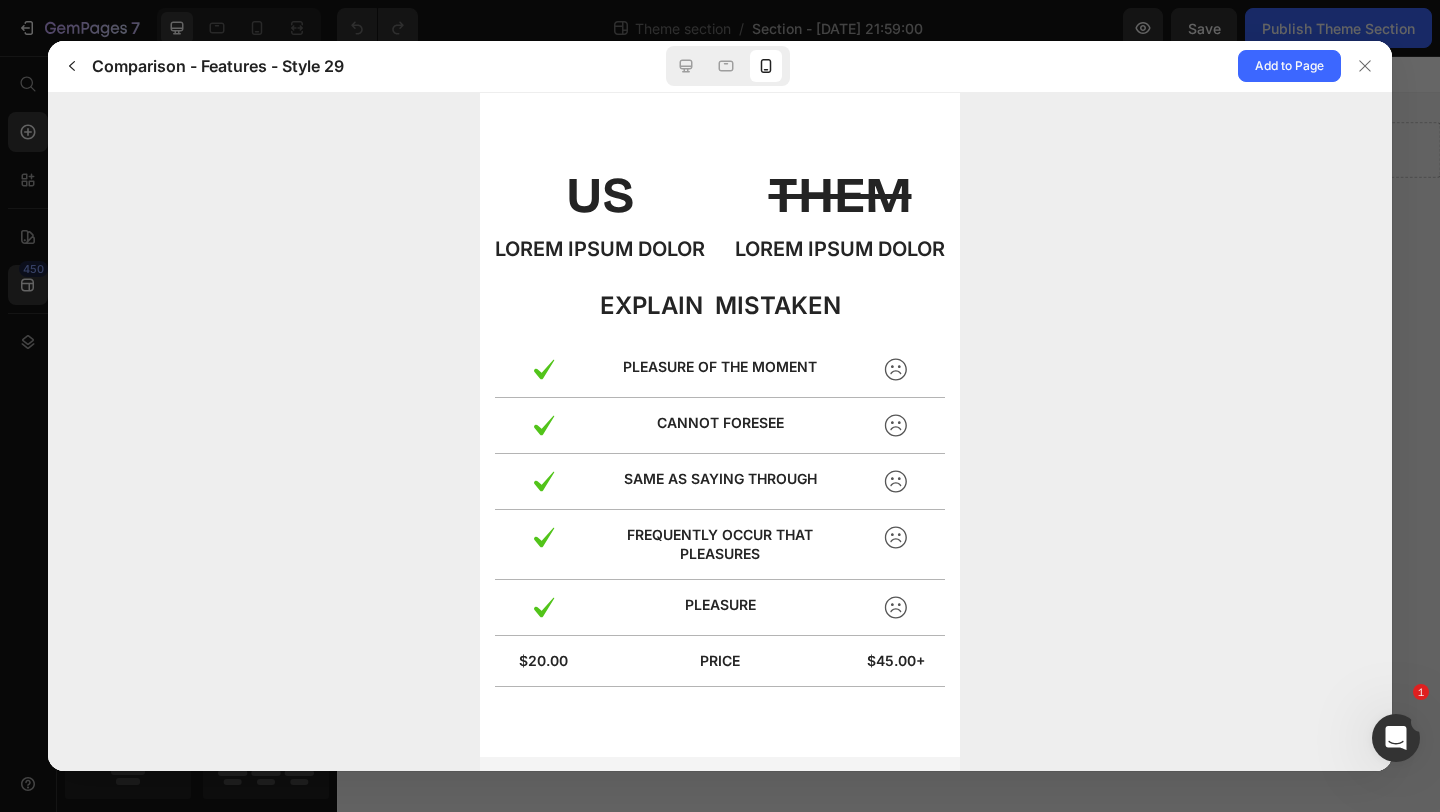 scroll, scrollTop: 0, scrollLeft: 0, axis: both 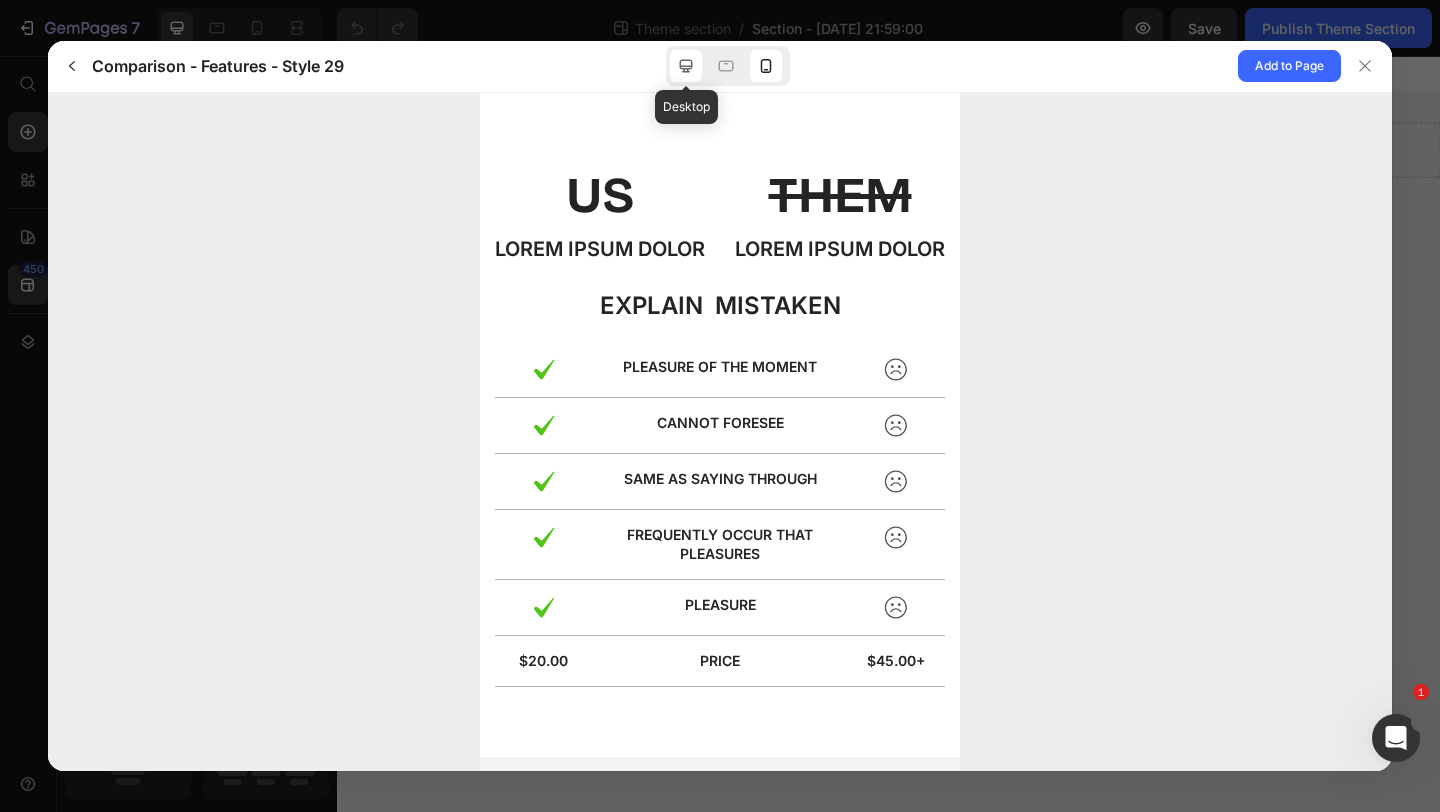 click 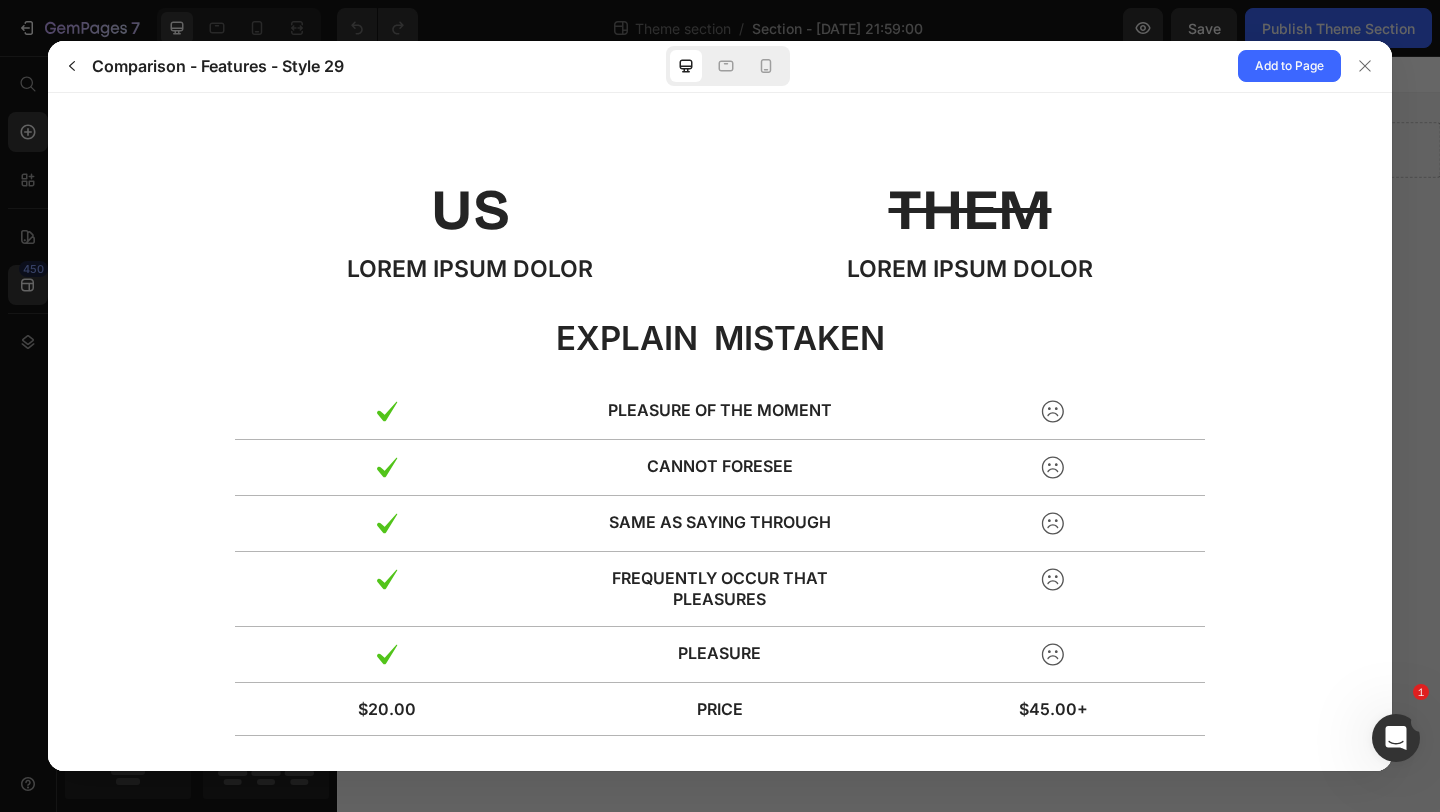 scroll, scrollTop: 44, scrollLeft: 0, axis: vertical 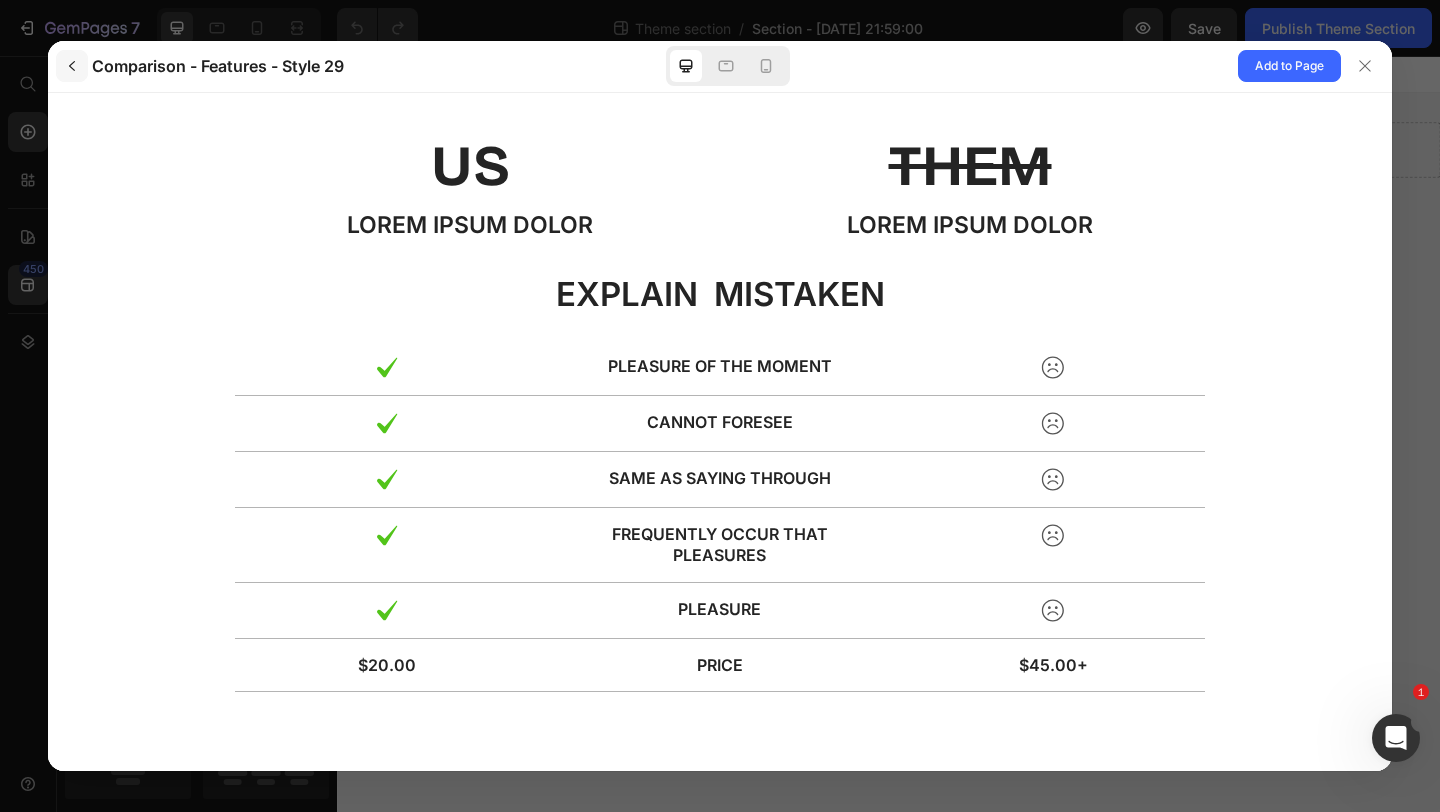 click 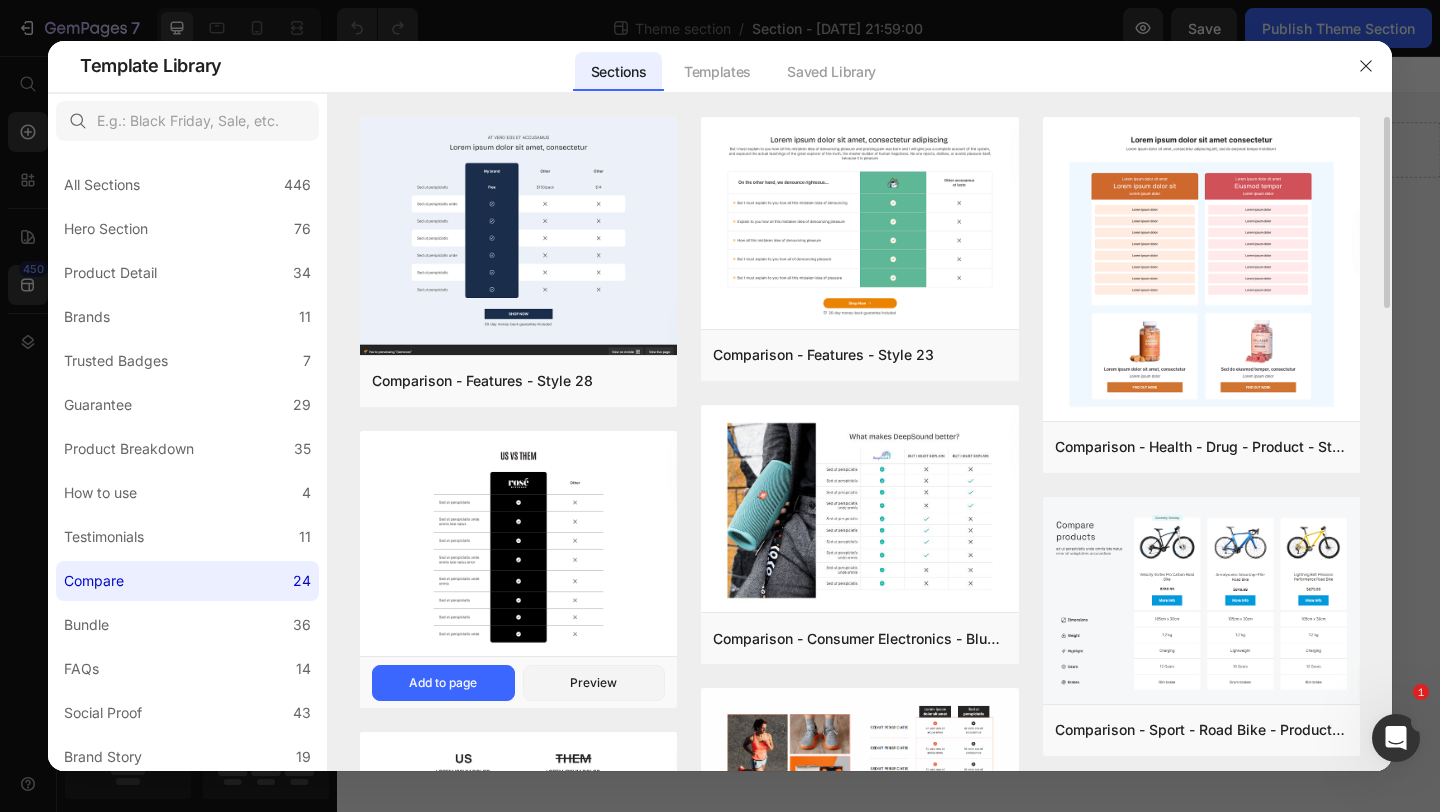 click at bounding box center (518, 546) 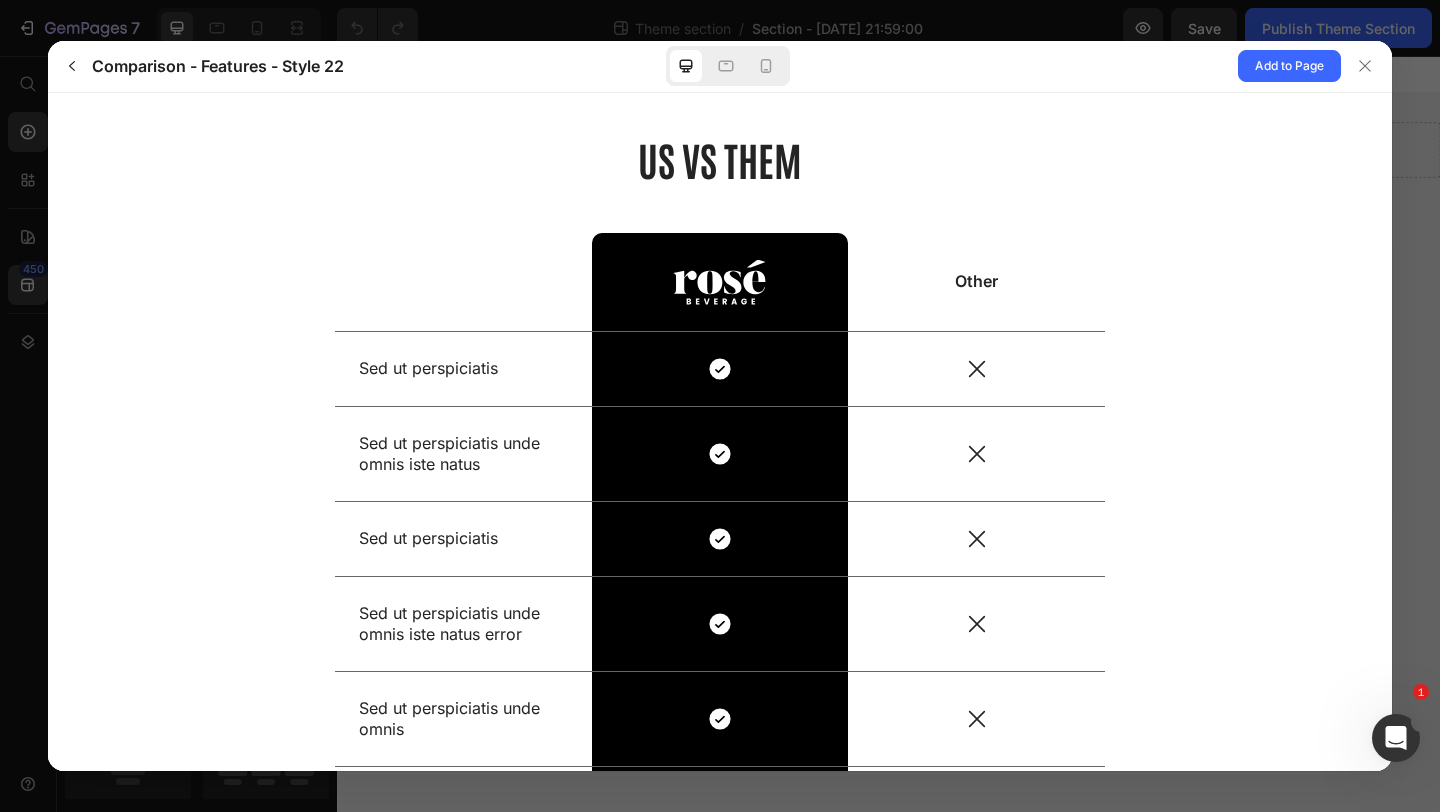 scroll, scrollTop: 31, scrollLeft: 0, axis: vertical 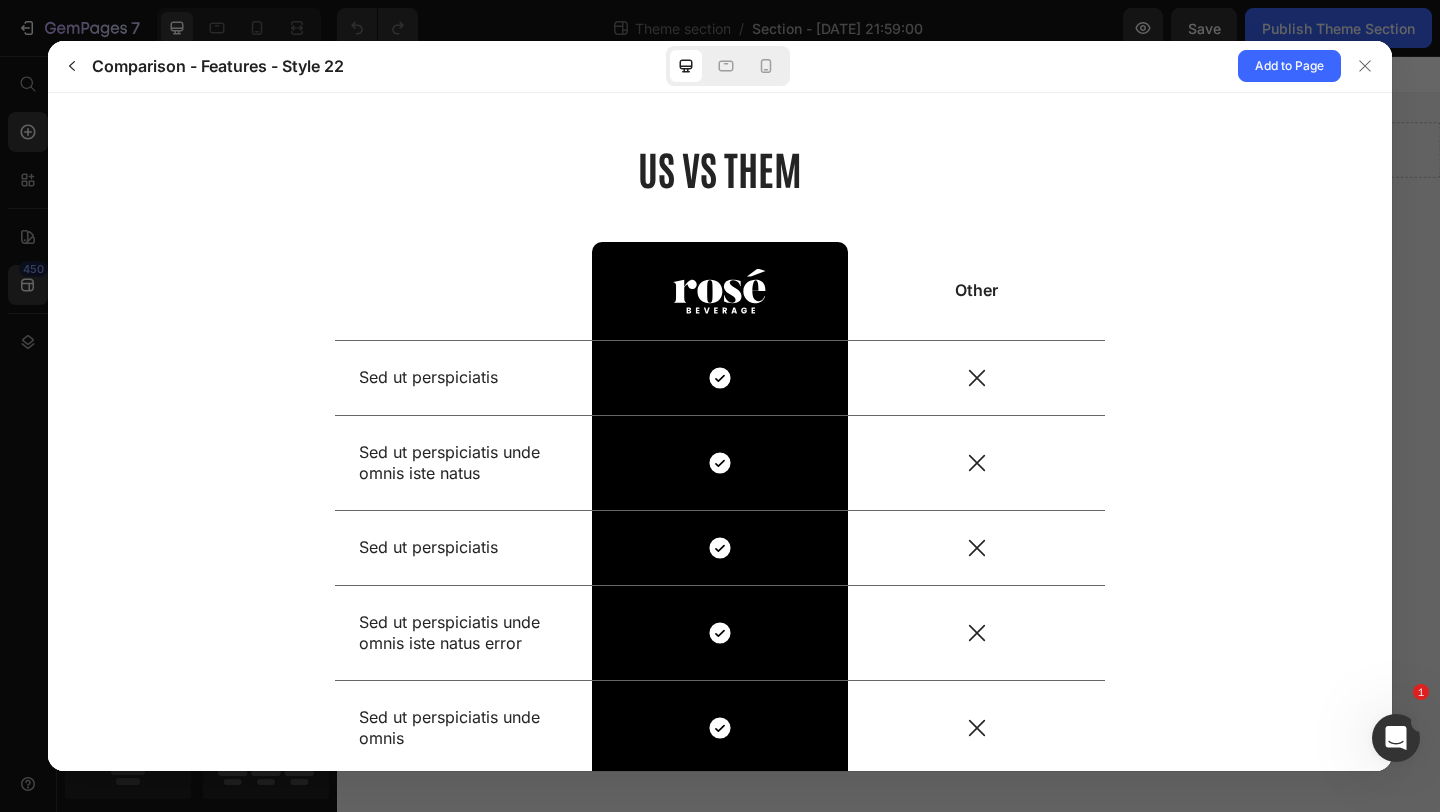 click at bounding box center (728, 66) 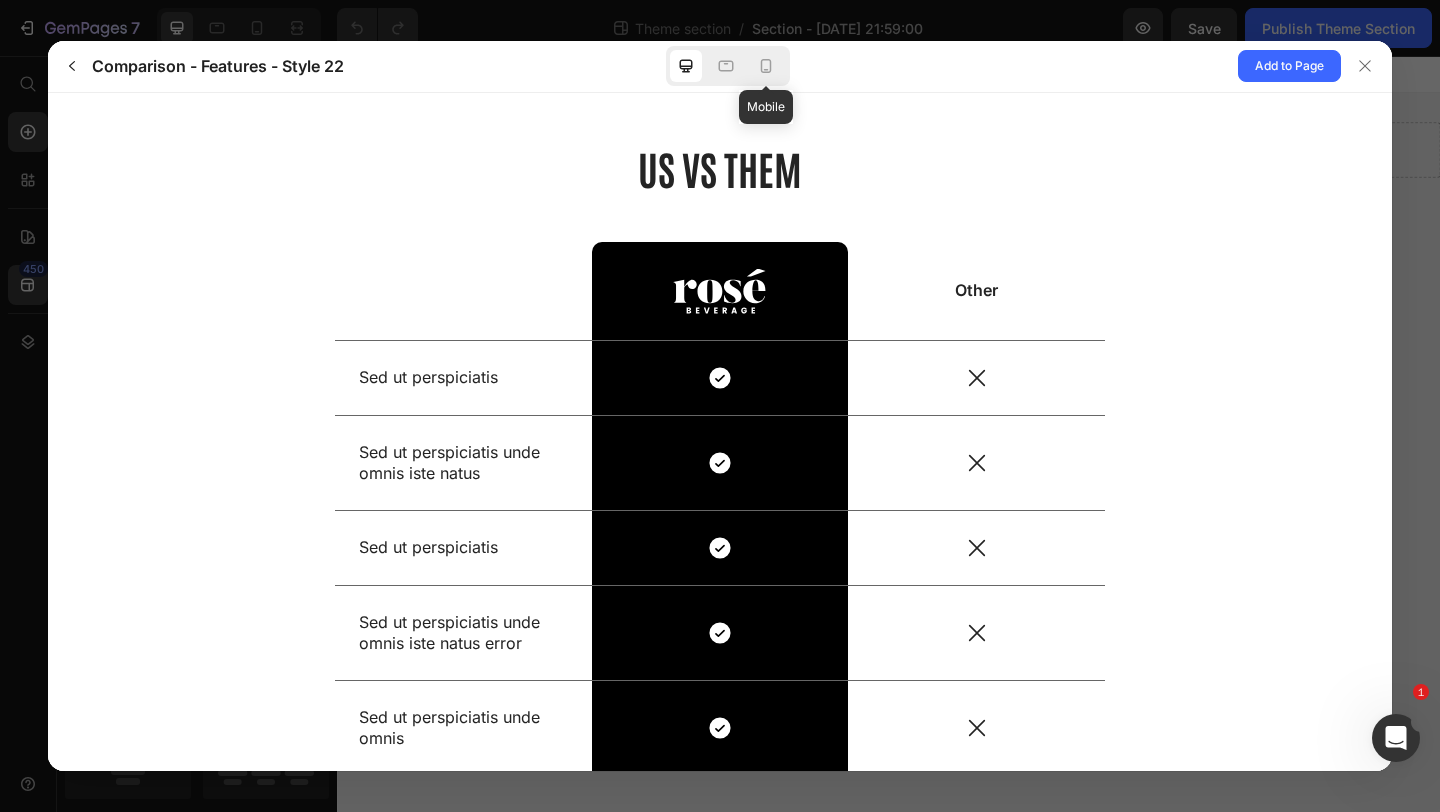 click on "Mobile" at bounding box center [728, 66] 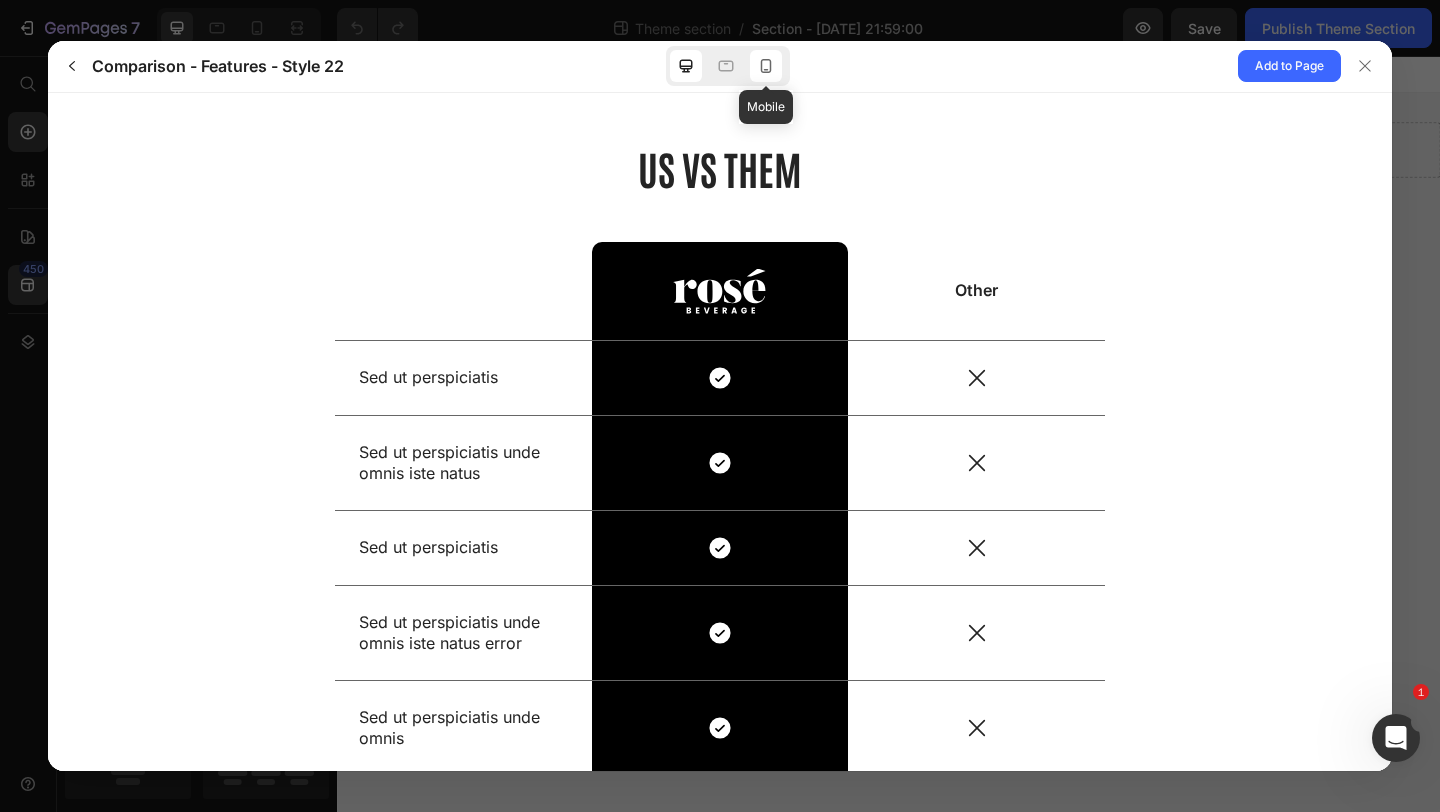 click 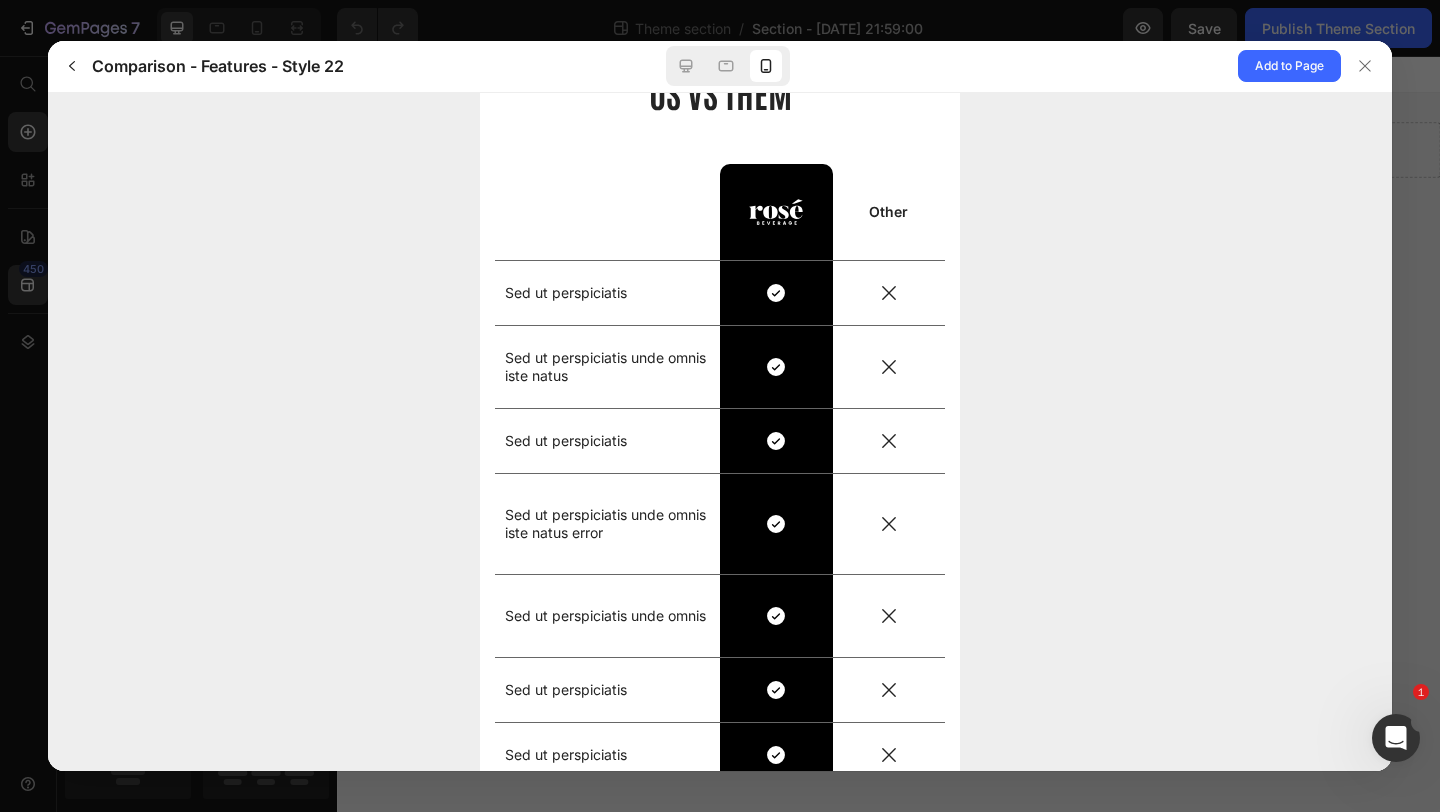 scroll, scrollTop: 94, scrollLeft: 0, axis: vertical 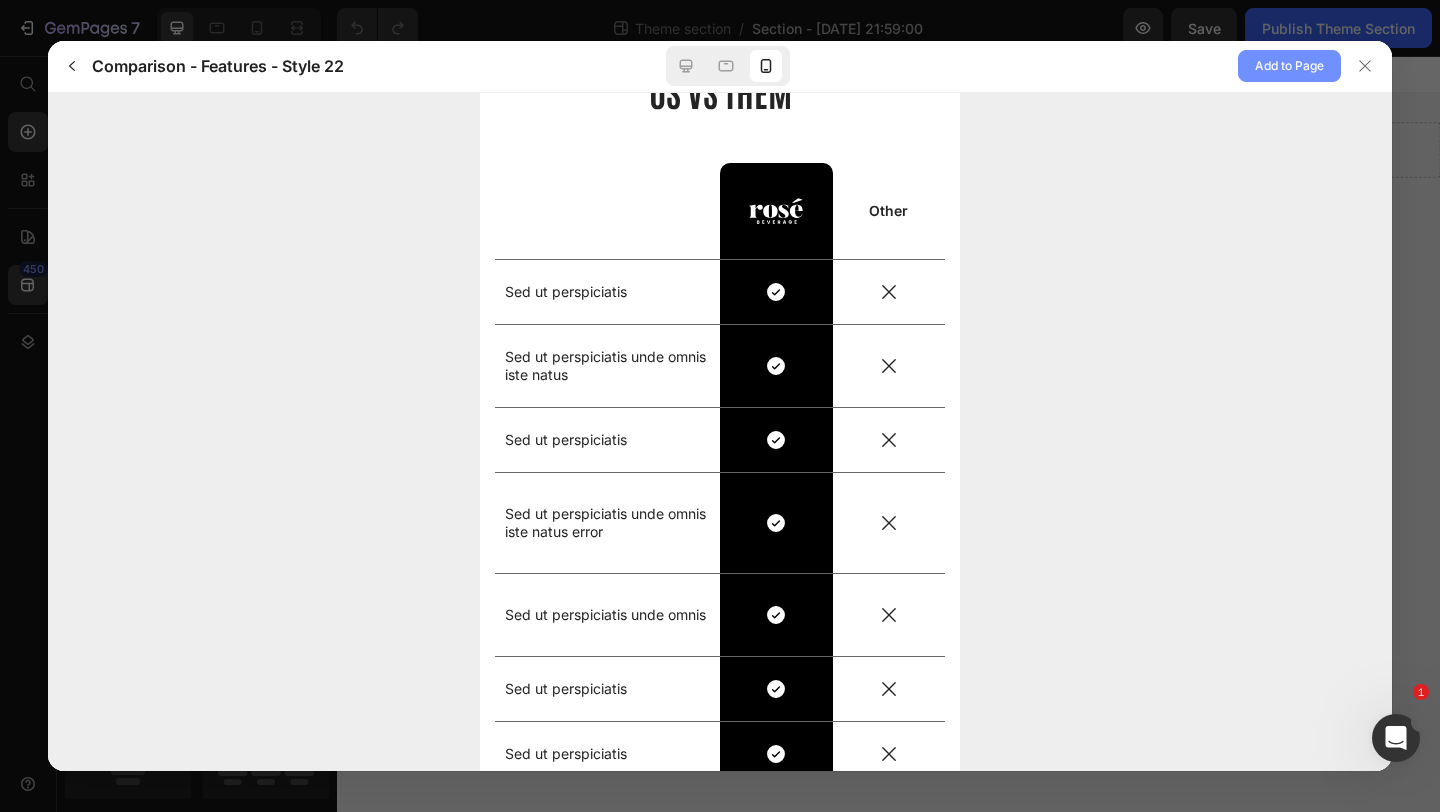 click on "Add to Page" at bounding box center (1289, 66) 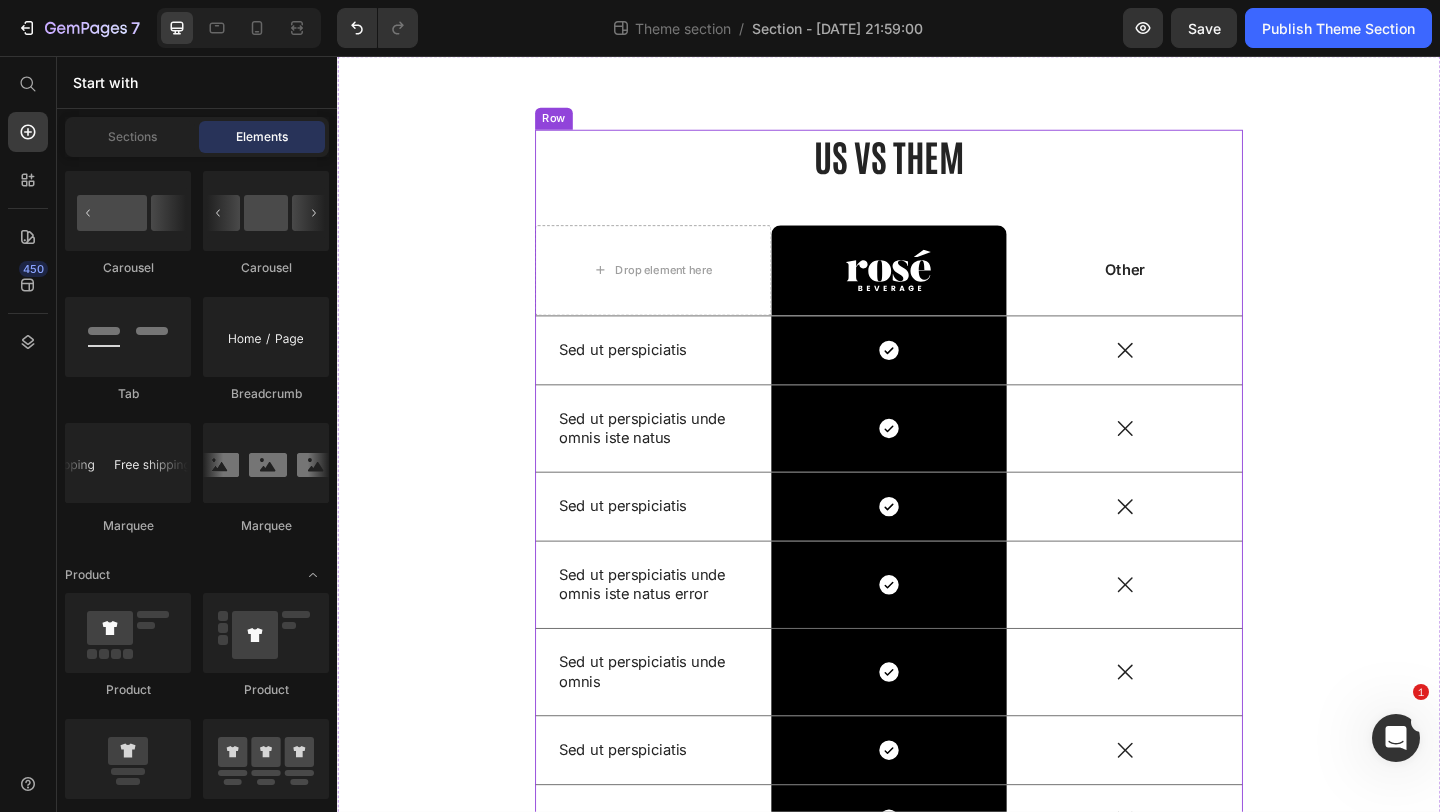 scroll, scrollTop: 0, scrollLeft: 0, axis: both 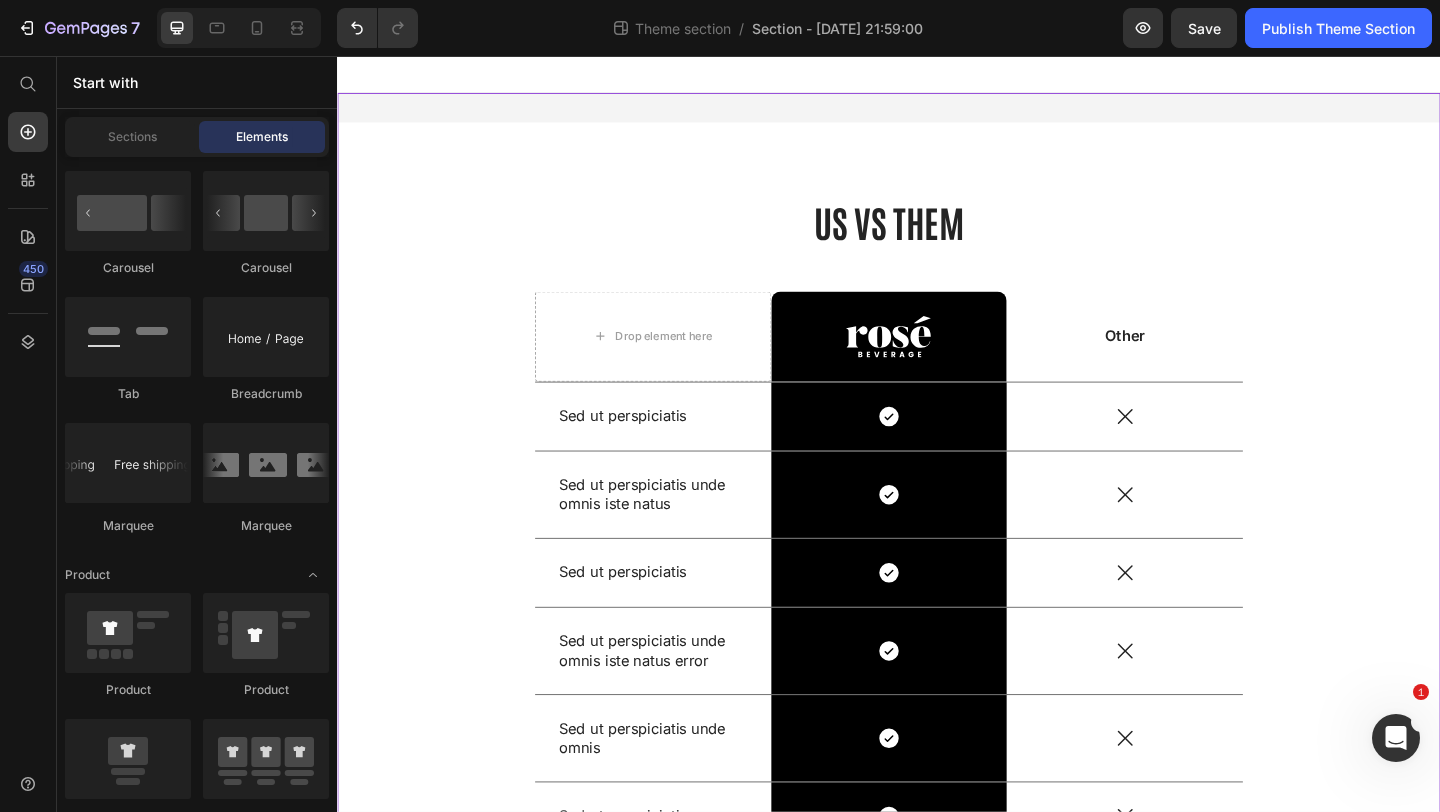 click on "US VS THEM Heading
Drop element here Image Row Other Text Block Row Sed ut perspiciatis Text Block
Icon Row
Icon Row Sed ut perspiciatis unde omnis iste natus  Text Block
Icon Row
Icon Row Sed ut perspiciatis Text Block
Icon Row
Icon Row Sed ut perspiciatis unde omnis iste natus error  Text Block
Icon Row
Icon Row Sed ut perspiciatis unde omnis Text Block
Icon Row
Icon Row Sed ut perspiciatis Text Block
Icon Row
Icon Row Sed ut perspiciatis Text Block
Icon Row
Icon Row Sed ut perspiciatis unde Text Block
Icon Row
Icon Row Row Row" at bounding box center [937, 639] 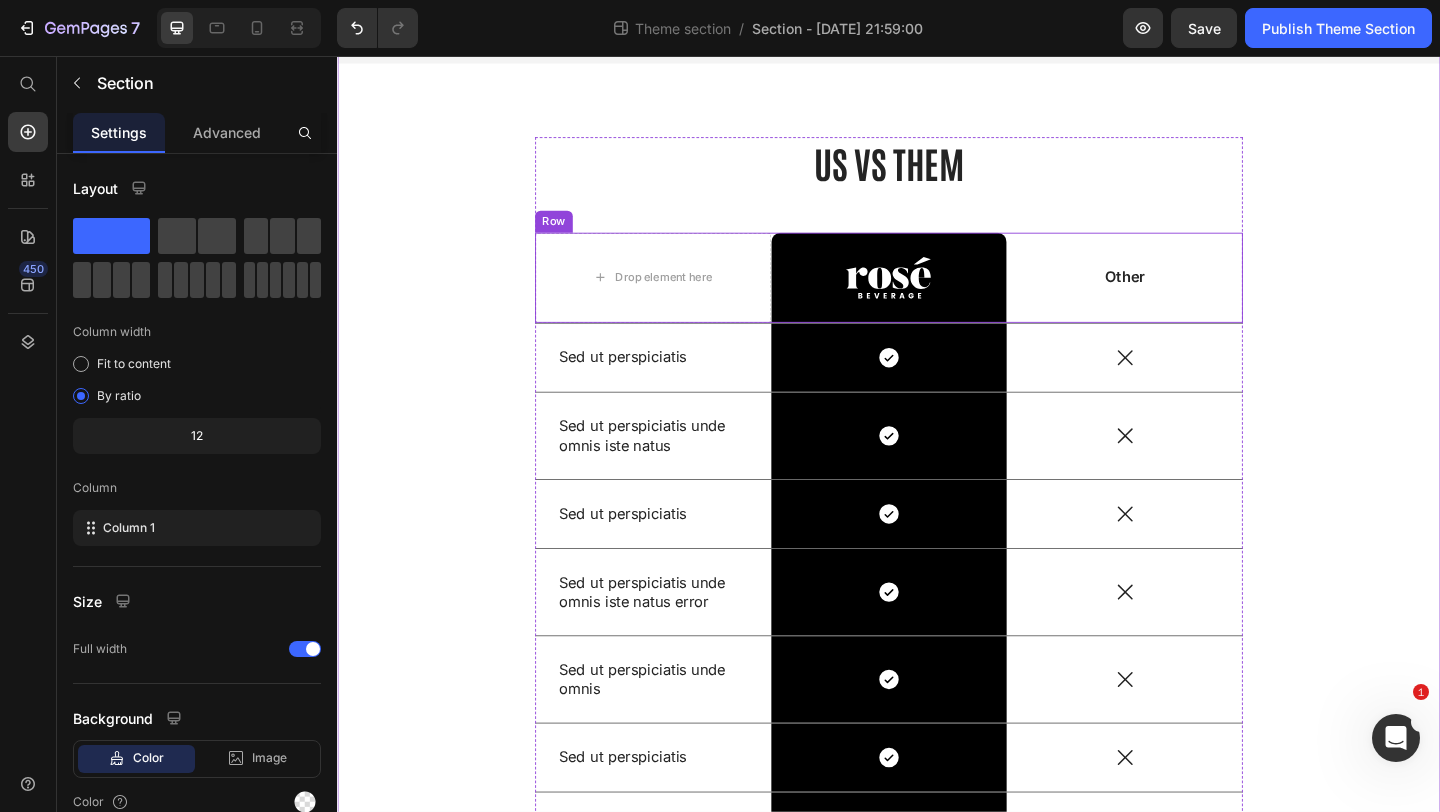 scroll, scrollTop: 77, scrollLeft: 0, axis: vertical 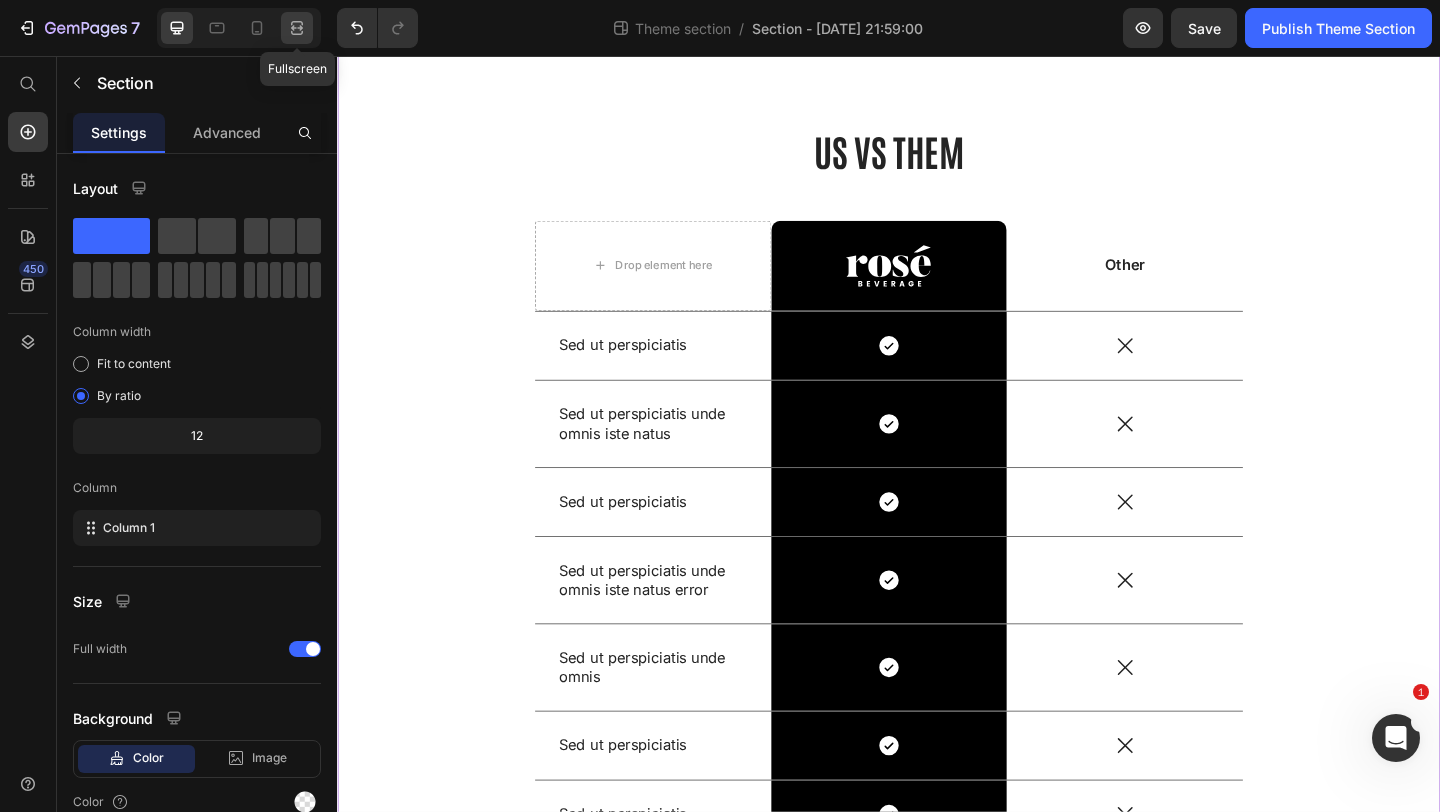 click 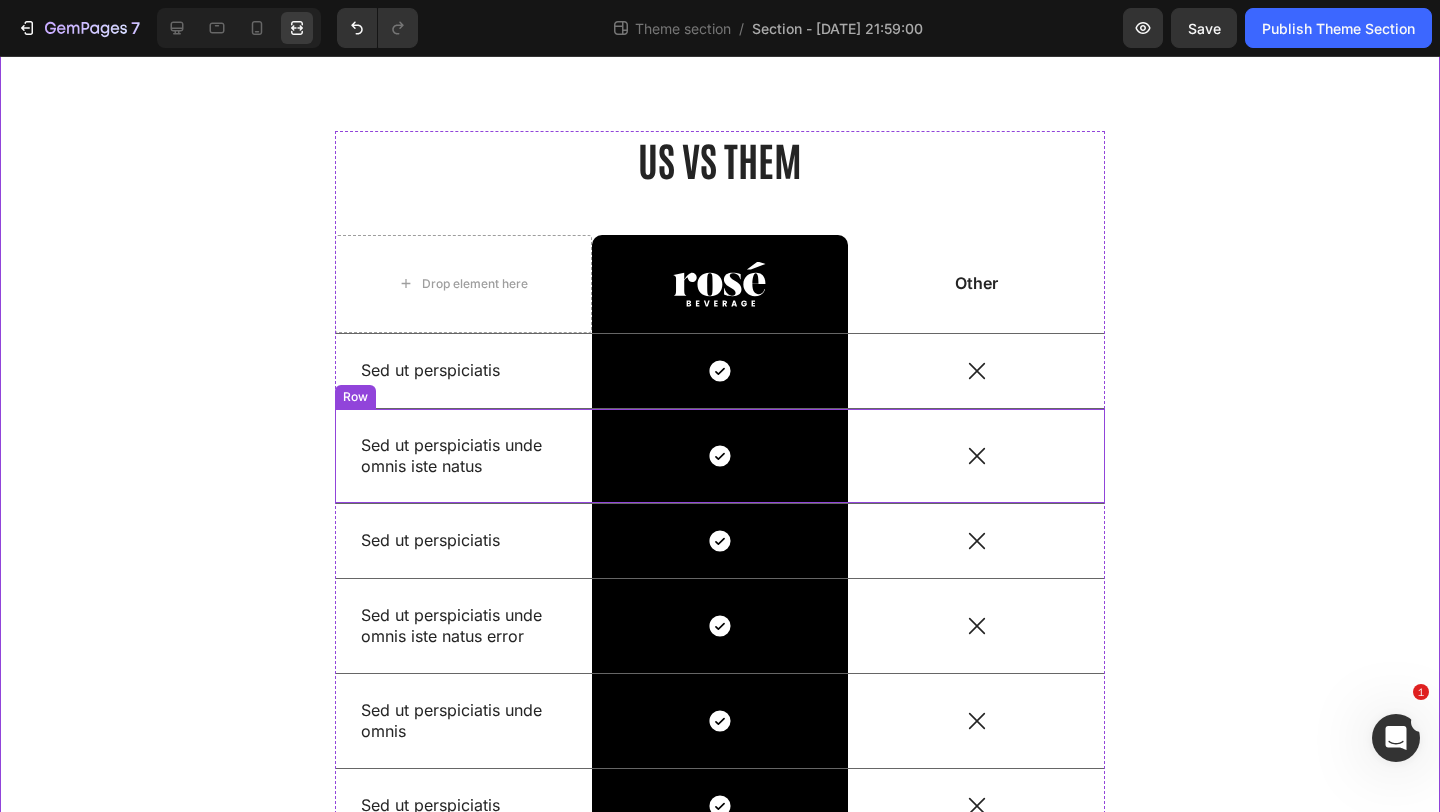 scroll, scrollTop: 369, scrollLeft: 0, axis: vertical 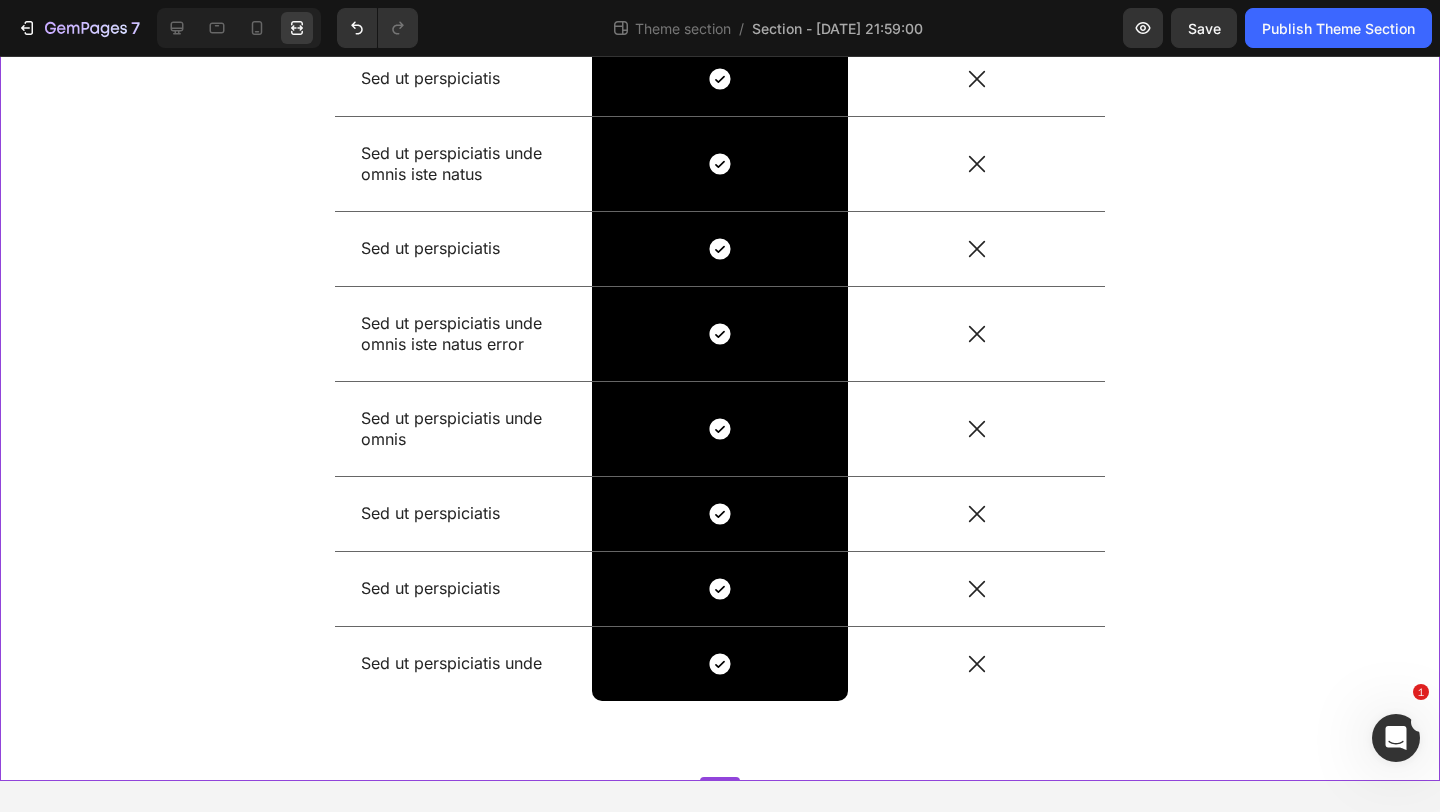 click on "US VS THEM Heading
Drop element here Image Row Other Text Block Row Sed ut perspiciatis Text Block
Icon Row
Icon Row Sed ut perspiciatis unde omnis iste natus  Text Block
Icon Row
Icon Row Sed ut perspiciatis Text Block
Icon Row
Icon Row Sed ut perspiciatis unde omnis iste natus error  Text Block
Icon Row
Icon Row Sed ut perspiciatis unde omnis Text Block
Icon Row
Icon Row Sed ut perspiciatis Text Block
Icon Row
Icon Row Sed ut perspiciatis Text Block
Icon Row
Icon Row Sed ut perspiciatis unde Text Block
Icon Row
Icon Row Row" at bounding box center [720, 286] 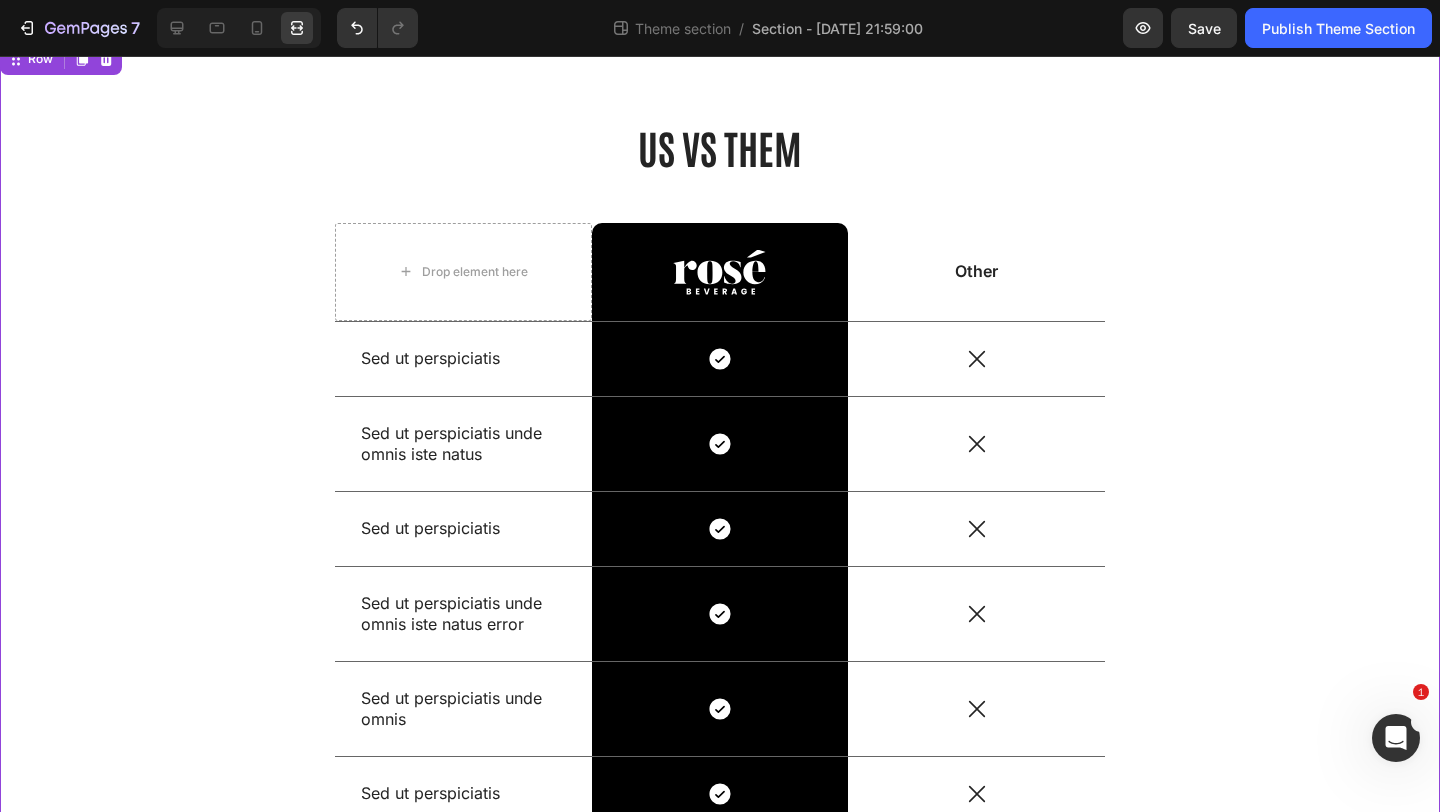 scroll, scrollTop: 2, scrollLeft: 0, axis: vertical 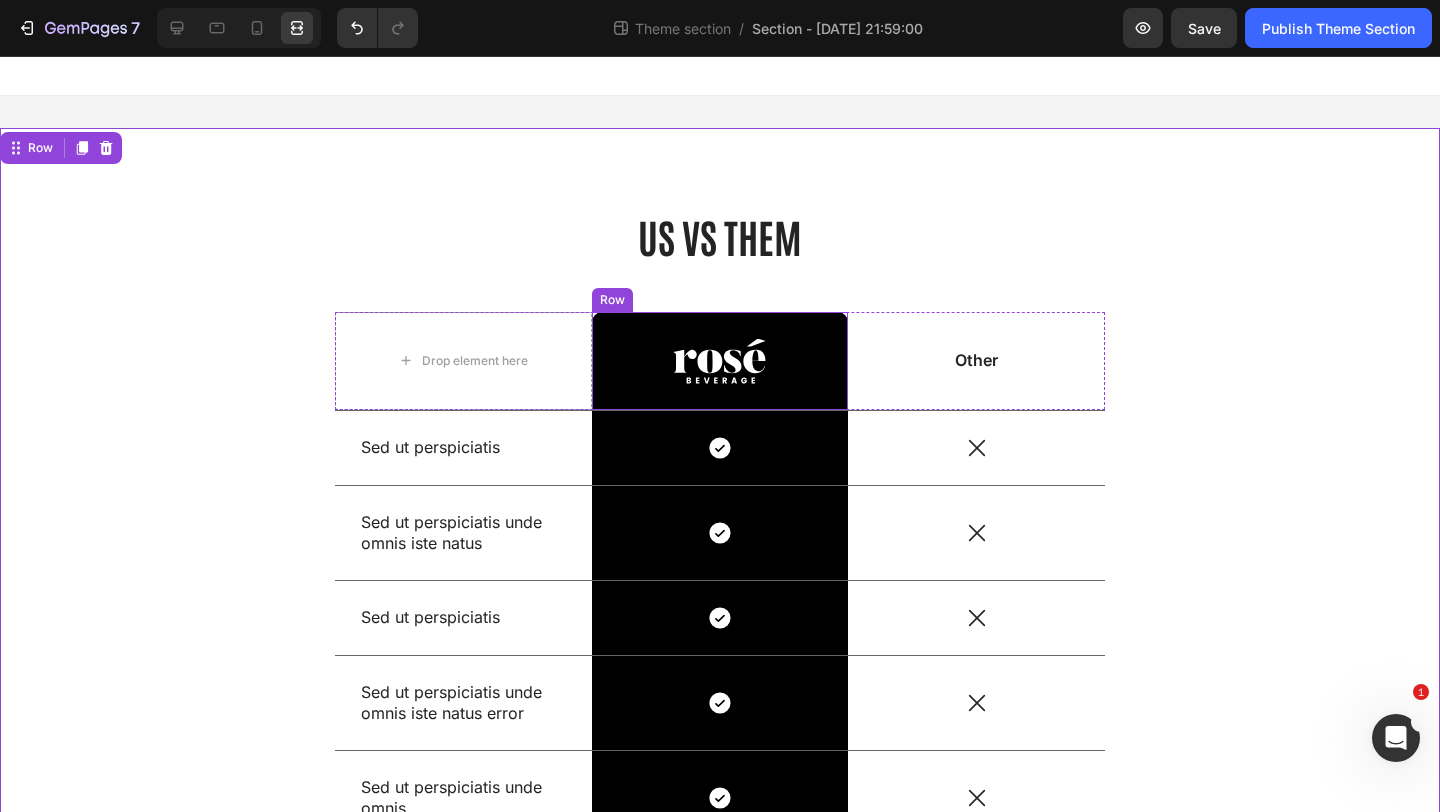 click on "Image Row" at bounding box center [720, 361] 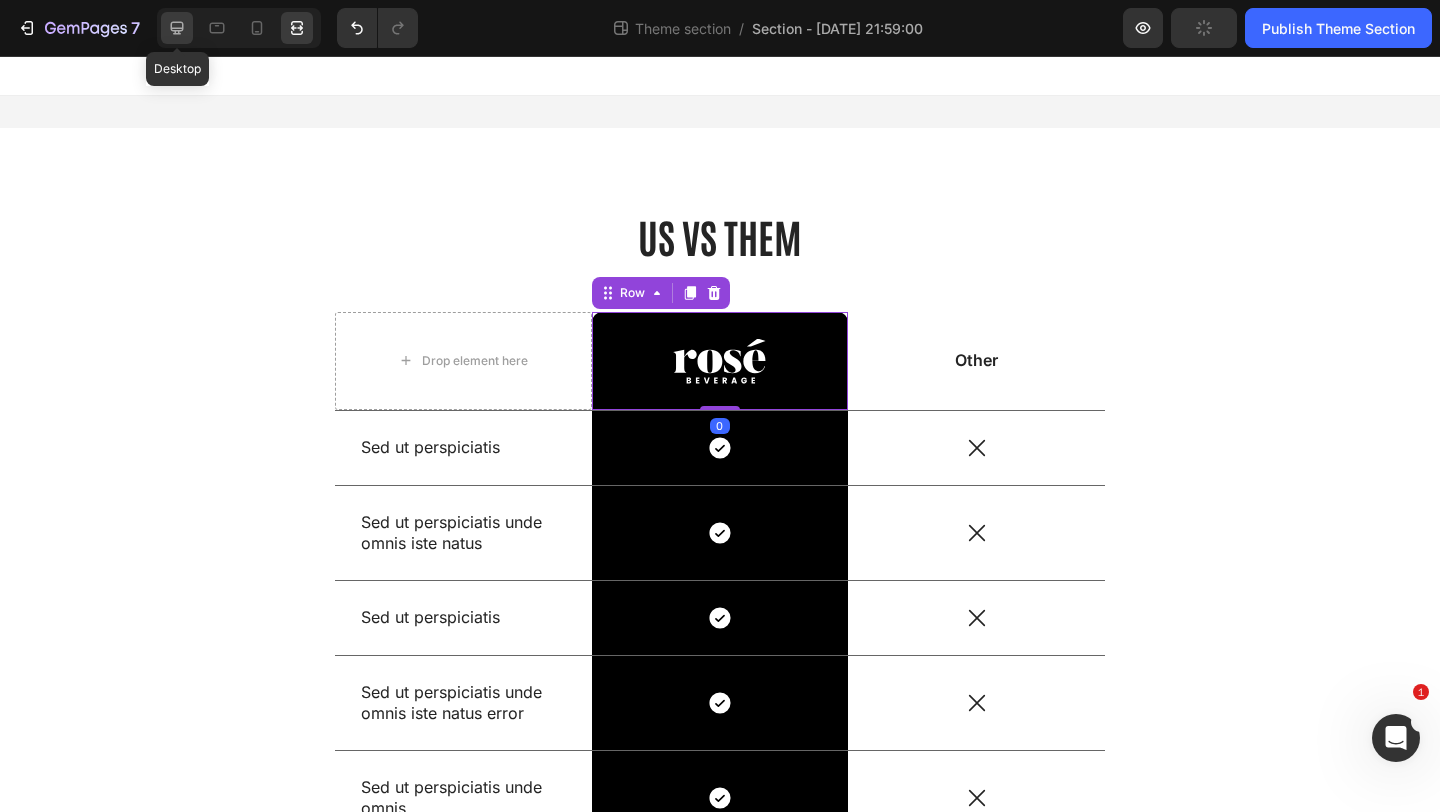 click 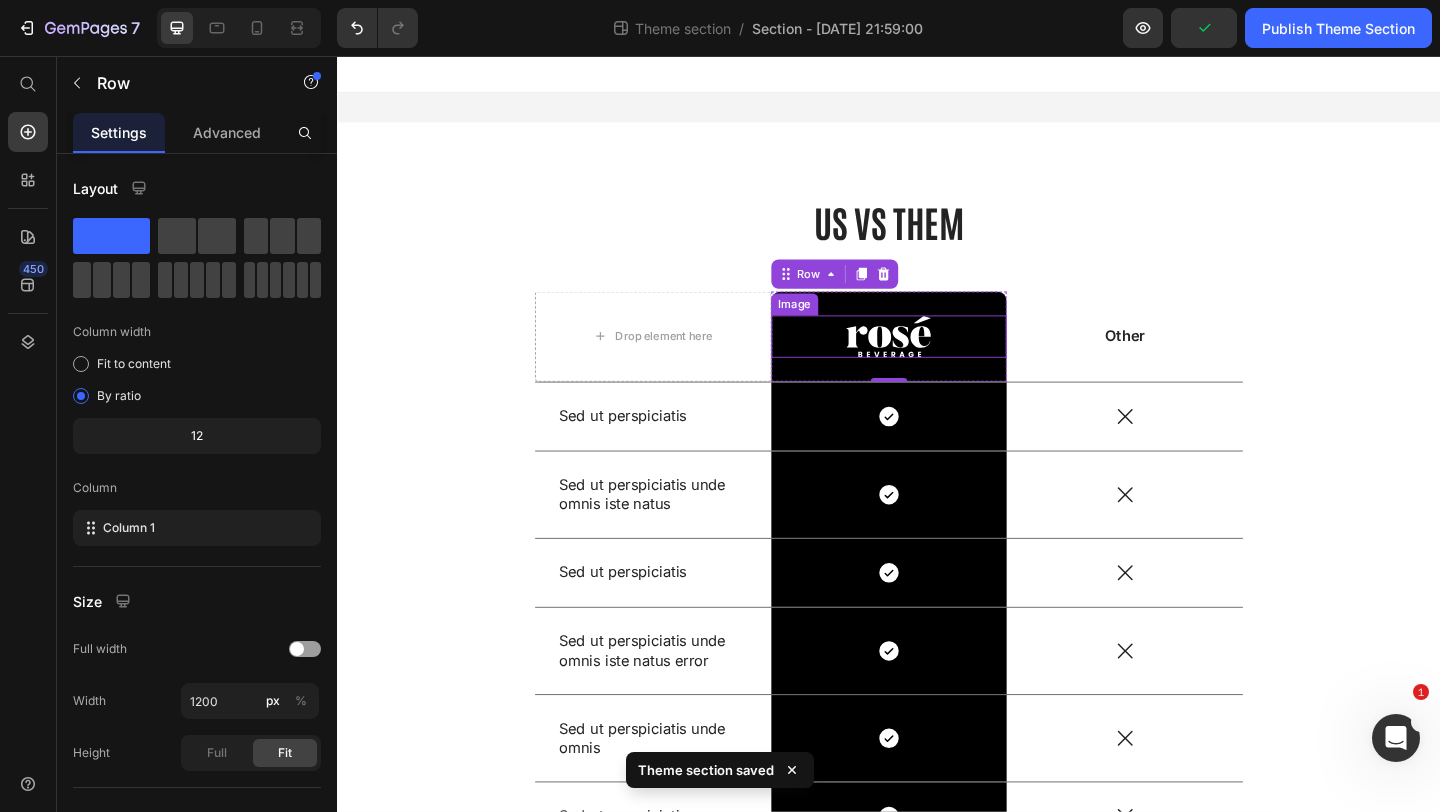 click at bounding box center (937, 361) 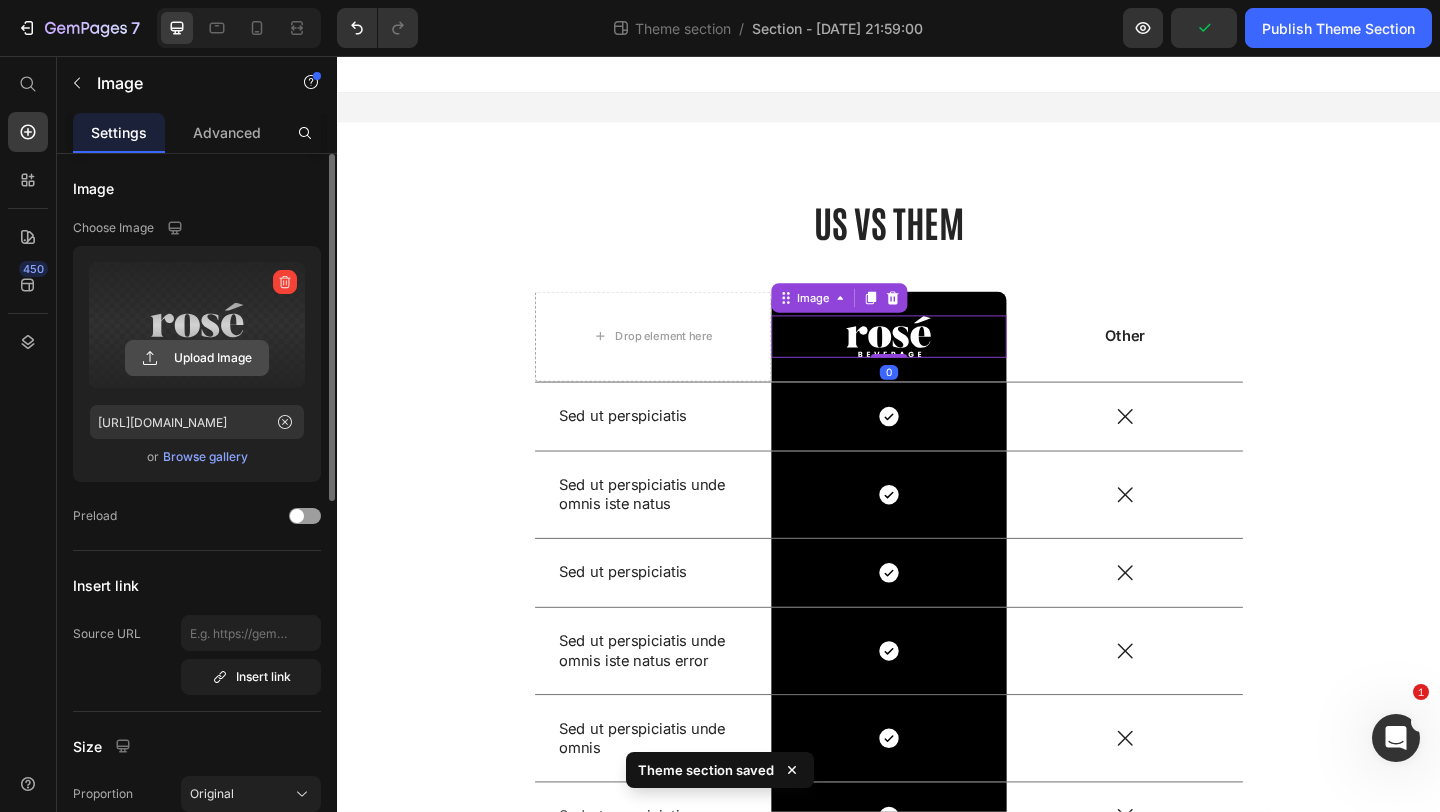 click 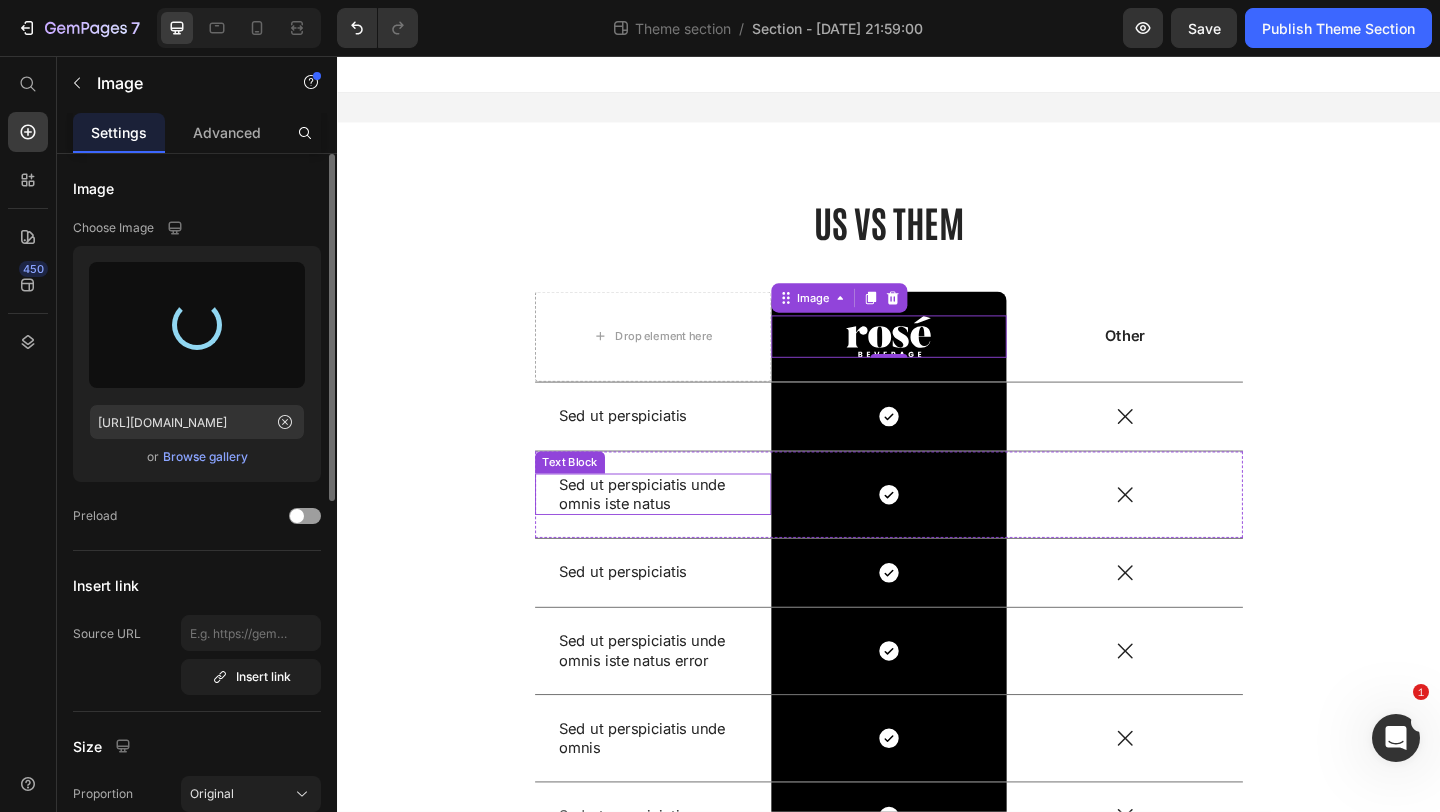 type on "[URL][DOMAIN_NAME]" 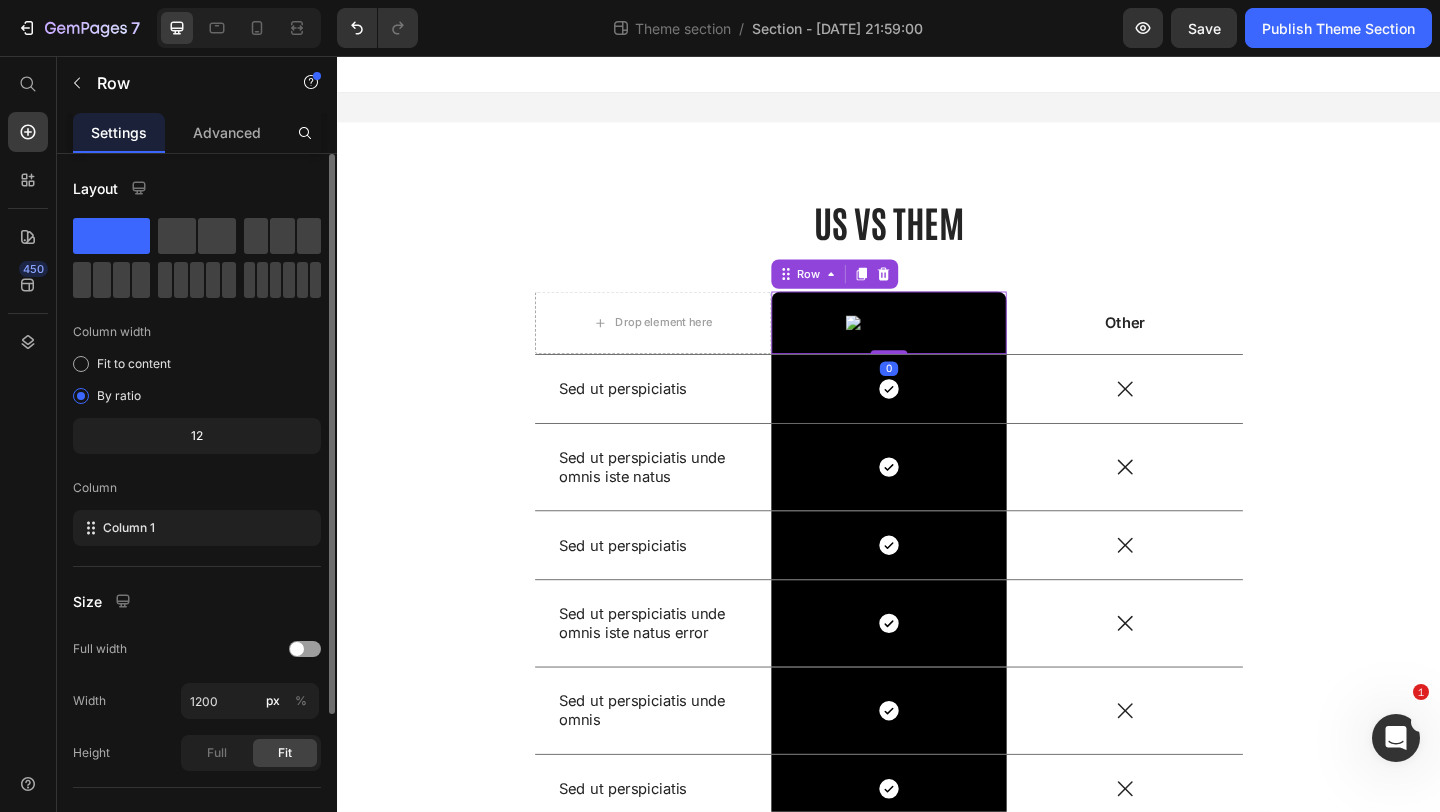 click on "Image Row   0" at bounding box center (937, 346) 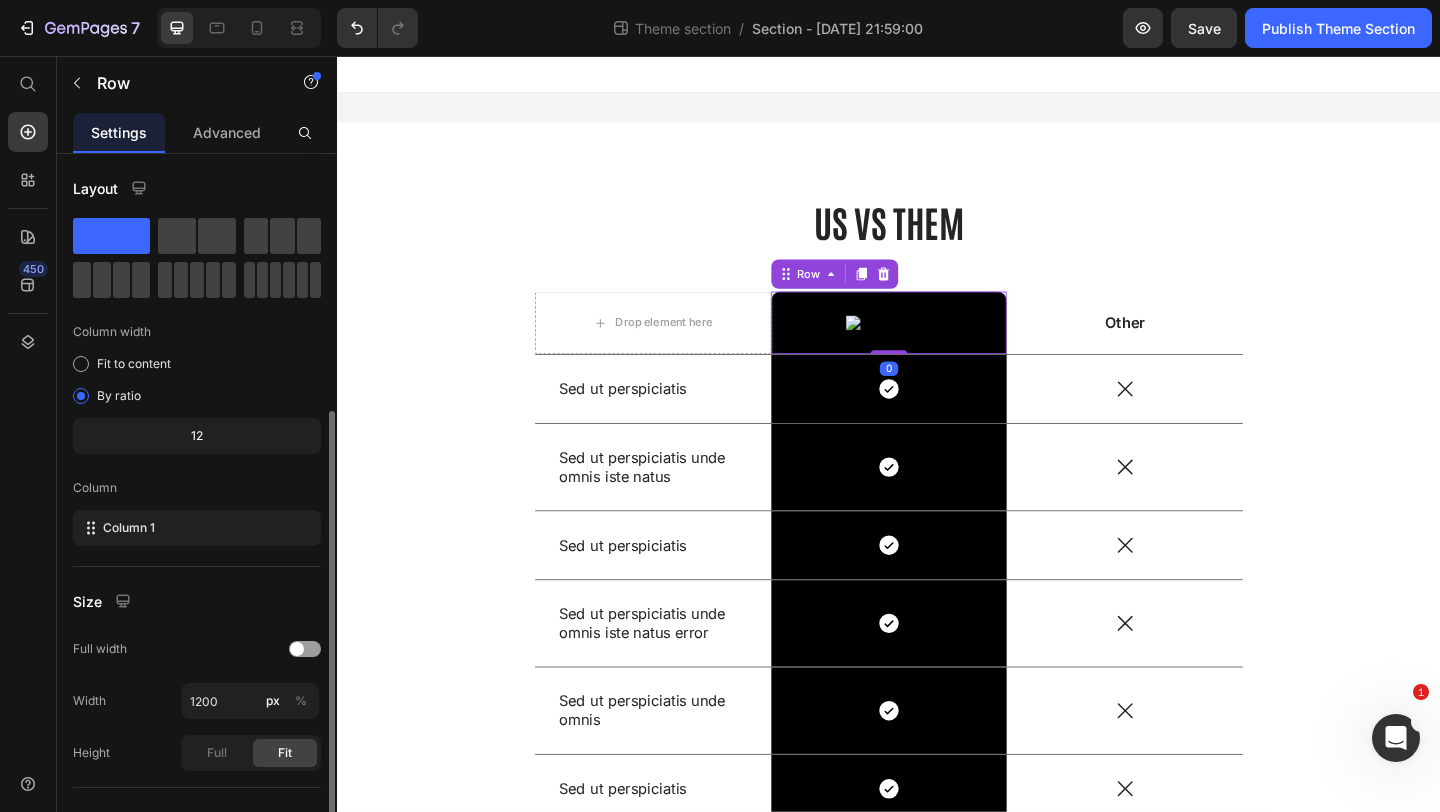 scroll, scrollTop: 197, scrollLeft: 0, axis: vertical 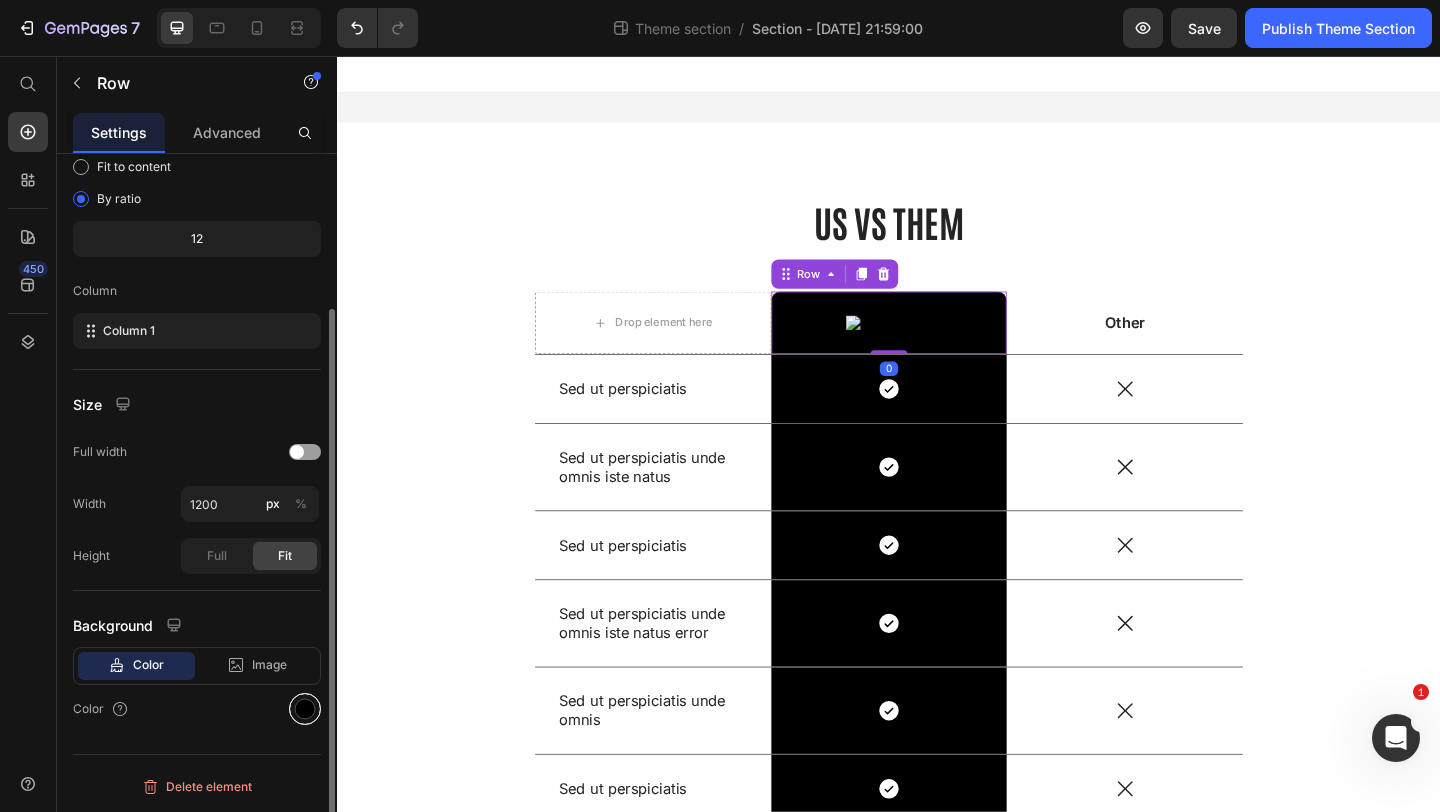 click at bounding box center [305, 709] 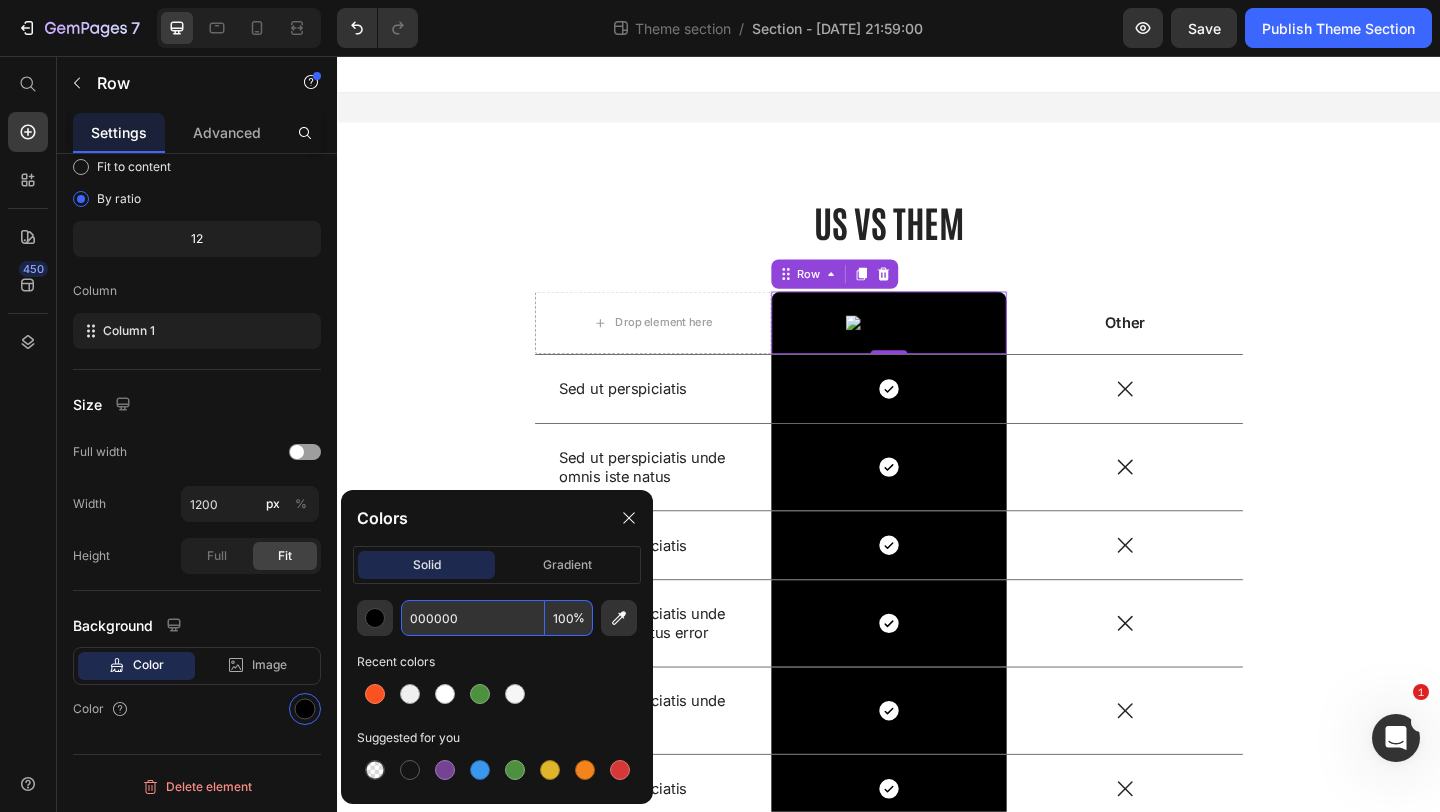 click on "000000" at bounding box center [473, 618] 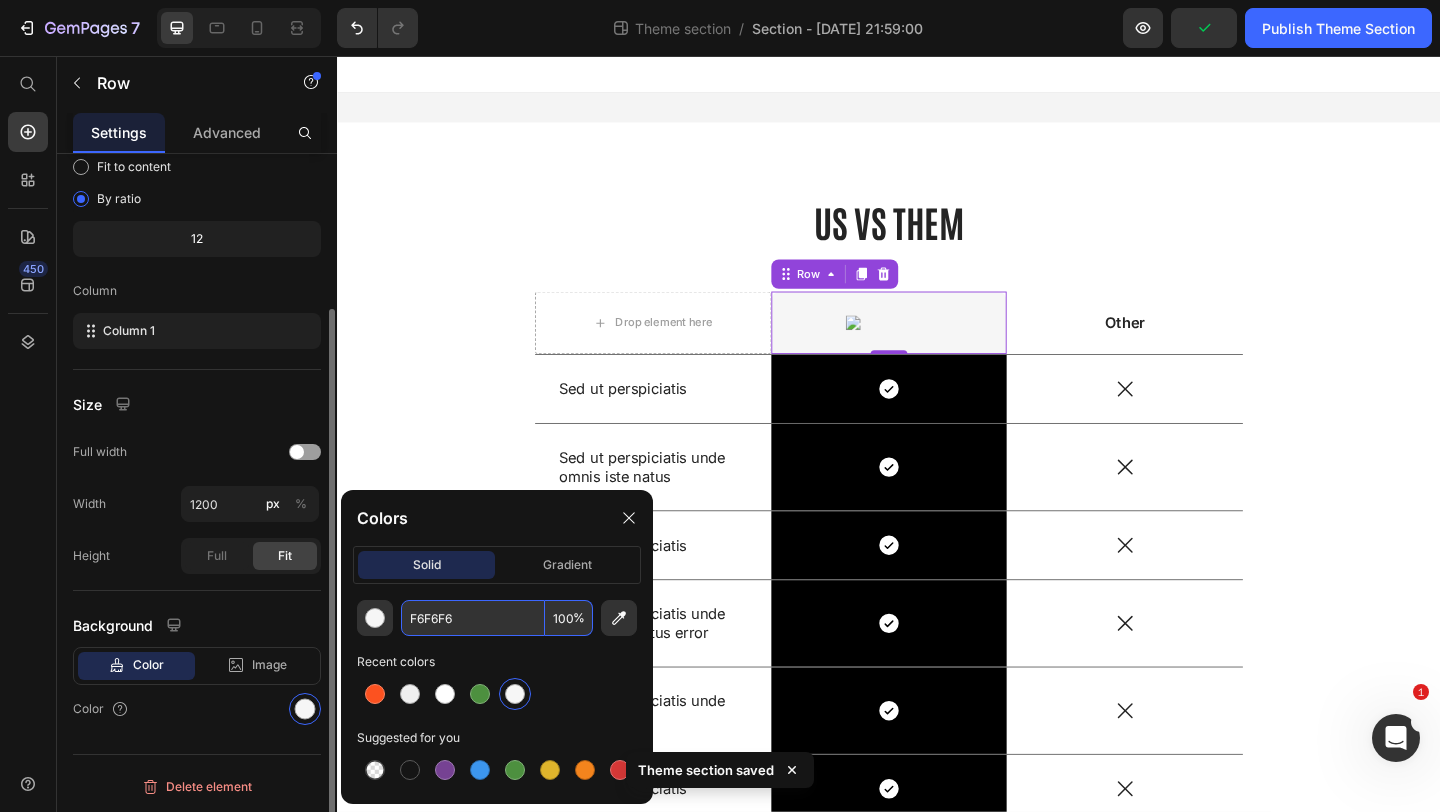 type on "F6F6F6" 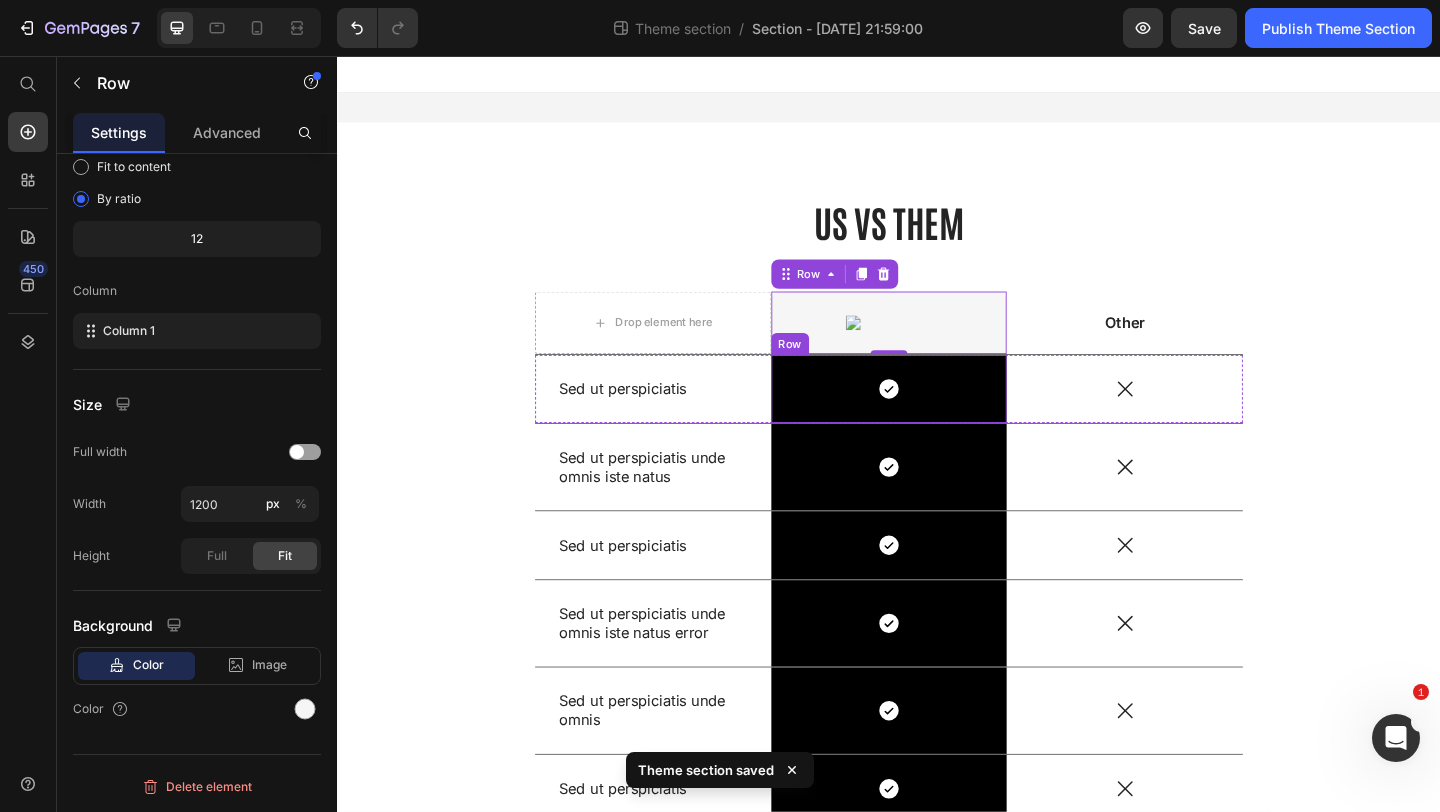 click on "Icon Row" at bounding box center [937, 418] 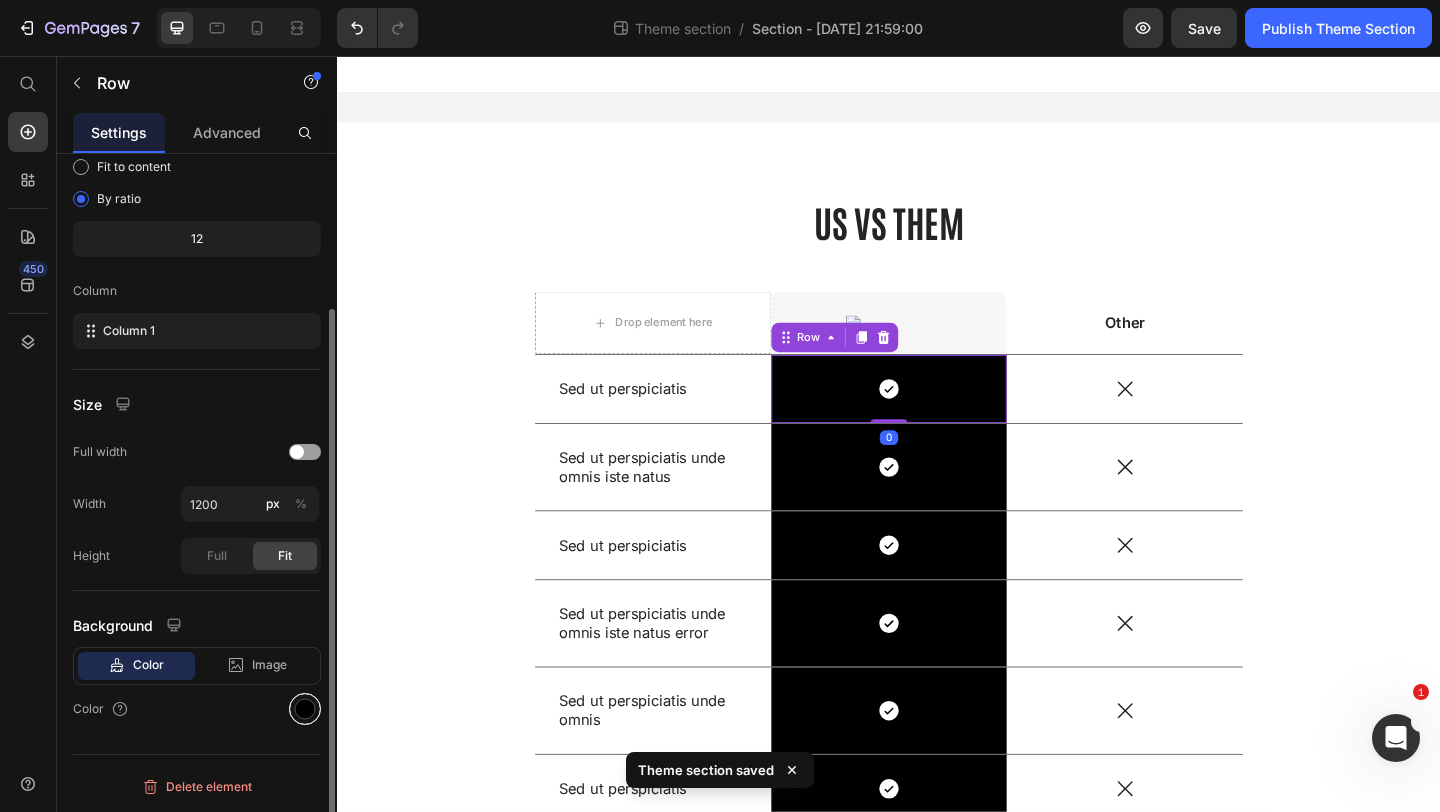 click at bounding box center [305, 709] 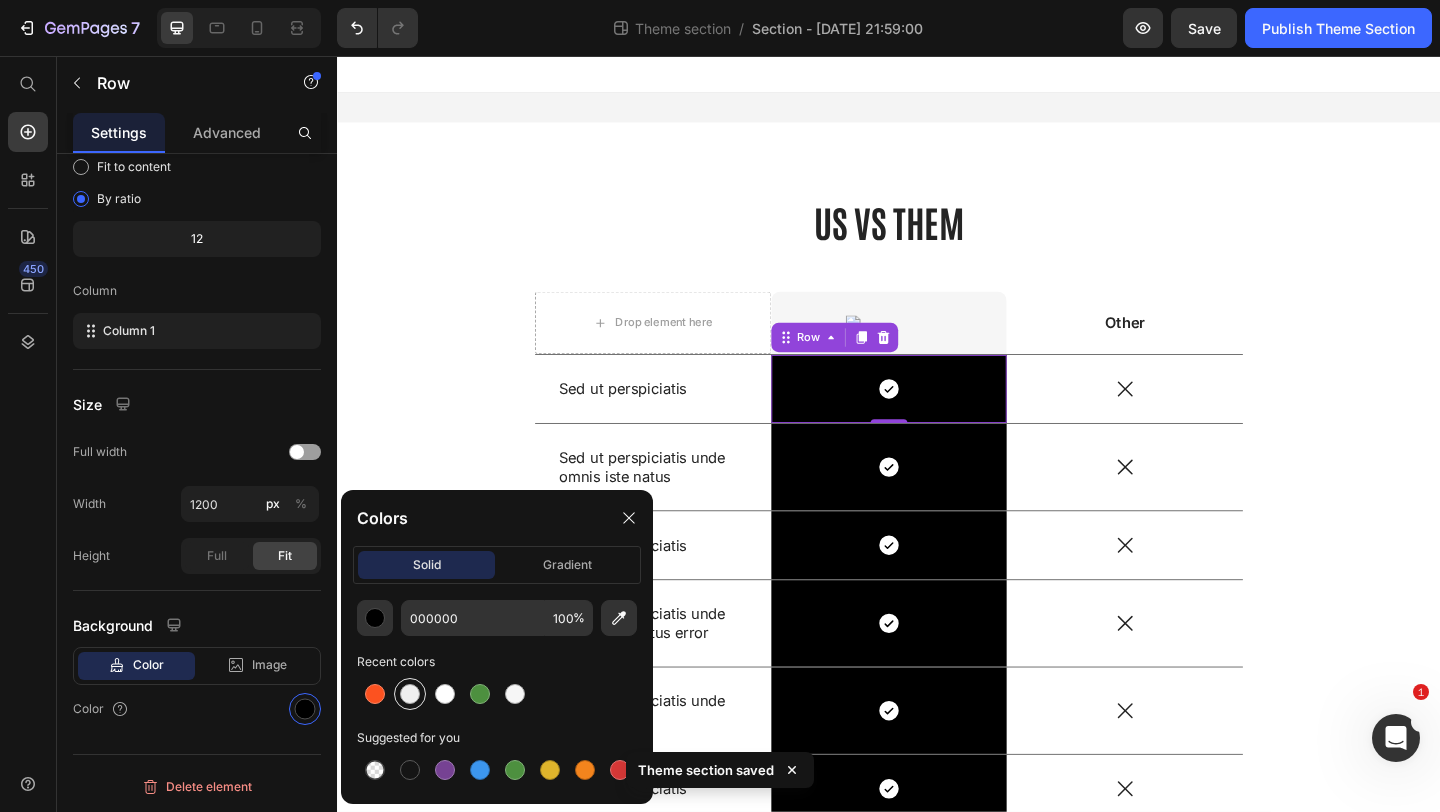 click at bounding box center (410, 694) 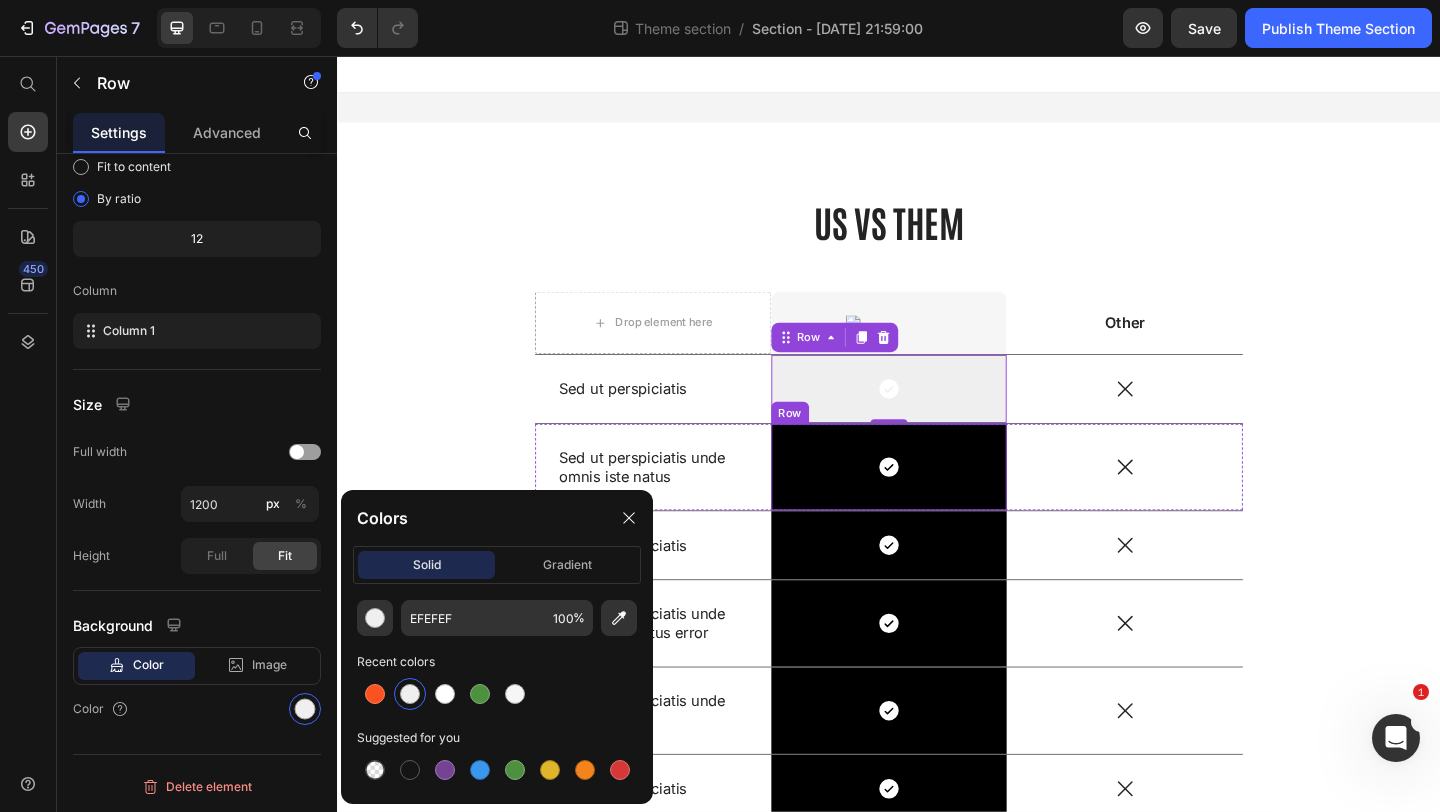 click on "Icon Row" at bounding box center [937, 503] 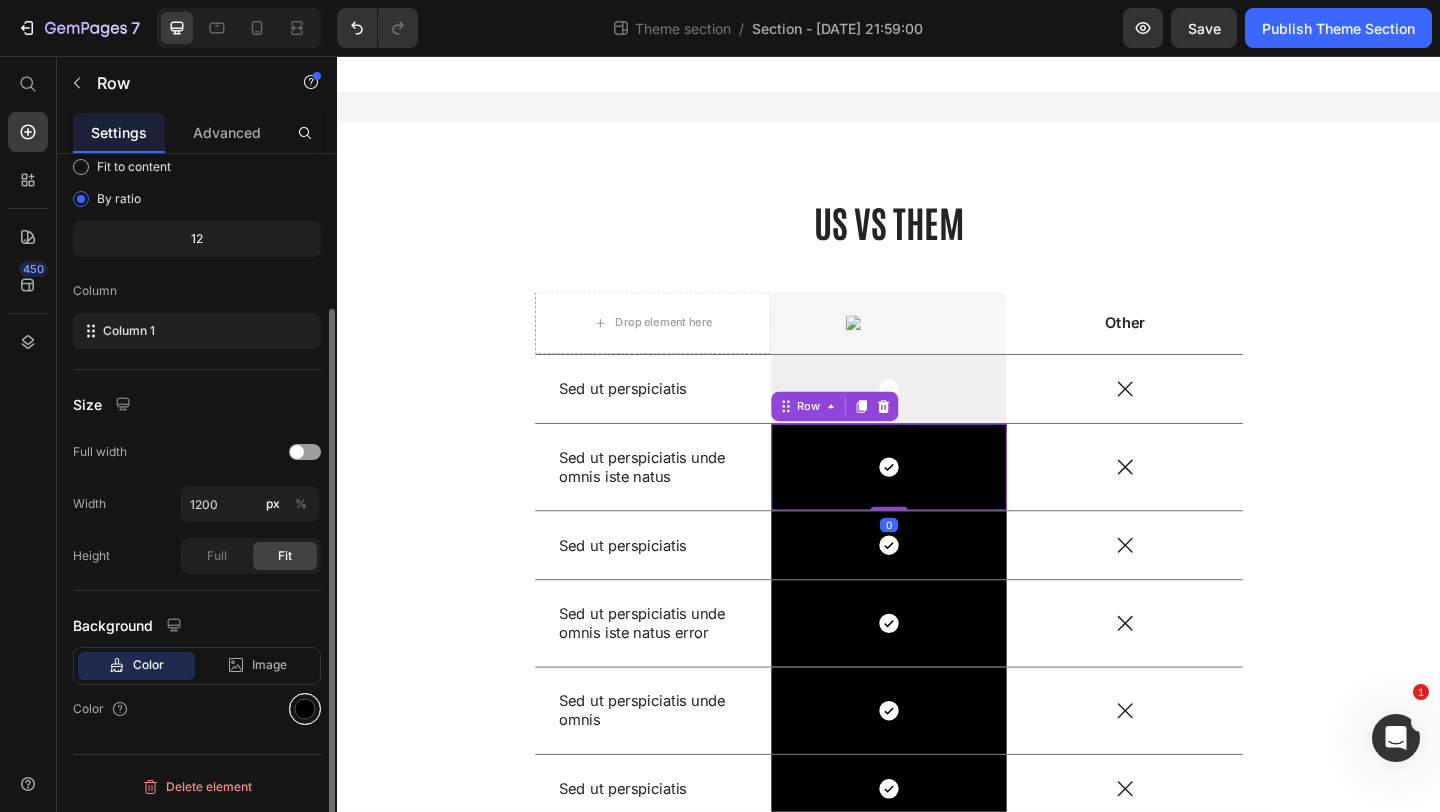 click at bounding box center [305, 709] 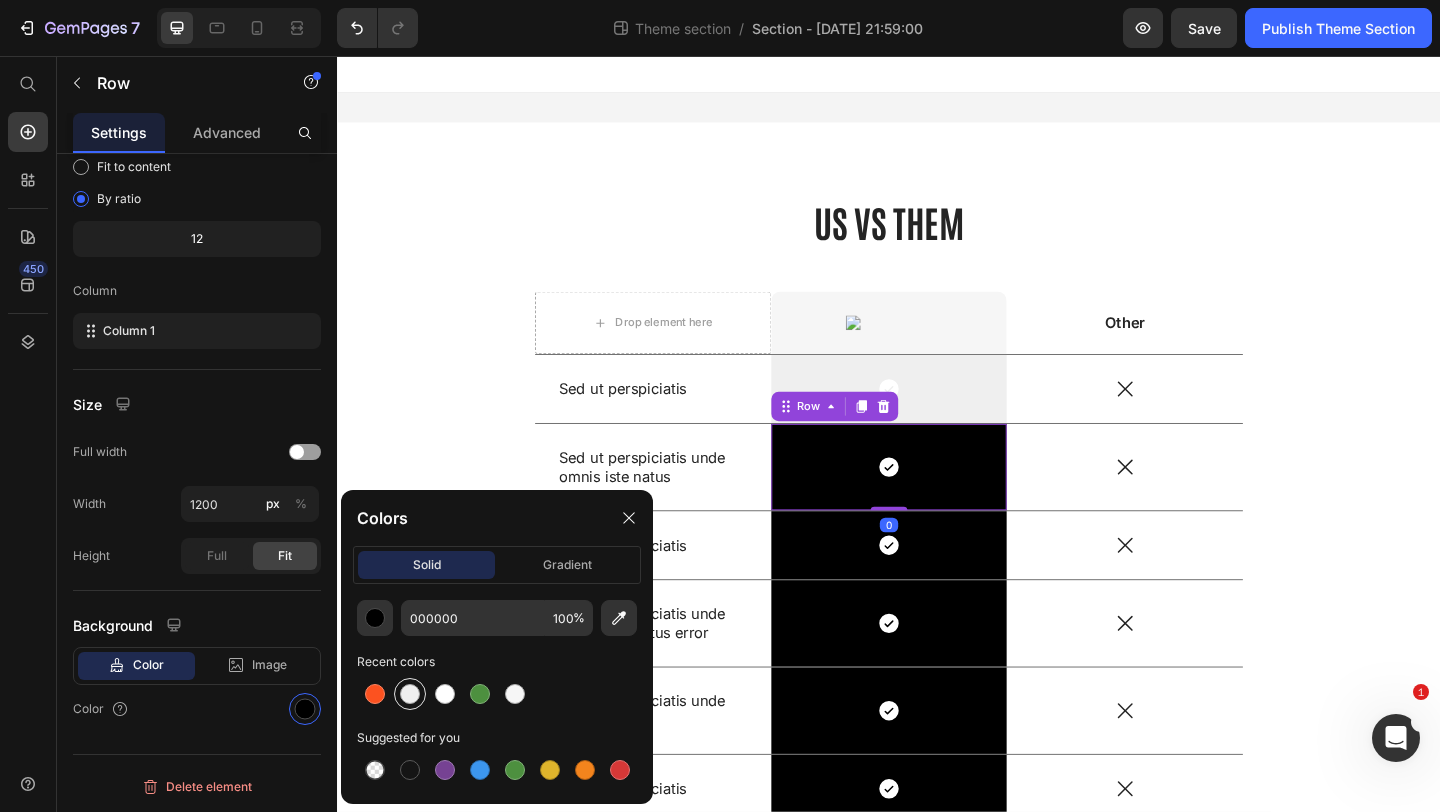 click at bounding box center (410, 694) 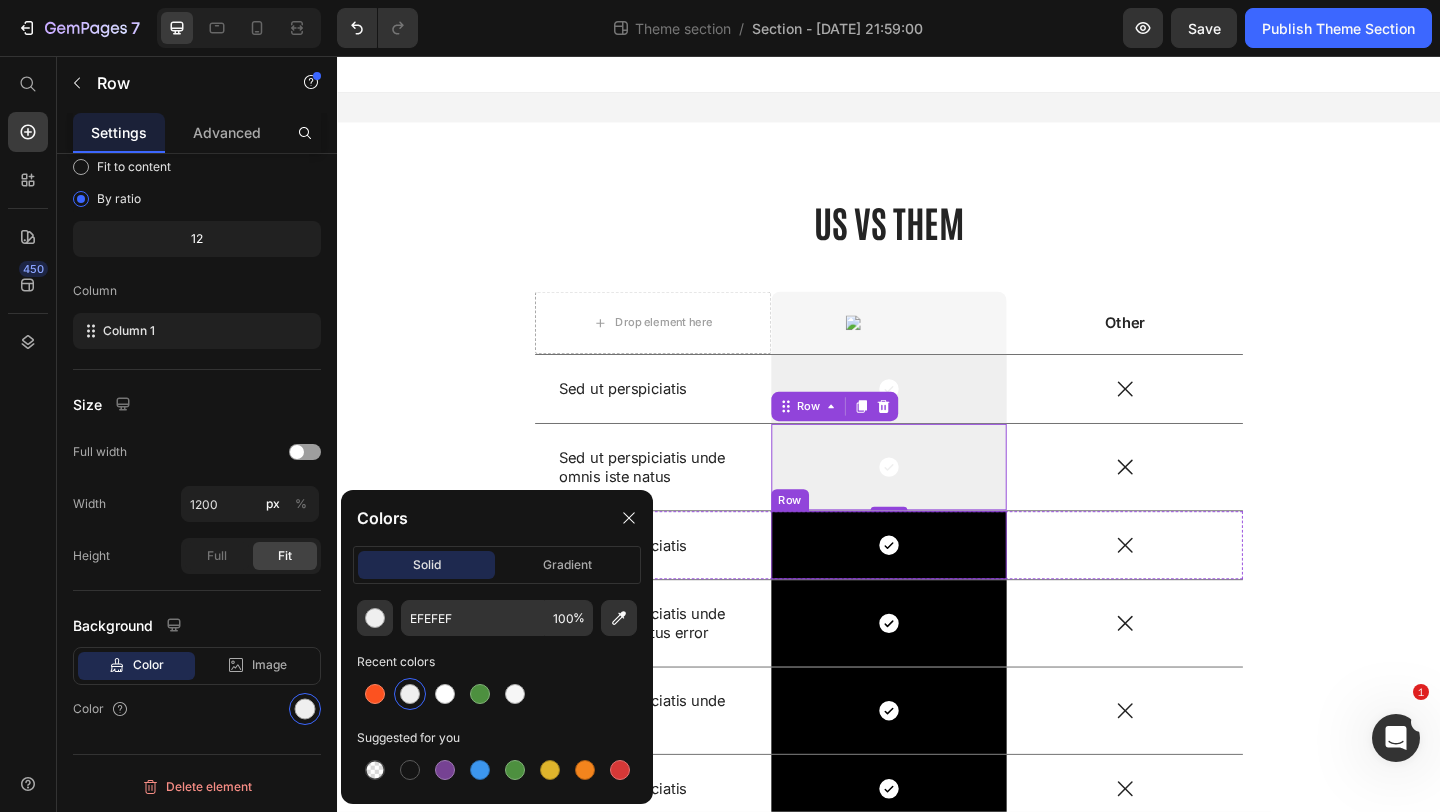 click on "Icon Row" at bounding box center [937, 588] 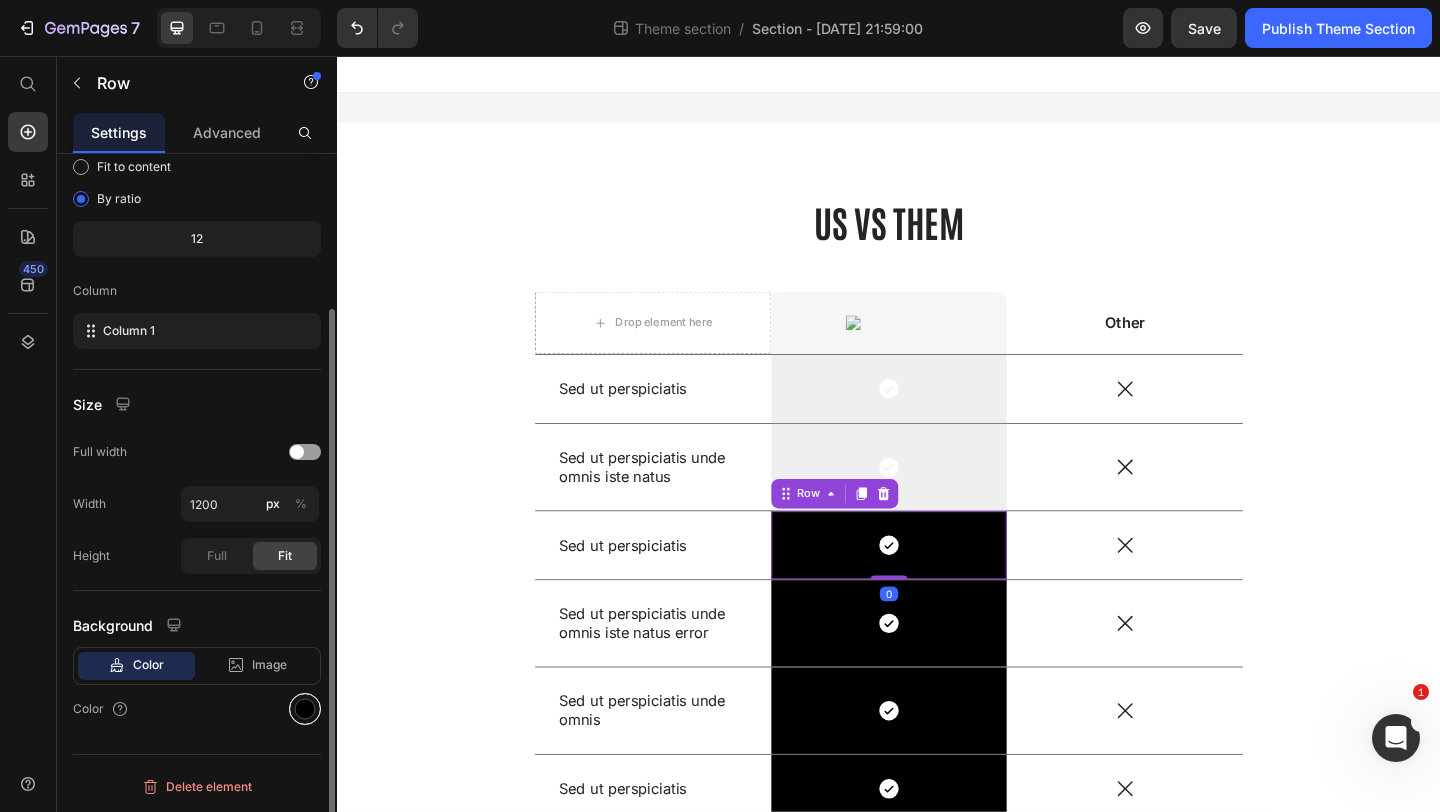 click at bounding box center (305, 709) 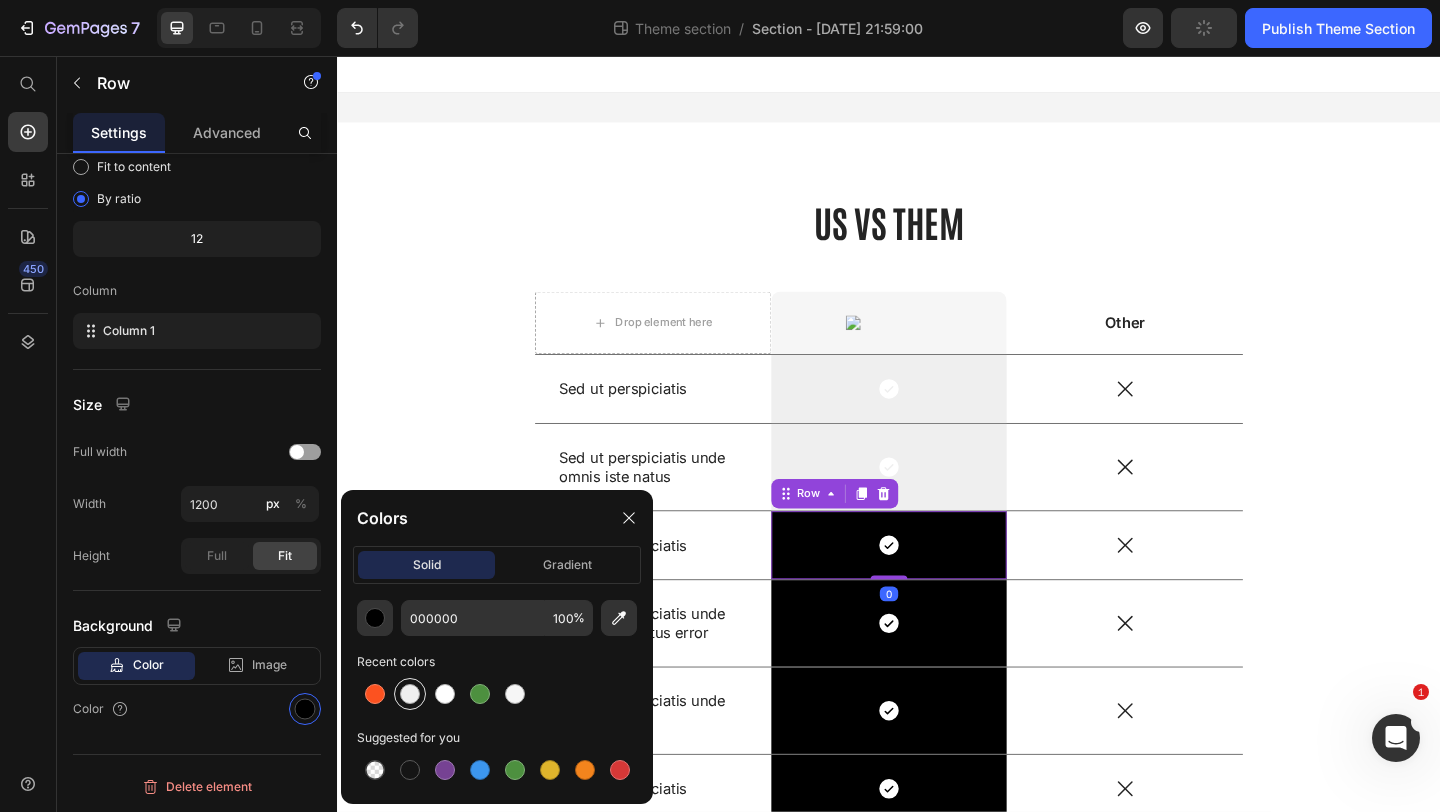 click at bounding box center [410, 694] 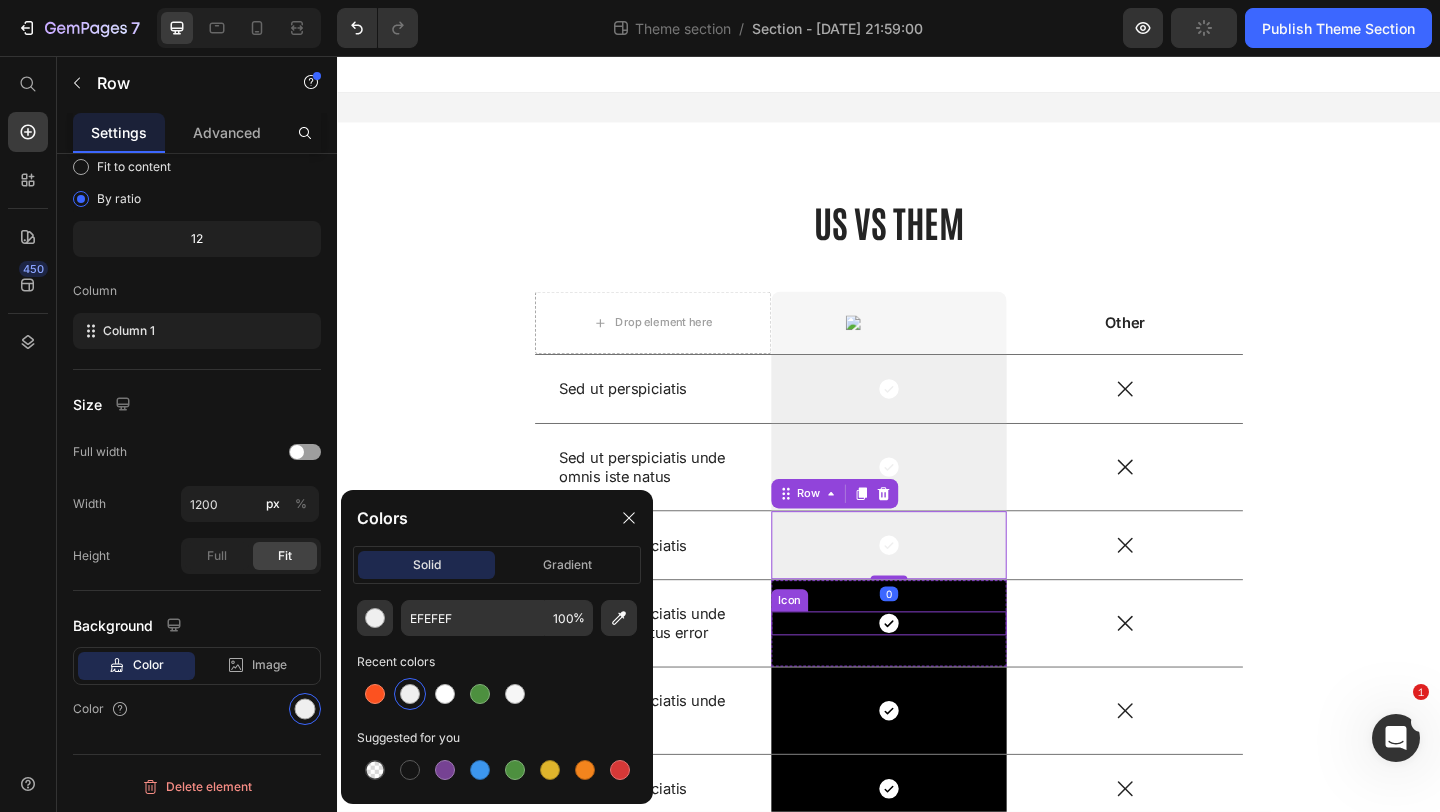 click on "Icon" at bounding box center [937, 673] 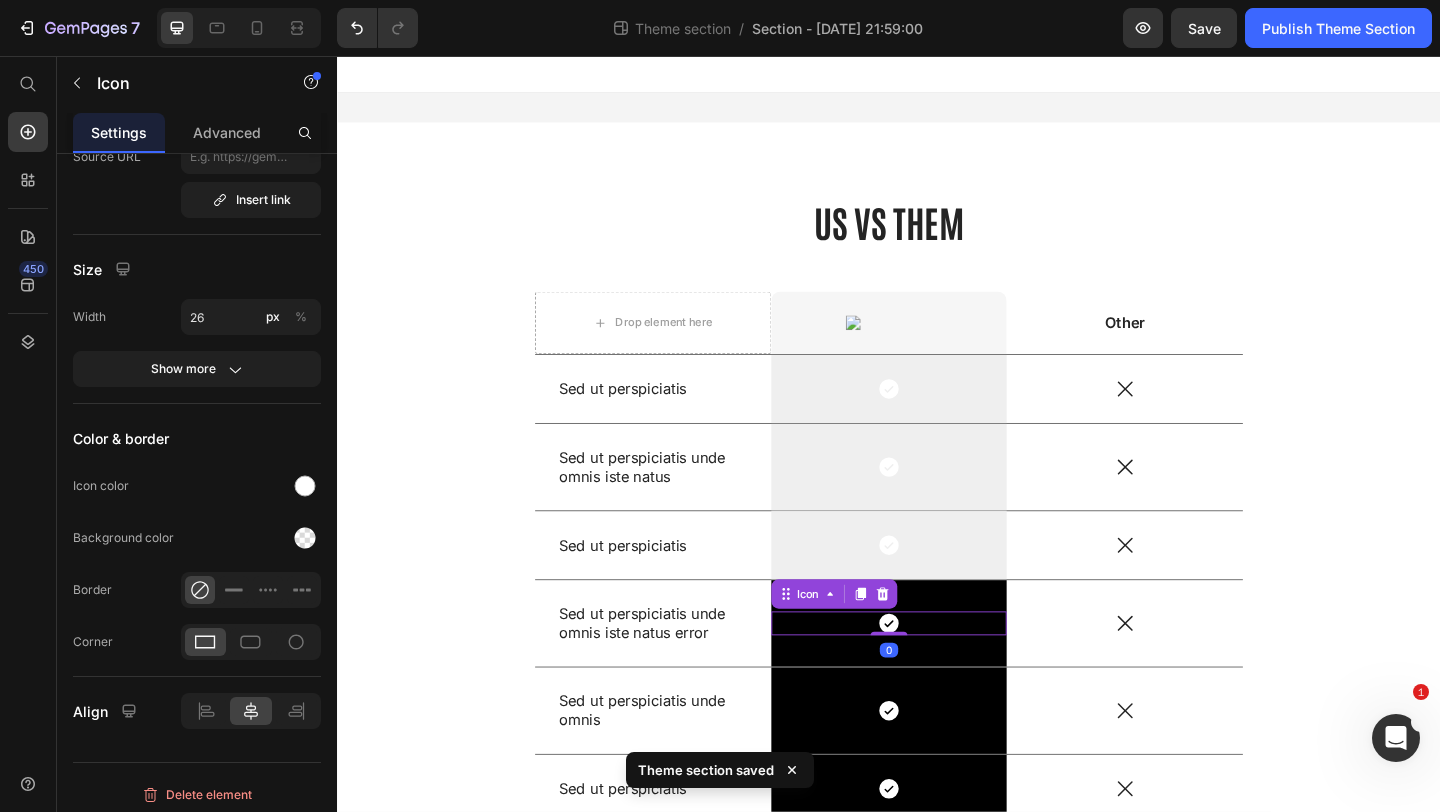 scroll, scrollTop: 0, scrollLeft: 0, axis: both 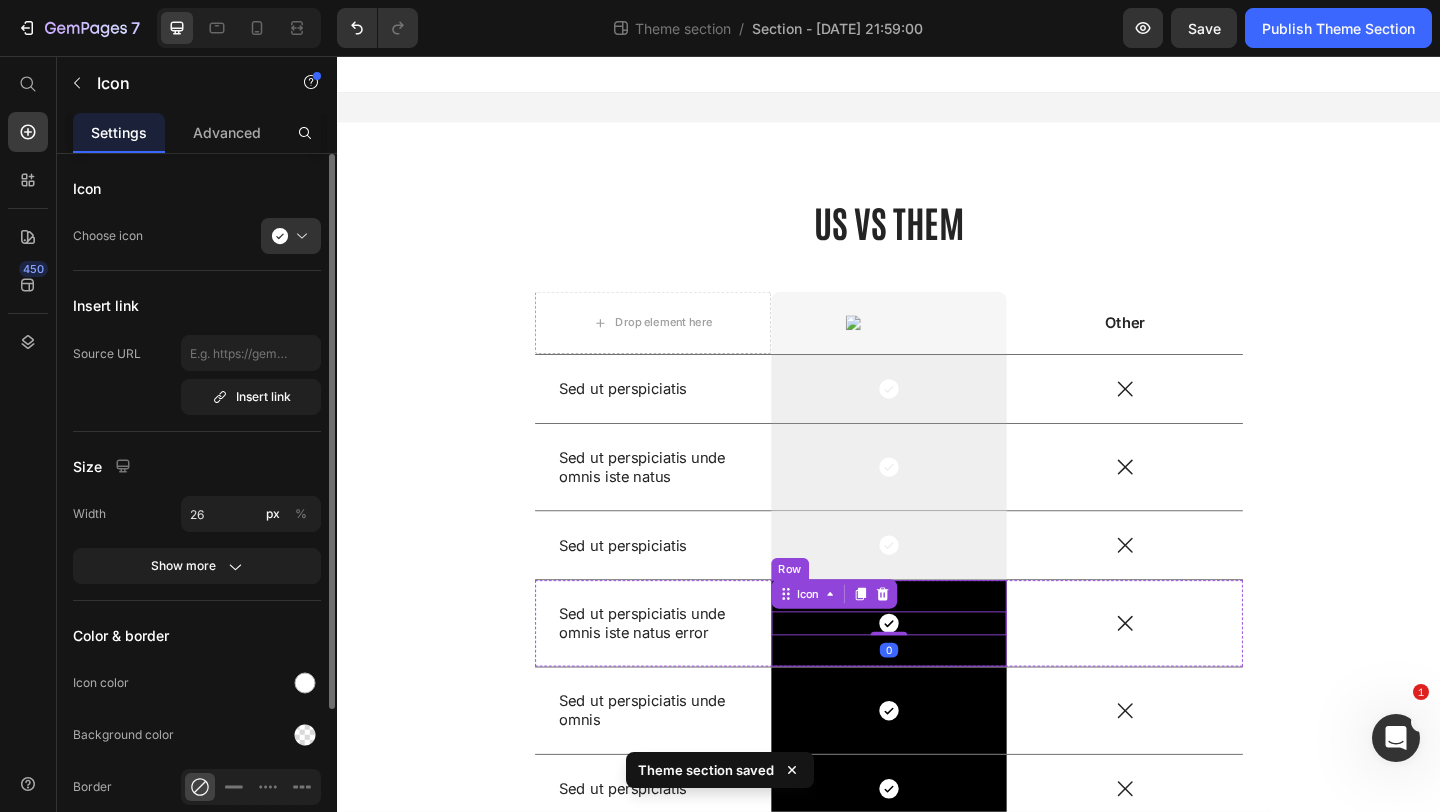 click on "Icon   0 Row" at bounding box center [937, 673] 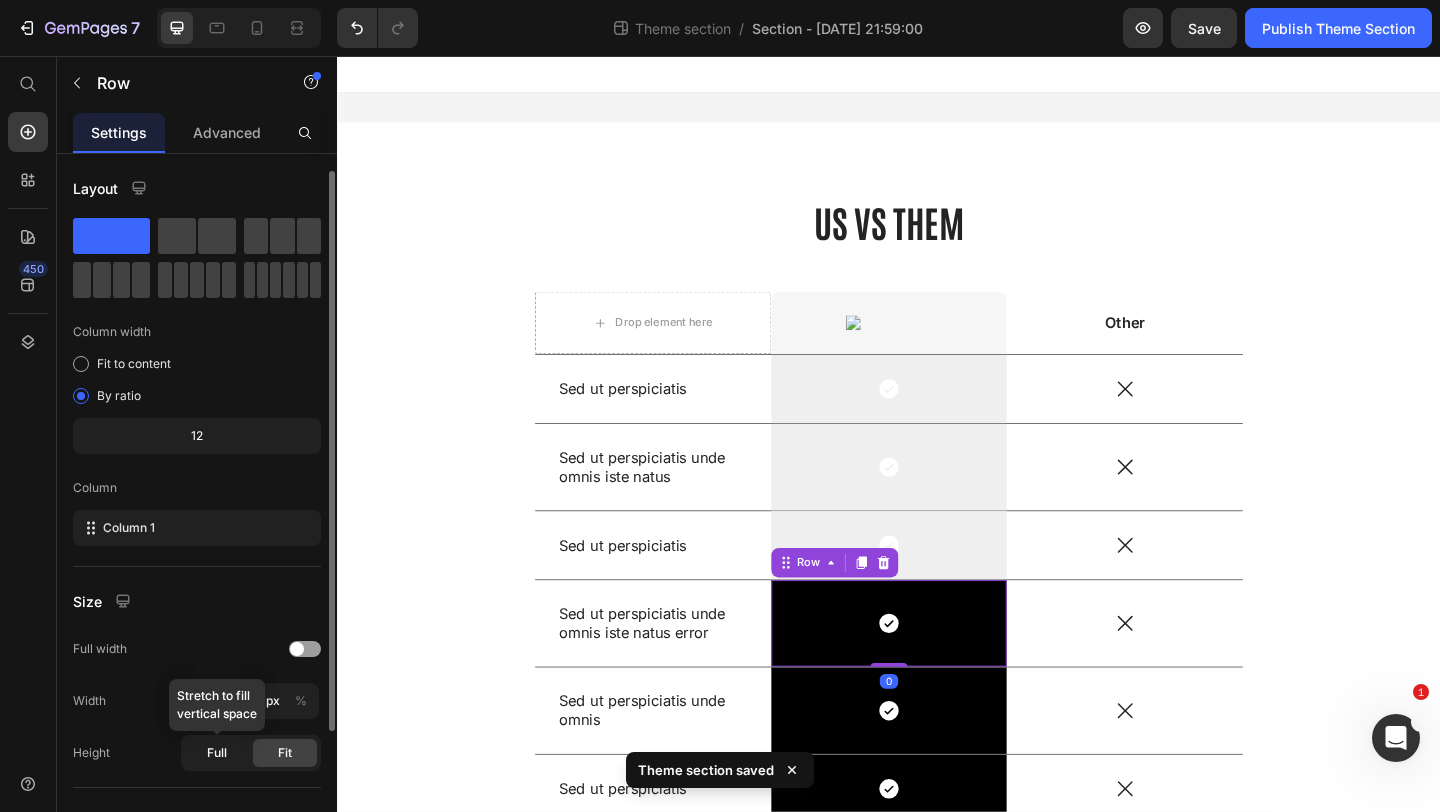 scroll, scrollTop: 197, scrollLeft: 0, axis: vertical 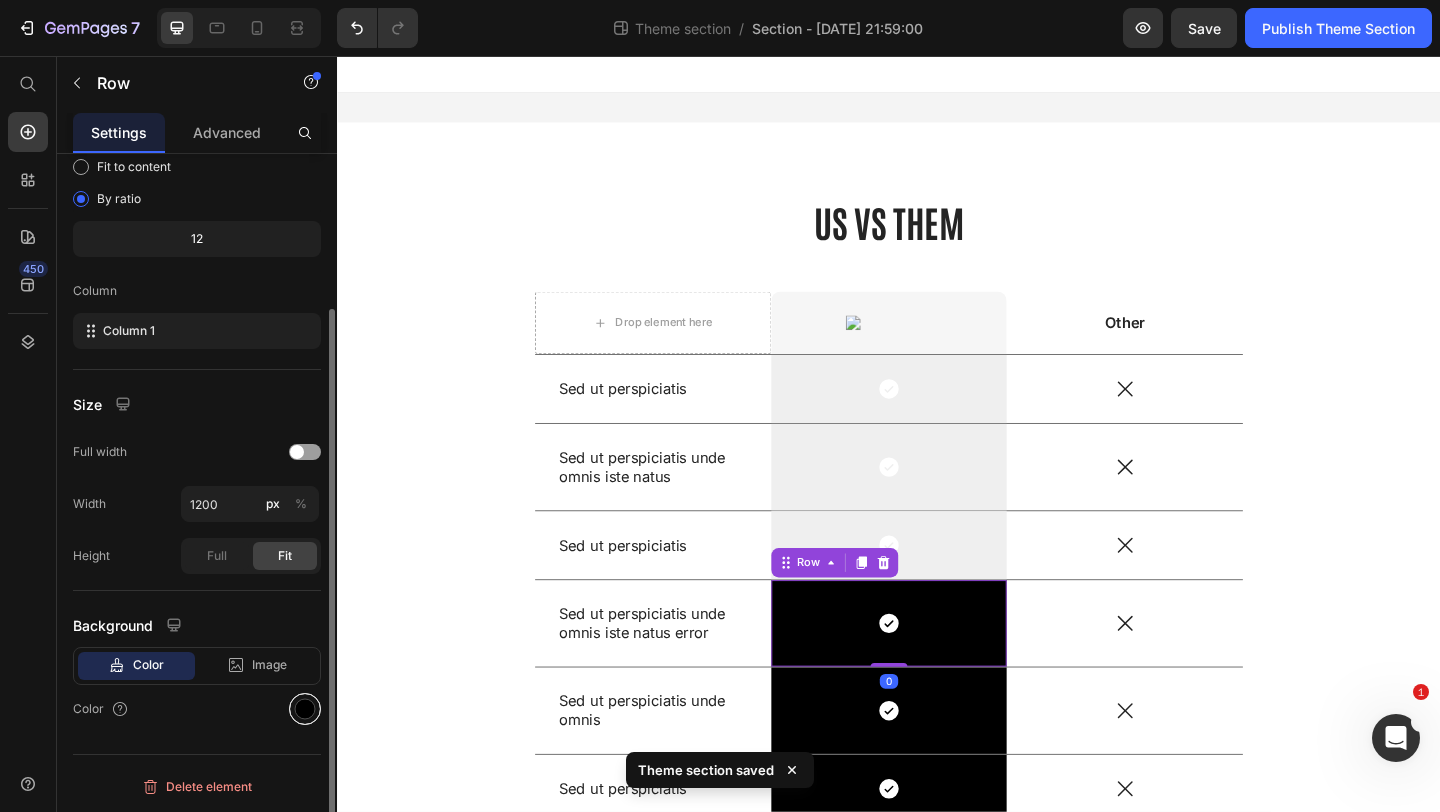 click at bounding box center [305, 709] 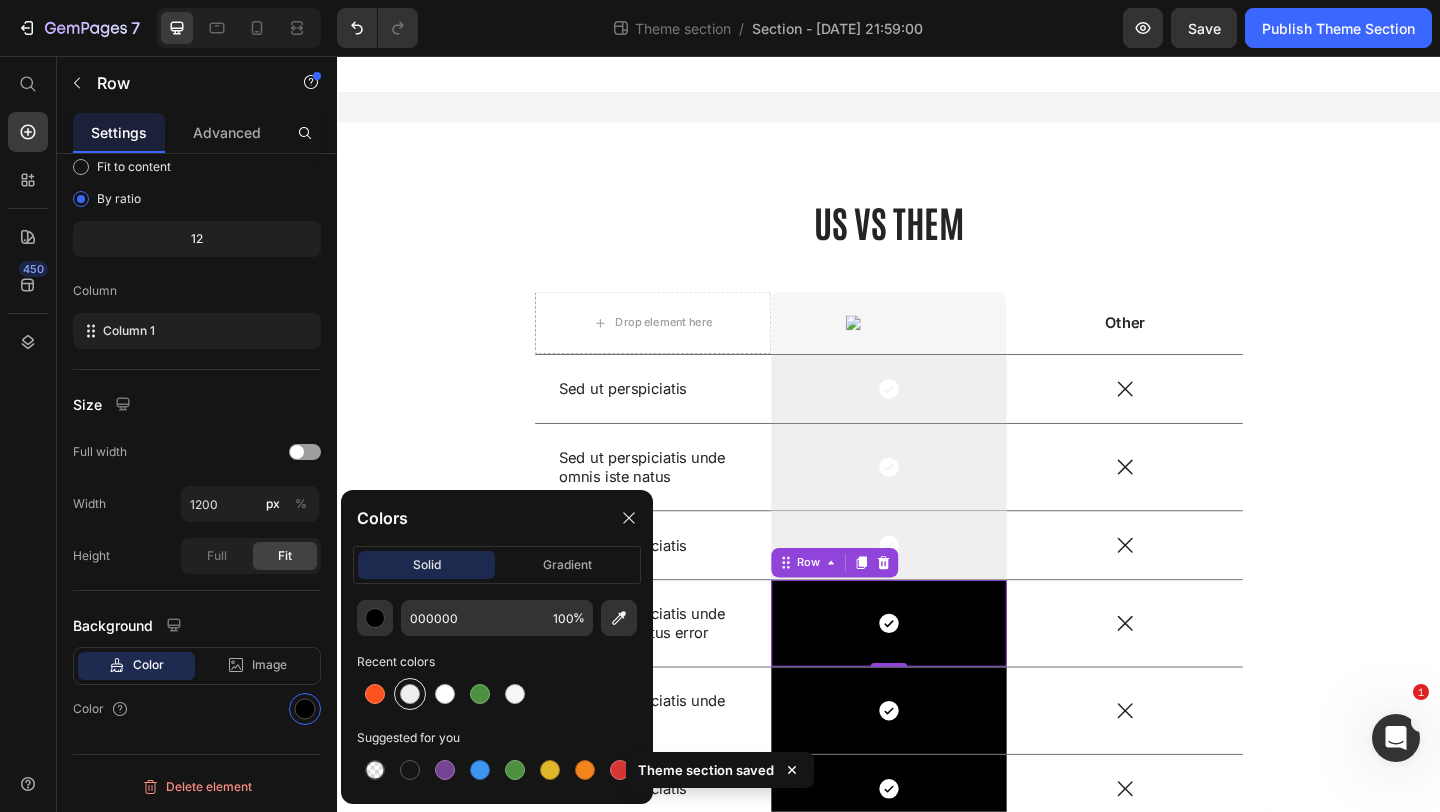 click at bounding box center [410, 694] 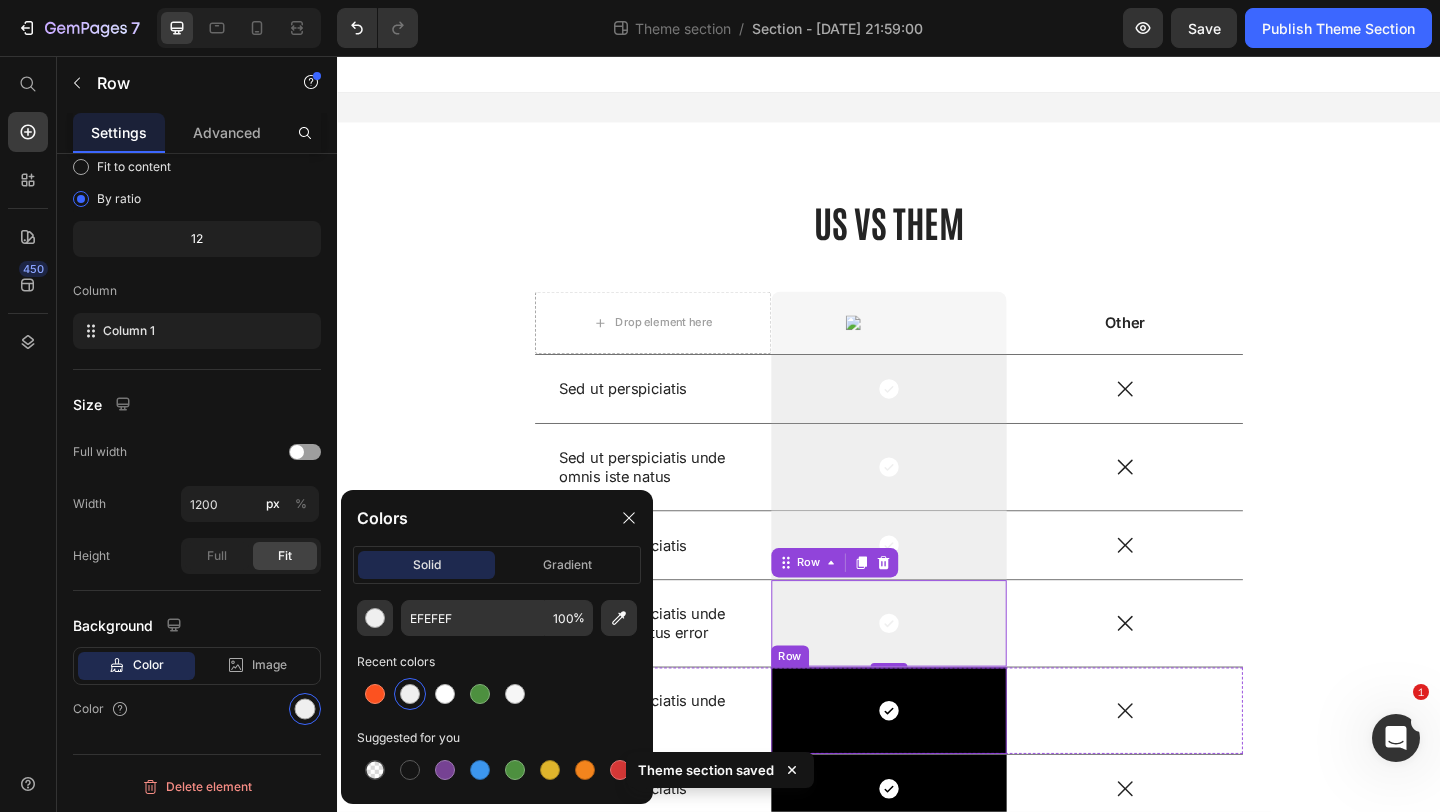 click on "Icon Row" at bounding box center [937, 768] 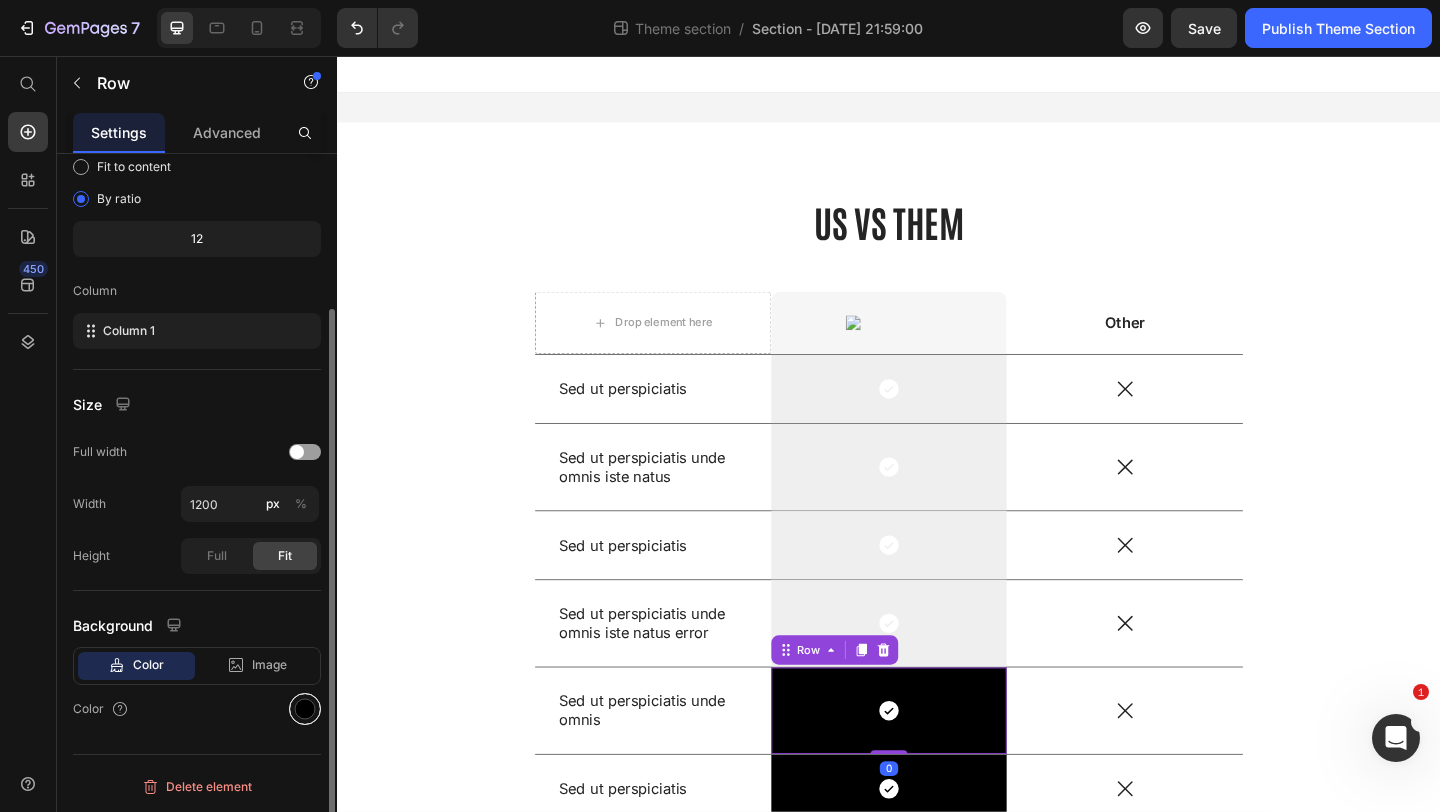 click at bounding box center [305, 709] 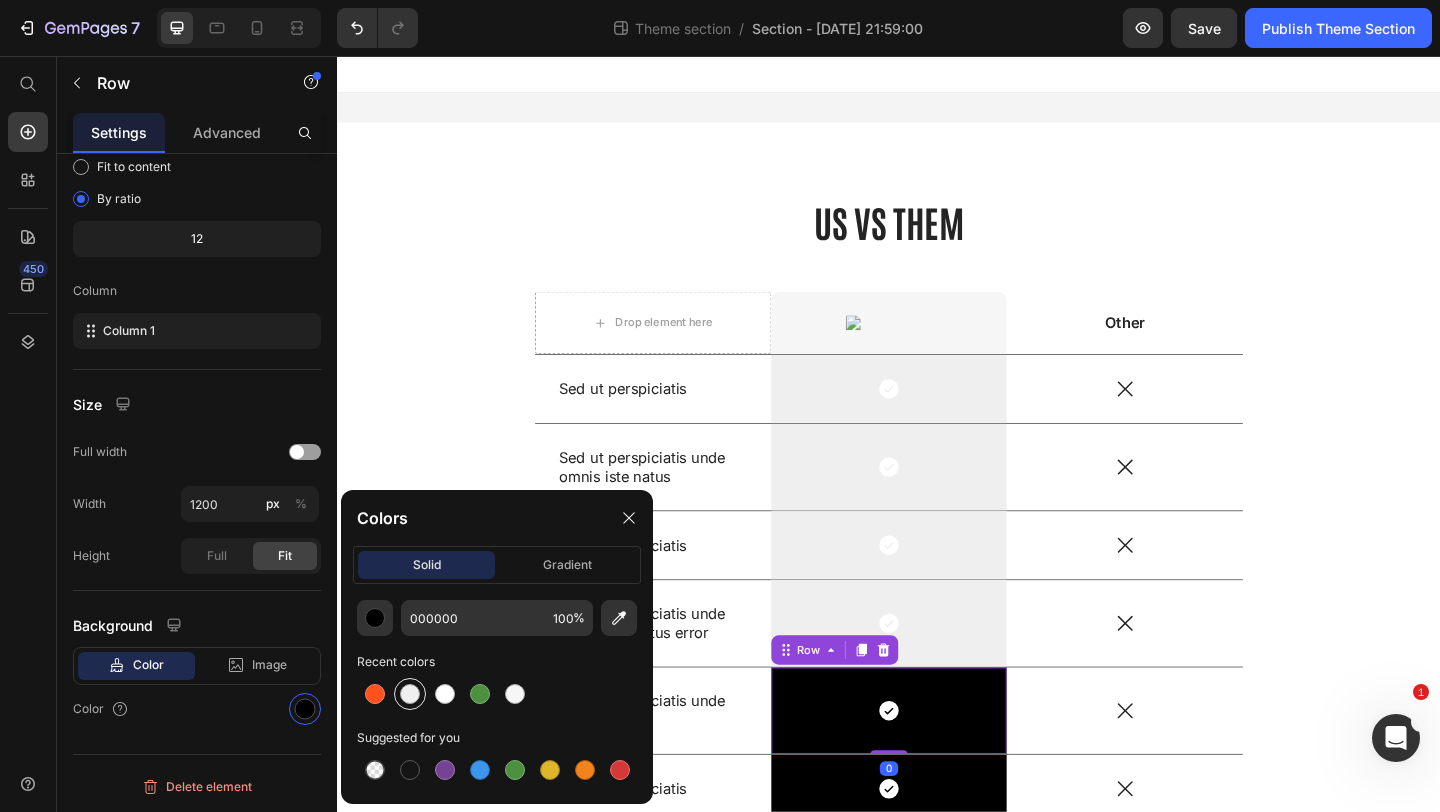click at bounding box center (410, 694) 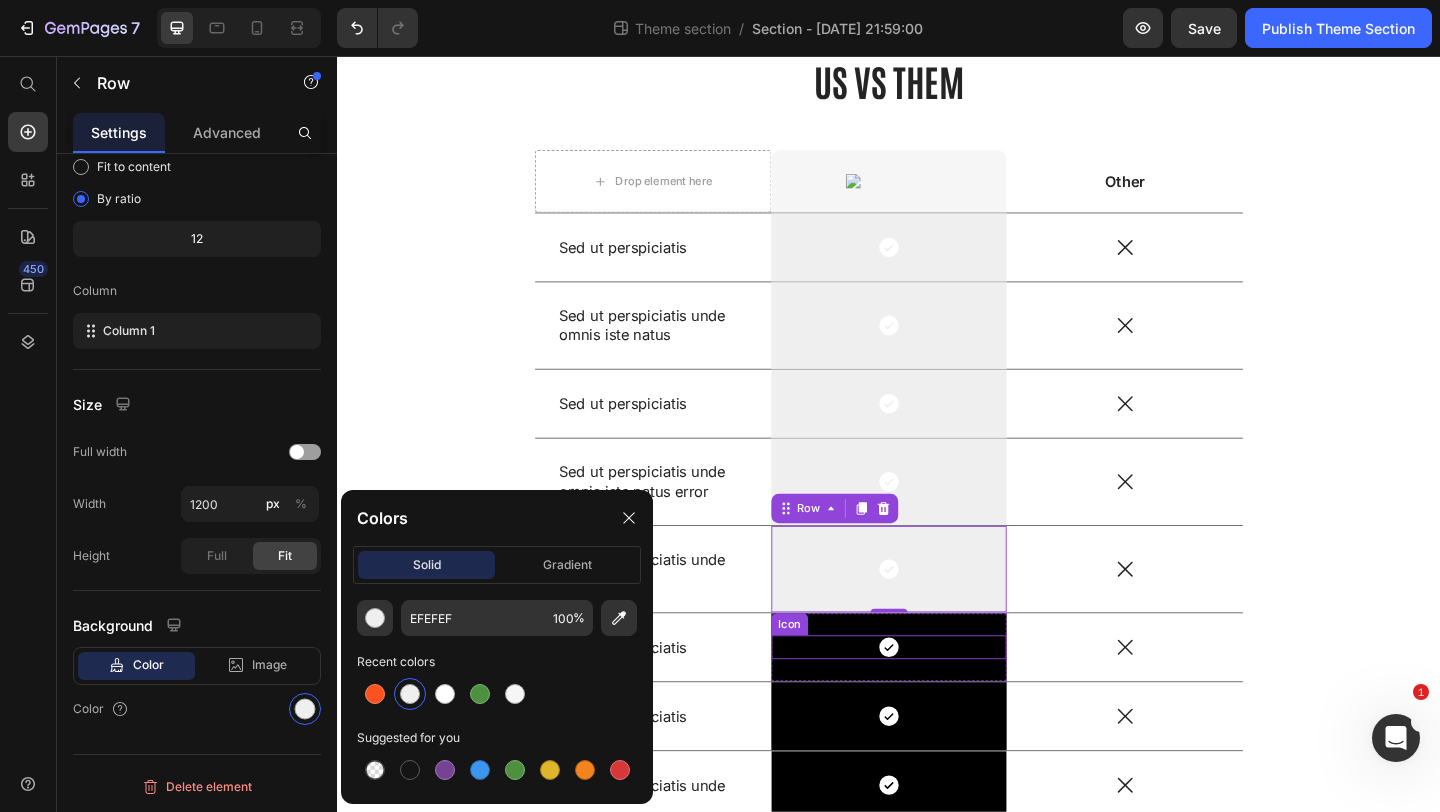 scroll, scrollTop: 187, scrollLeft: 0, axis: vertical 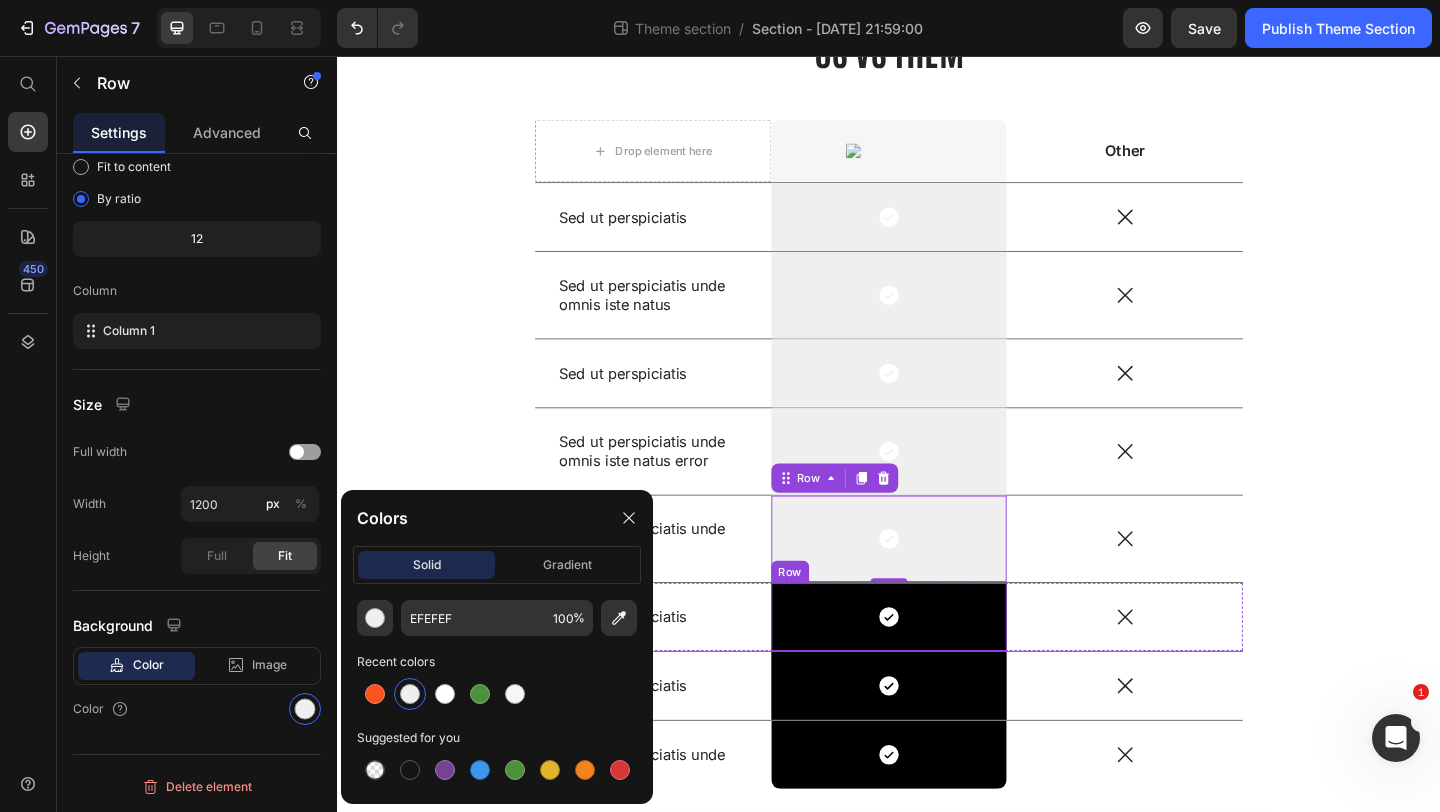 click on "Icon Row" at bounding box center (937, 666) 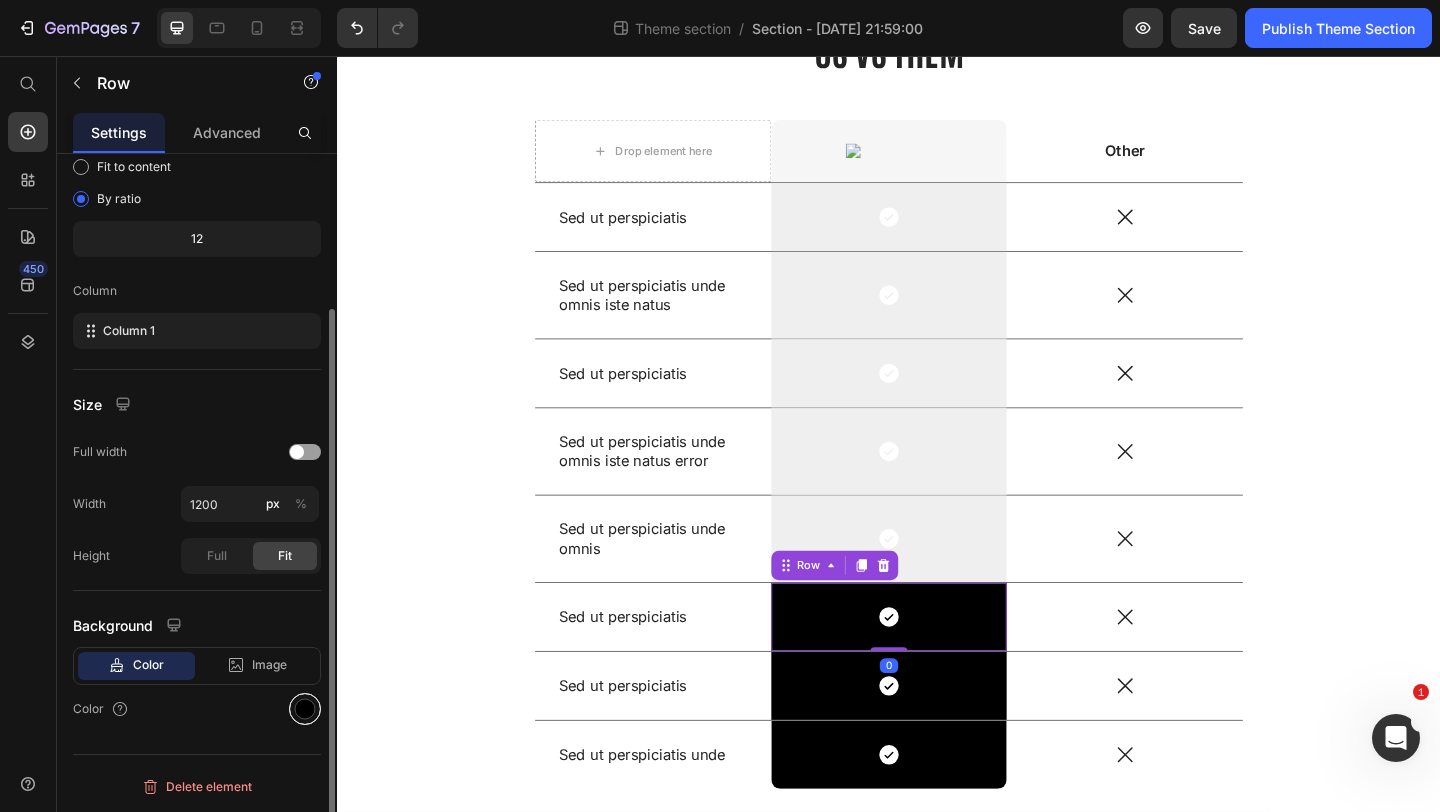 click at bounding box center (305, 709) 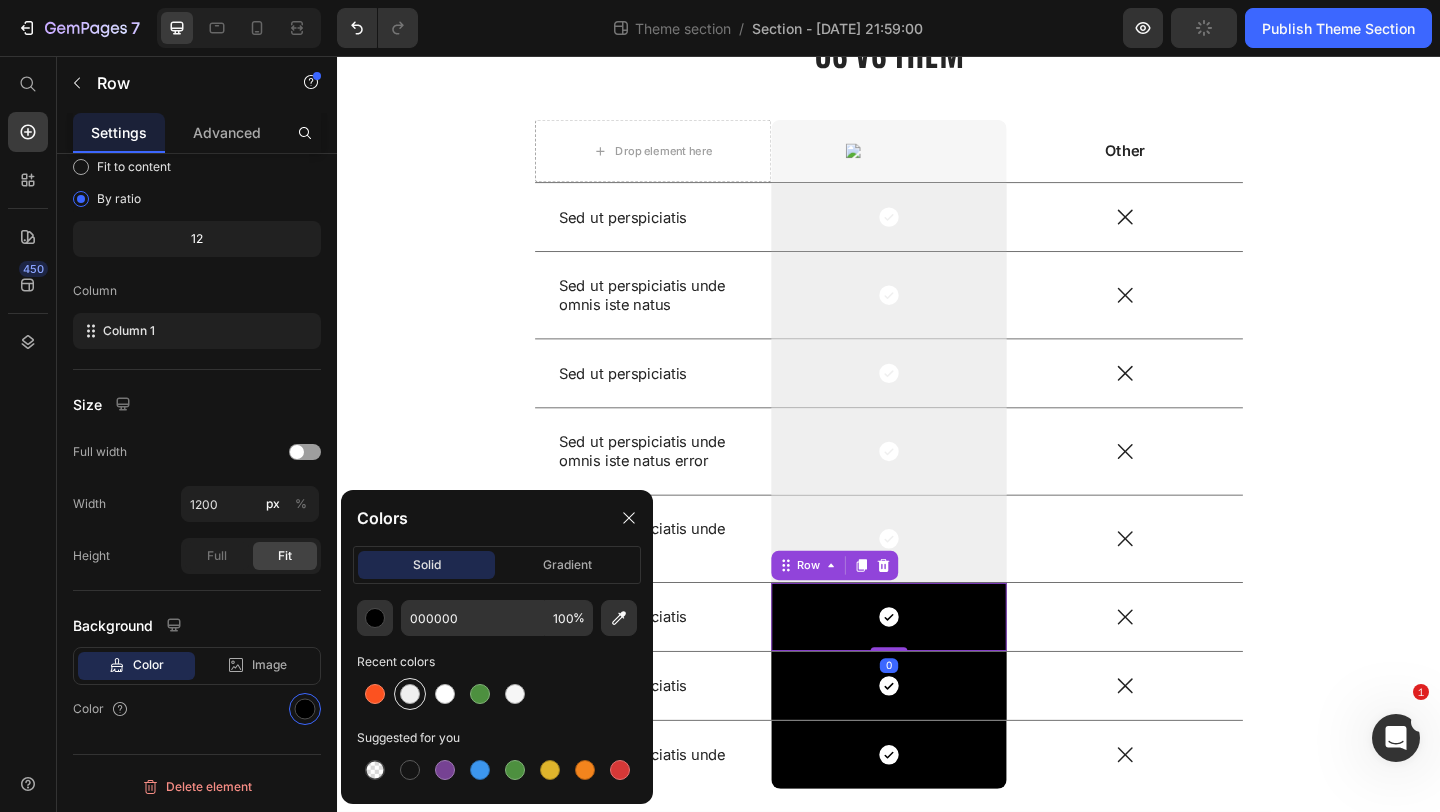 click at bounding box center (410, 694) 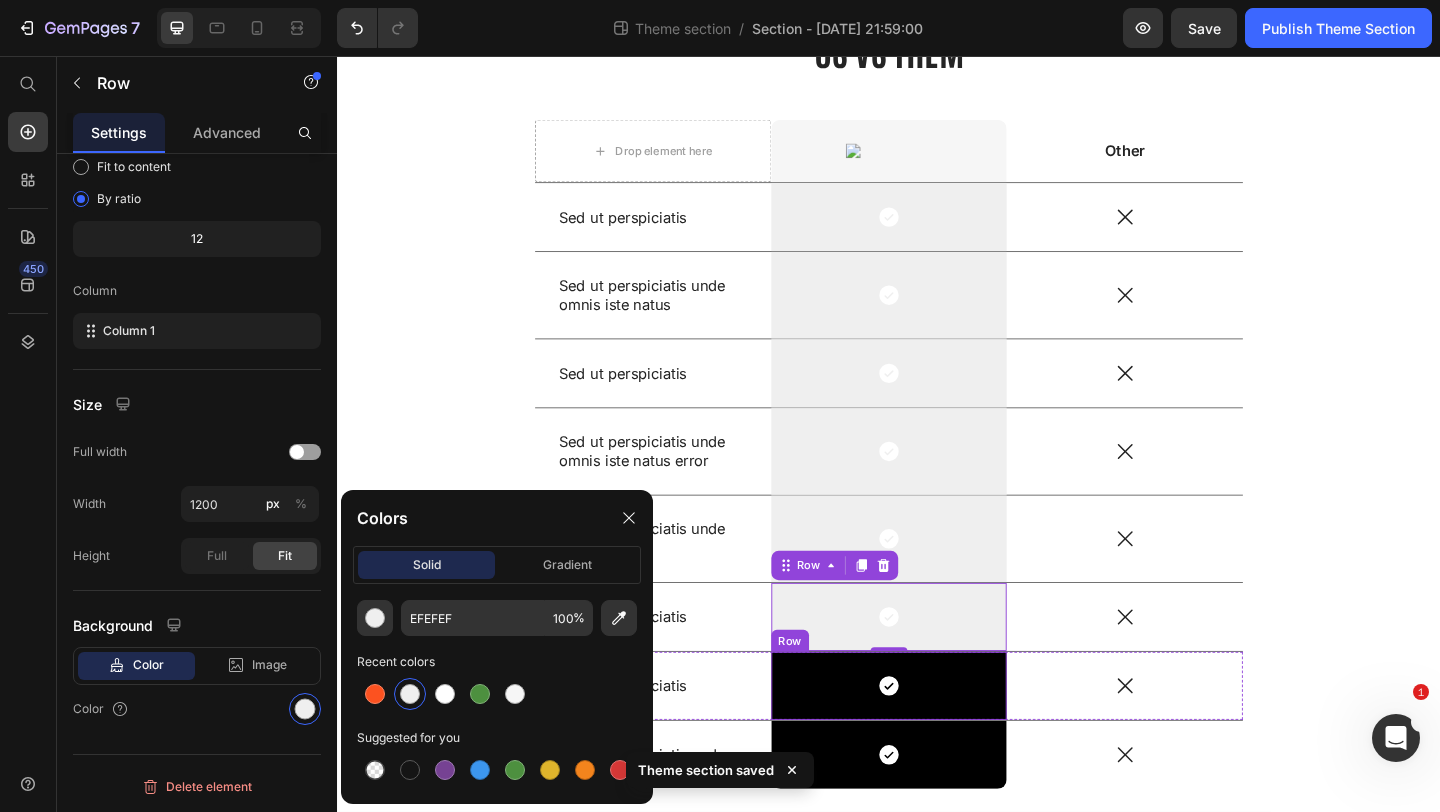 click on "Icon Row" at bounding box center [937, 741] 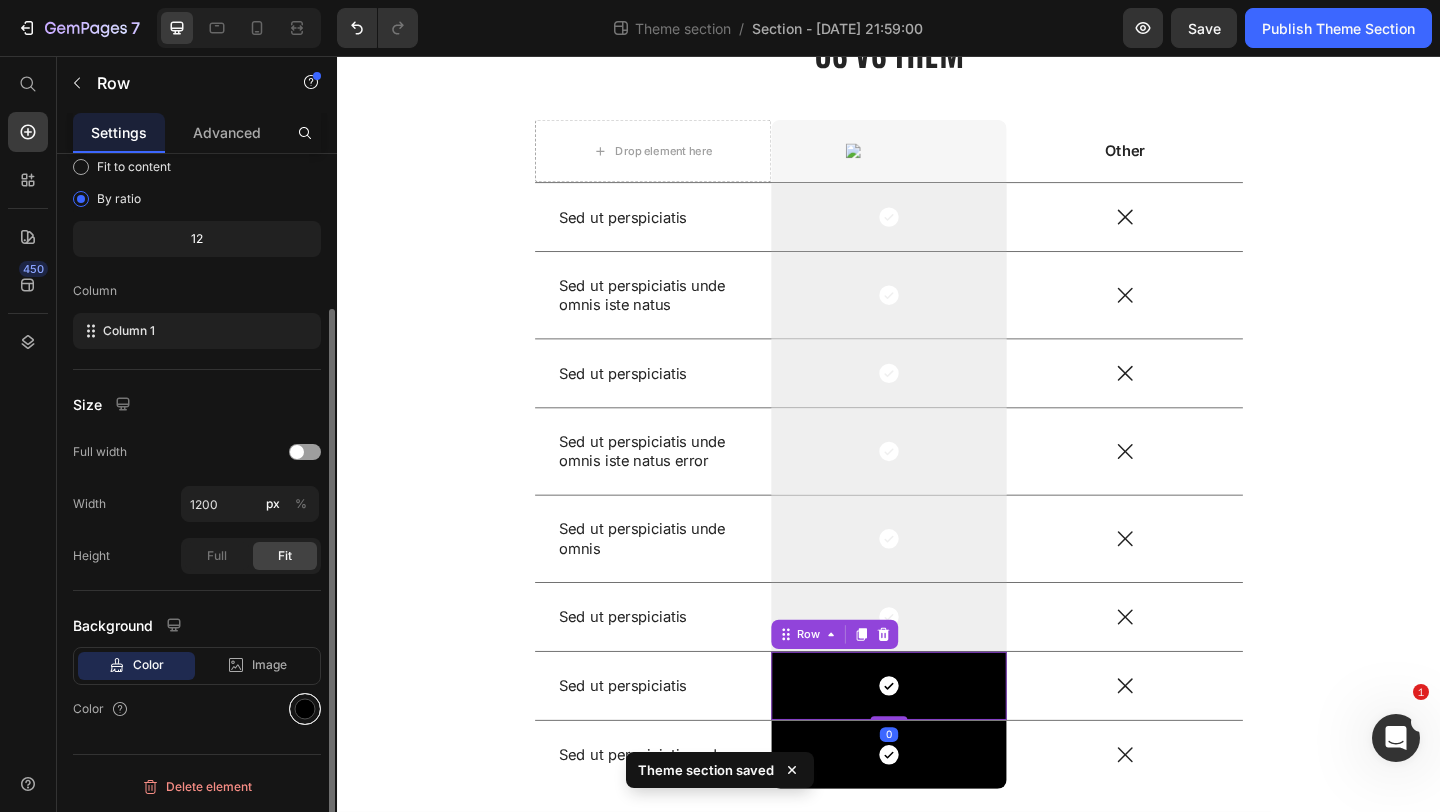 click at bounding box center (305, 709) 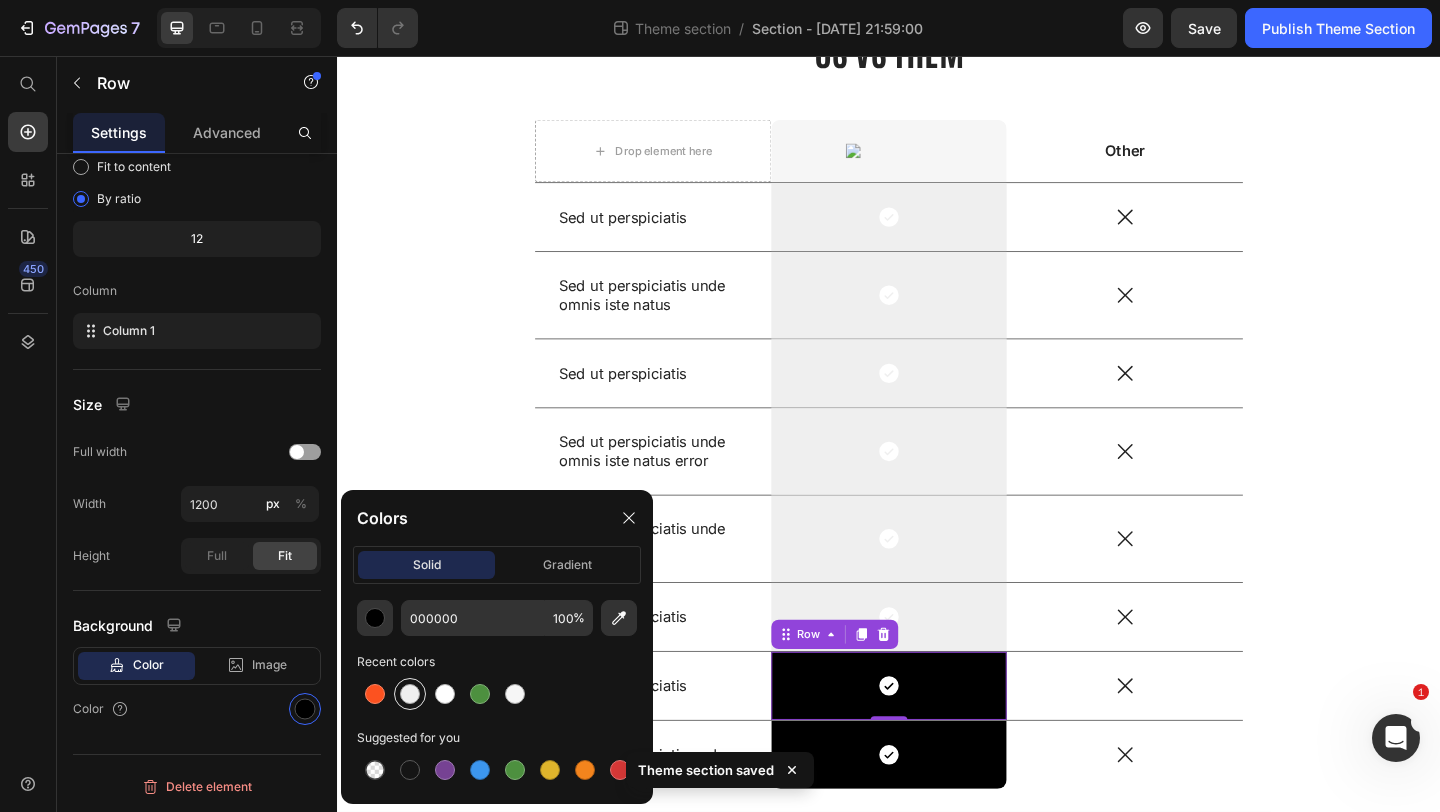 click at bounding box center [410, 694] 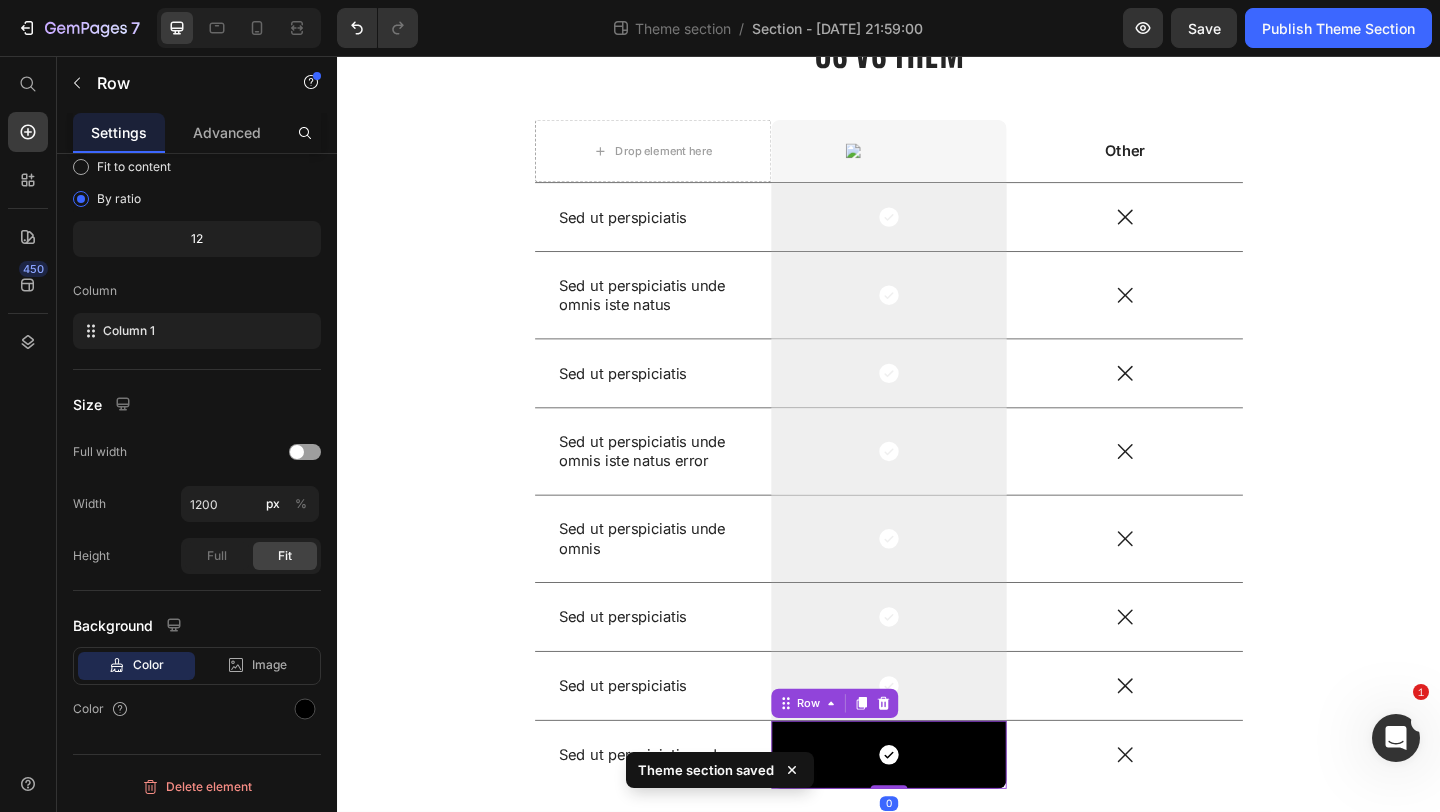 drag, startPoint x: 872, startPoint y: 838, endPoint x: 1001, endPoint y: 829, distance: 129.31357 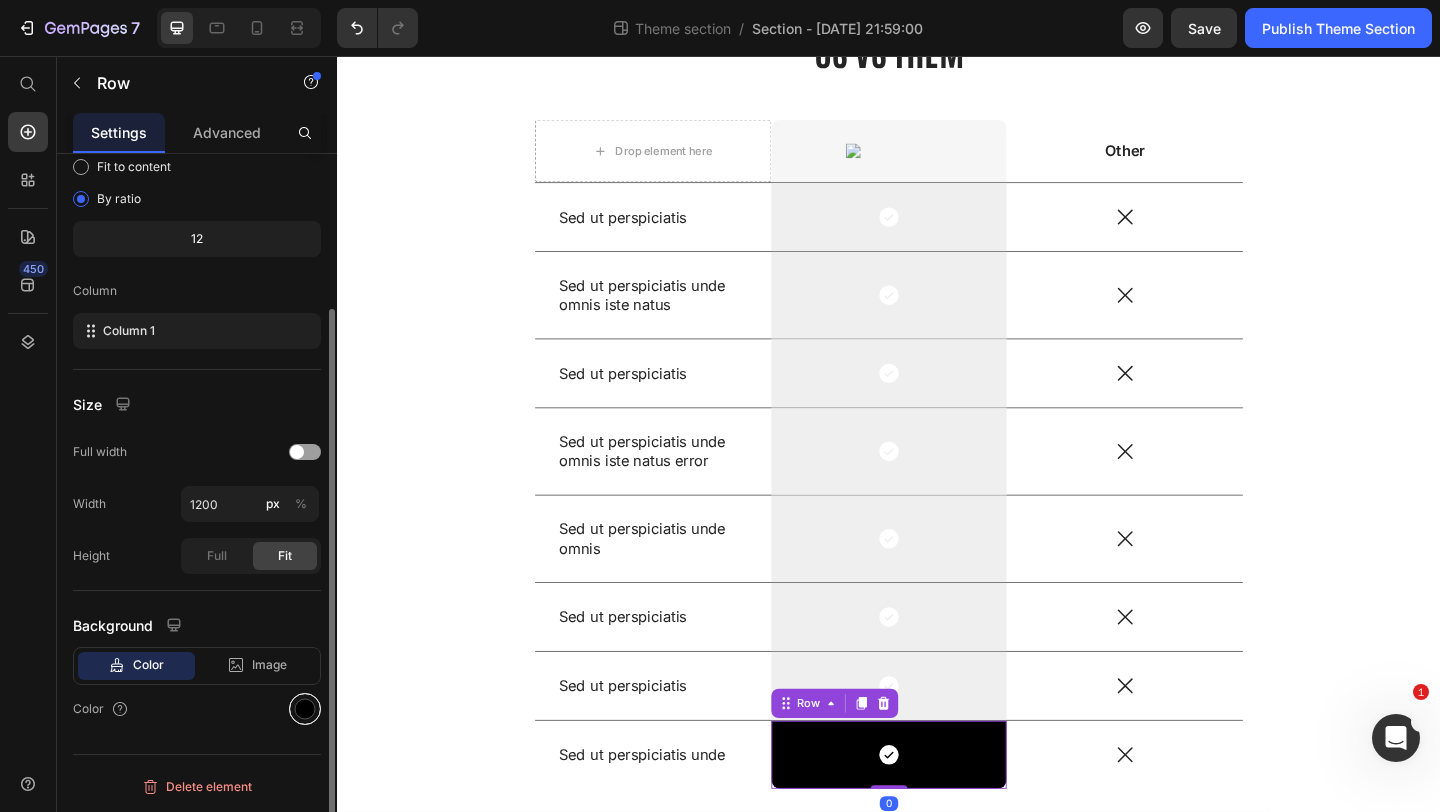 click at bounding box center [305, 709] 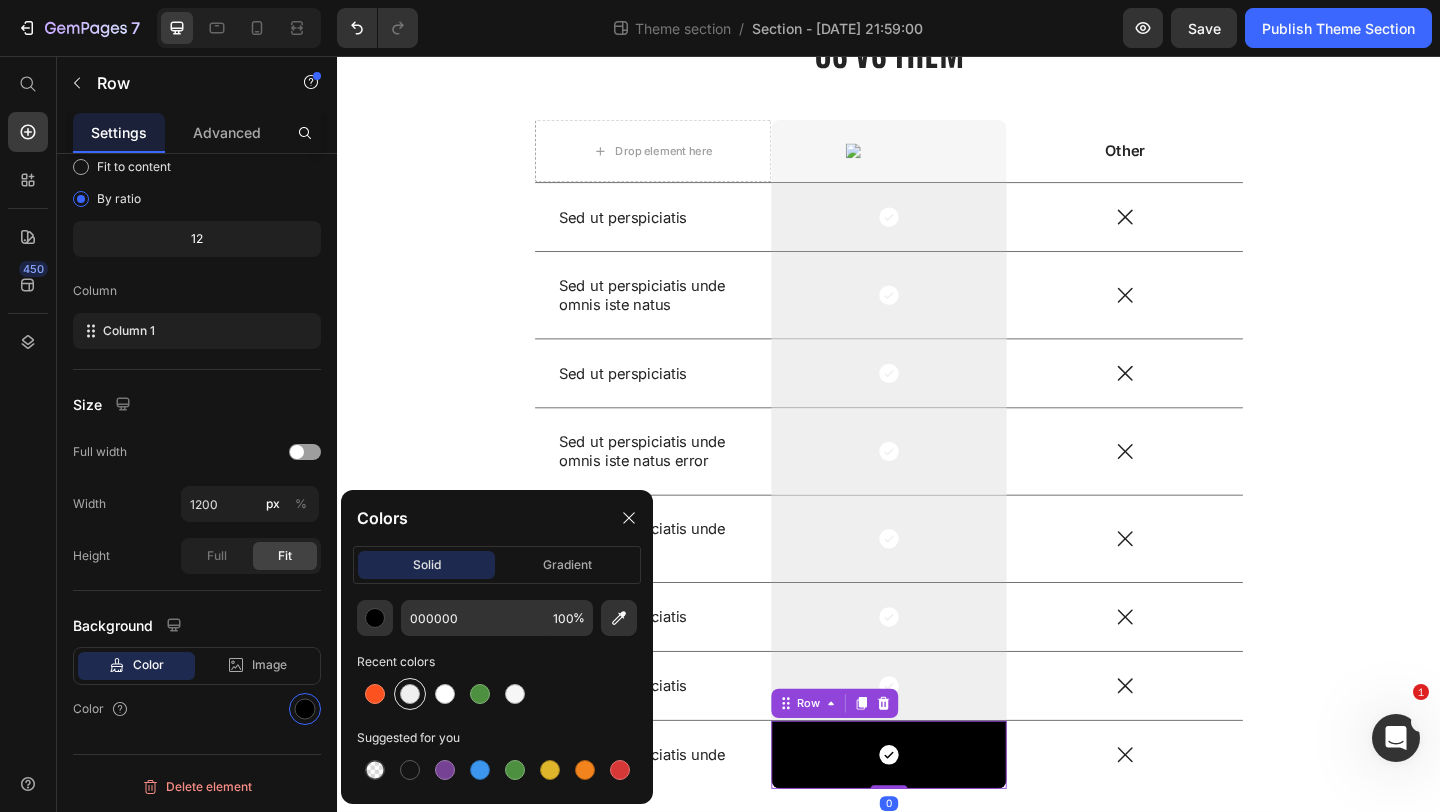 click at bounding box center [410, 694] 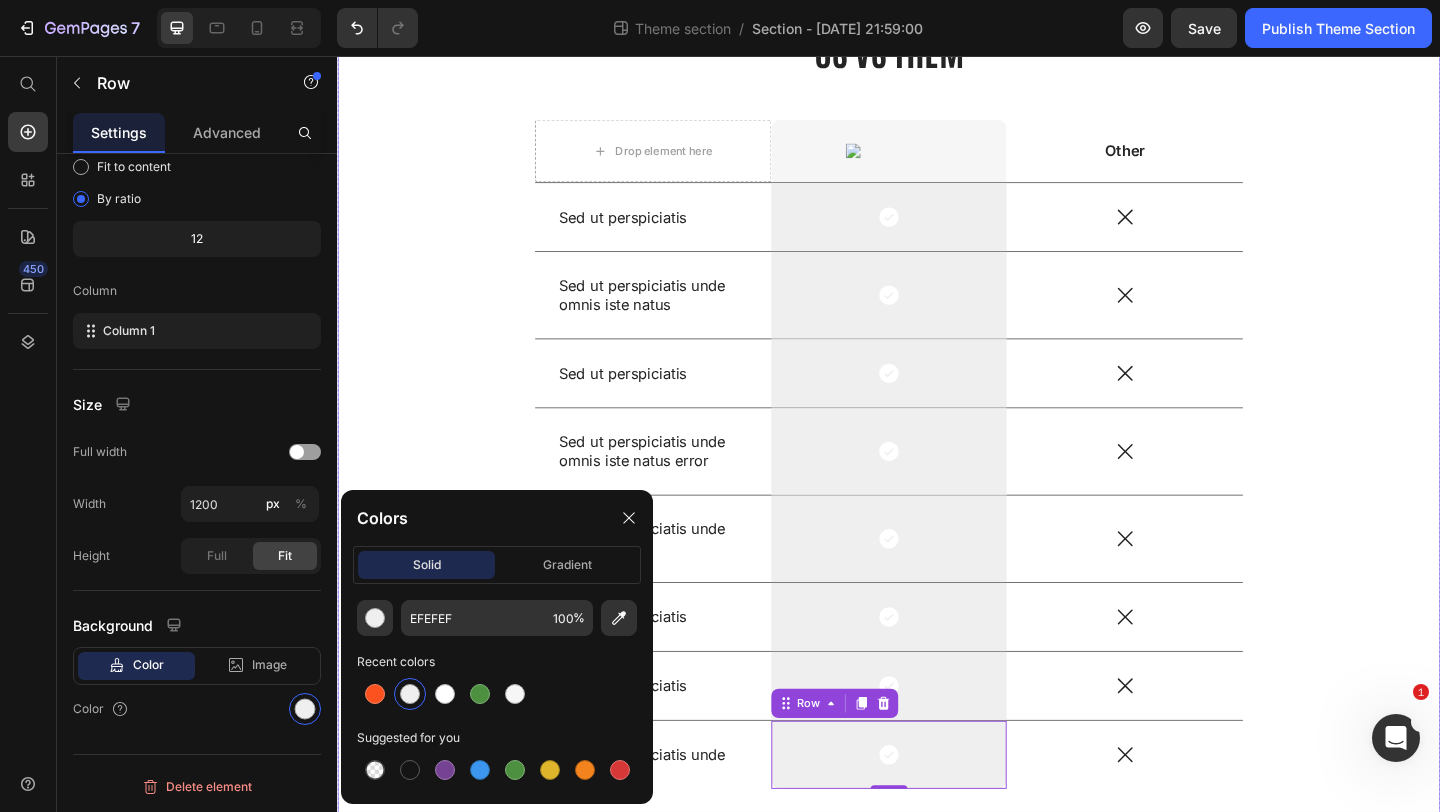 click on "US VS THEM Heading
Drop element here Image Row Other Text Block Row Sed ut perspiciatis Text Block
Icon Row
Icon Row Sed ut perspiciatis unde omnis iste natus  Text Block
Icon Row
Icon Row Sed ut perspiciatis Text Block
Icon Row
Icon Row Sed ut perspiciatis unde omnis iste natus error  Text Block
Icon Row
Icon Row Sed ut perspiciatis unde omnis Text Block
Icon Row
Icon Row Sed ut perspiciatis Text Block
Icon Row
Icon Row Sed ut perspiciatis Text Block
Icon Row
Icon Row Sed ut perspiciatis unde Text Block
Icon Row   0
Icon Row Row" at bounding box center (937, 453) 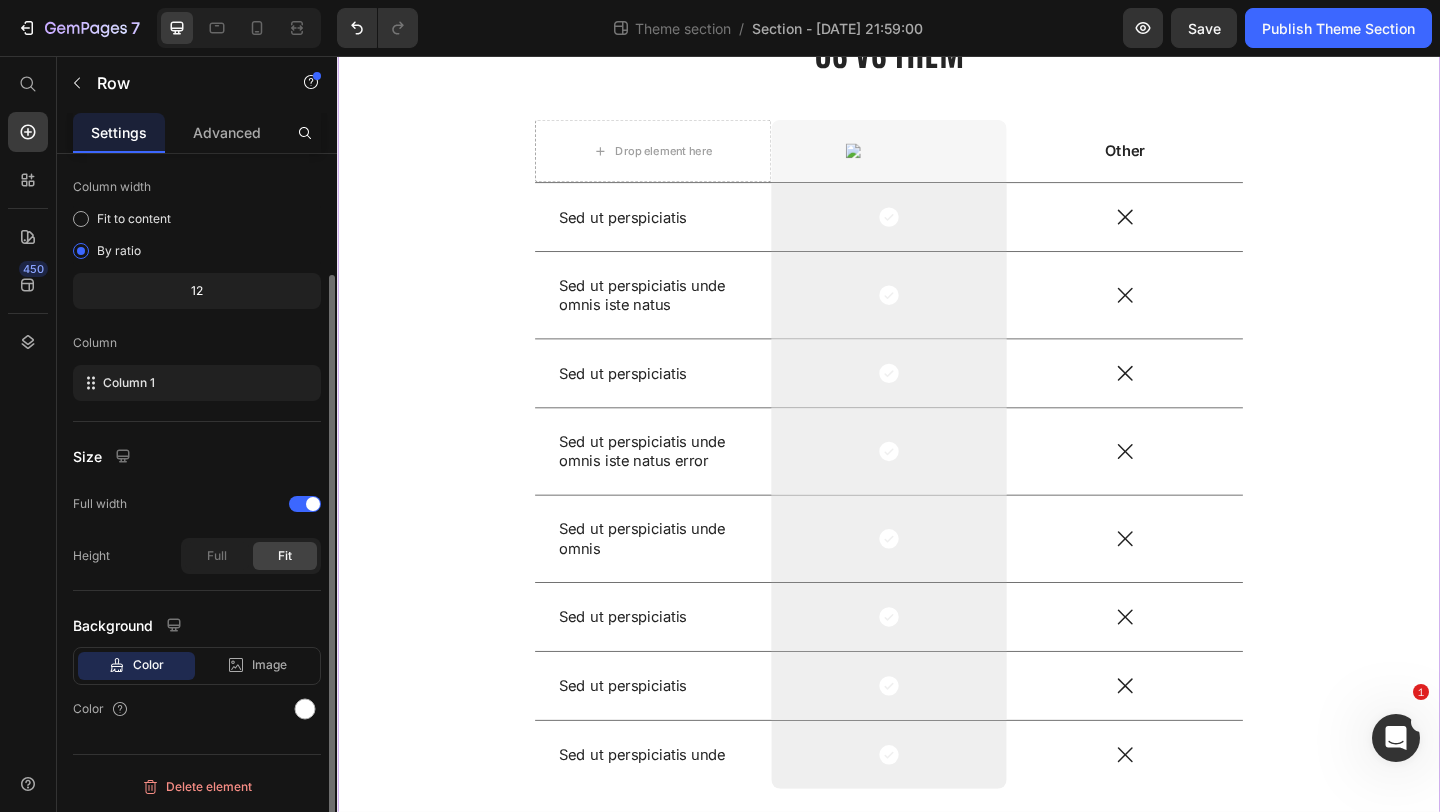 scroll, scrollTop: 145, scrollLeft: 0, axis: vertical 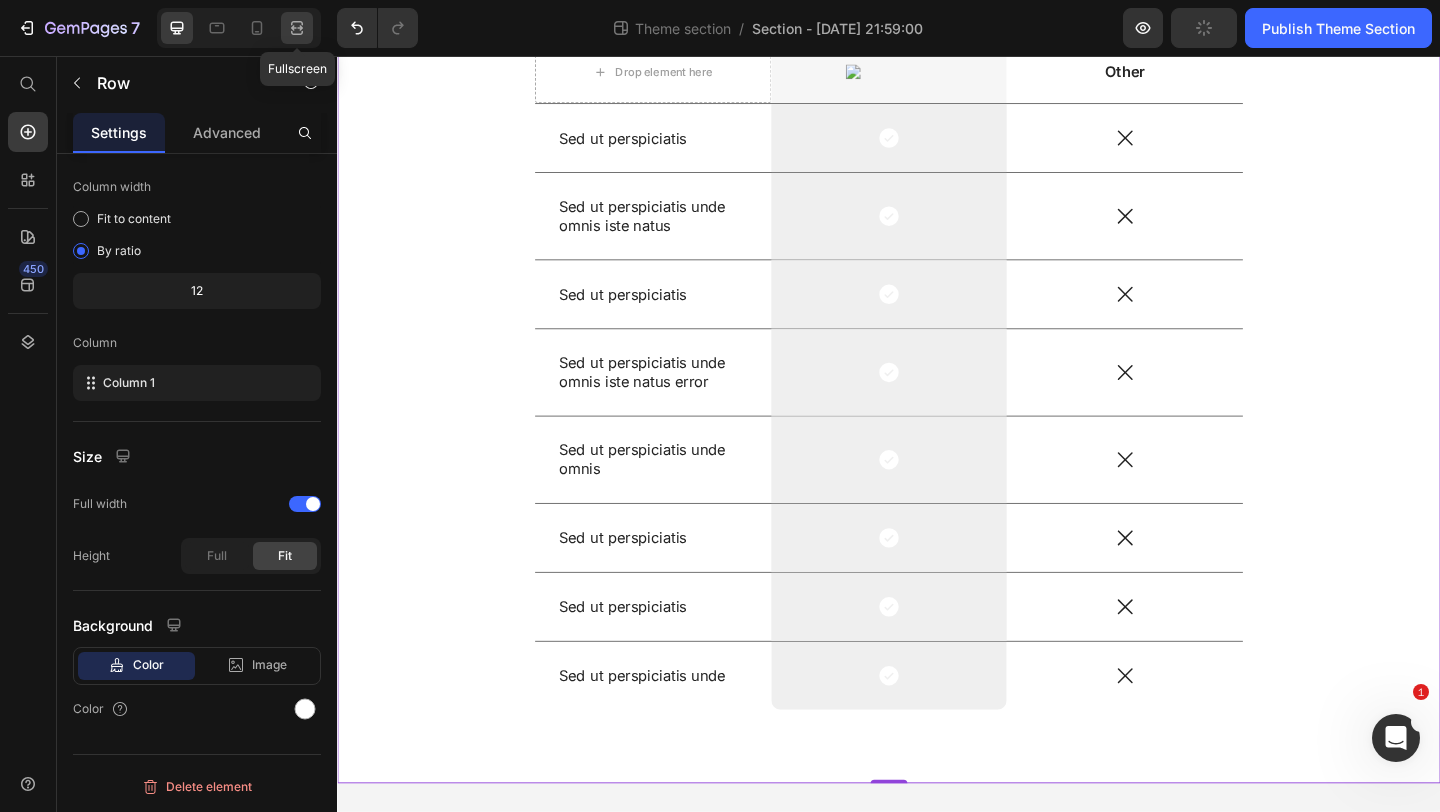 click 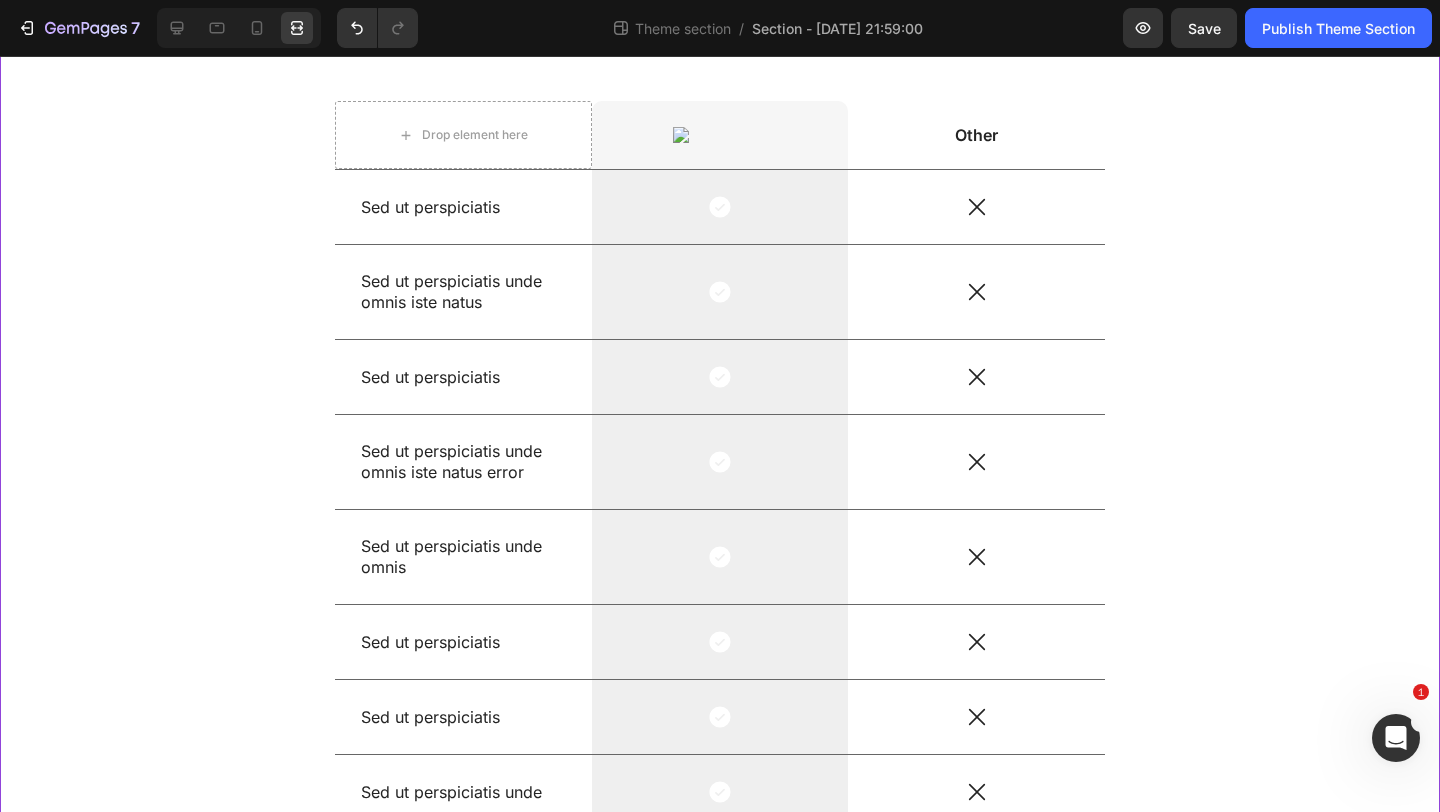 scroll, scrollTop: 205, scrollLeft: 0, axis: vertical 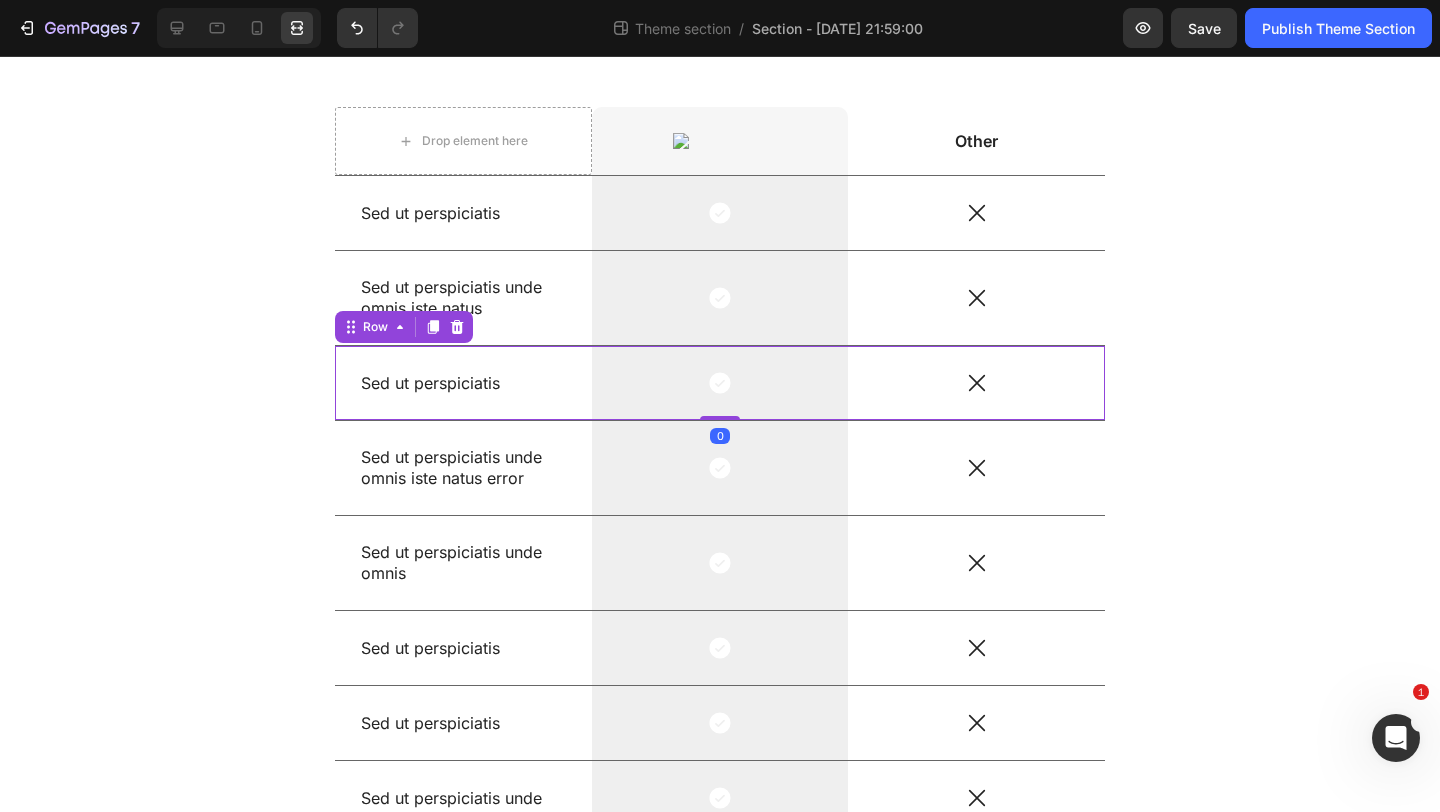 click on "Icon" at bounding box center [976, 383] 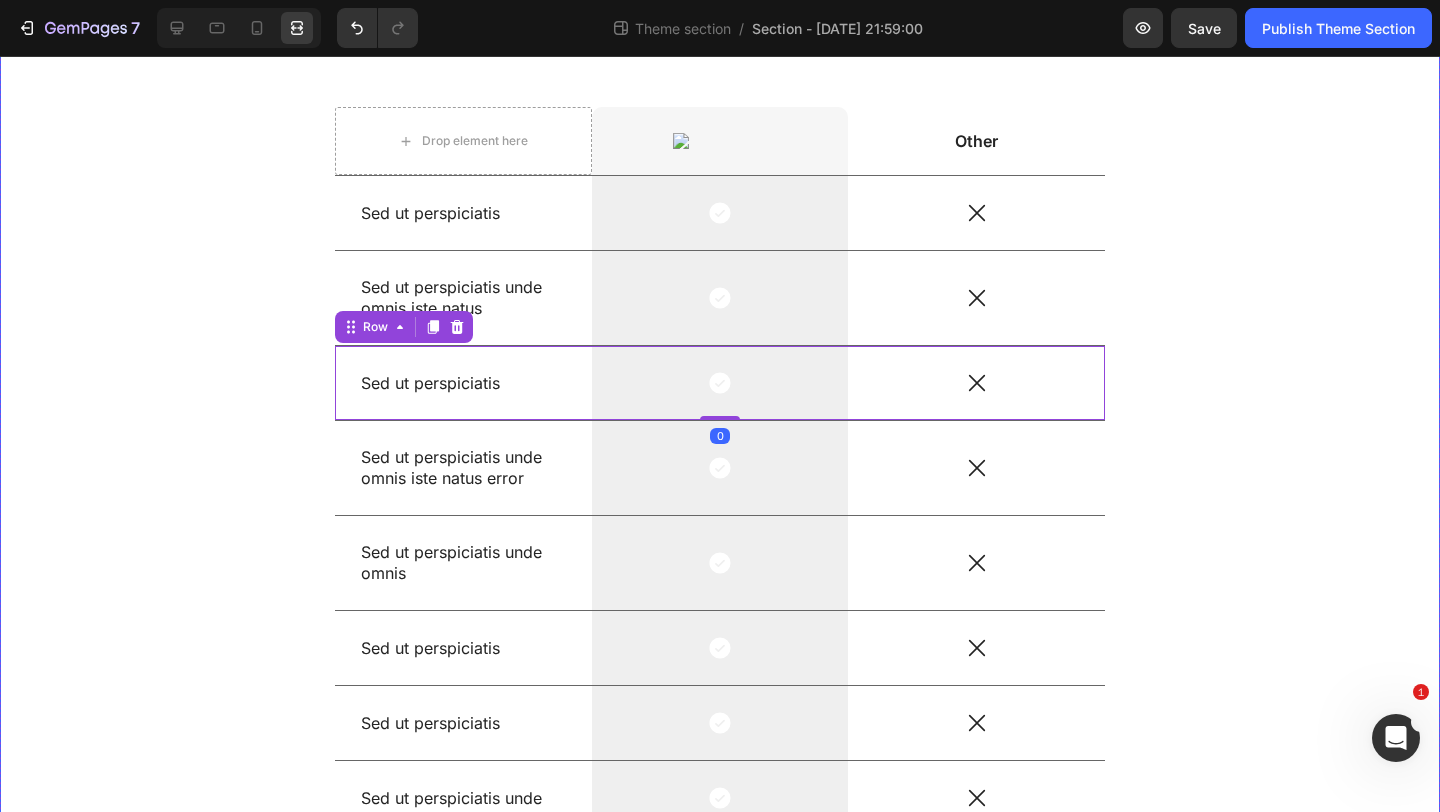 click on "US VS THEM Heading
Drop element here Image Row Other Text Block Row Sed ut perspiciatis Text Block
Icon Row
Icon Row Sed ut perspiciatis unde omnis iste natus  Text Block
Icon Row
Icon Row Sed ut perspiciatis Text Block
Icon Row
Icon Row   0 Sed ut perspiciatis unde omnis iste natus error  Text Block
Icon Row
Icon Row Sed ut perspiciatis unde omnis Text Block
Icon Row
Icon Row Sed ut perspiciatis Text Block
Icon Row
Icon Row Sed ut perspiciatis Text Block
Icon Row
Icon Row Sed ut perspiciatis unde Text Block
Icon Row
Icon Row Row" at bounding box center (720, 435) 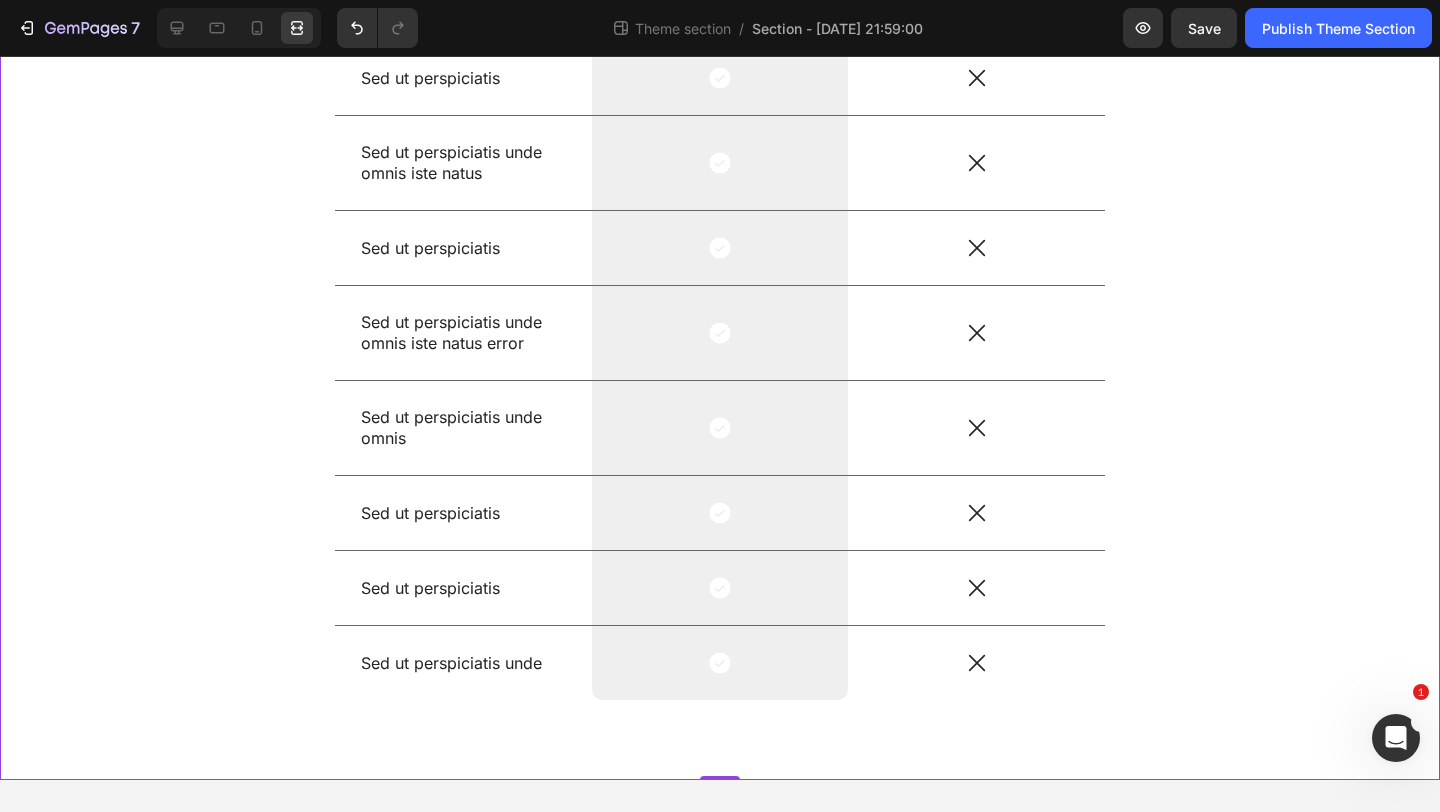 scroll, scrollTop: 0, scrollLeft: 0, axis: both 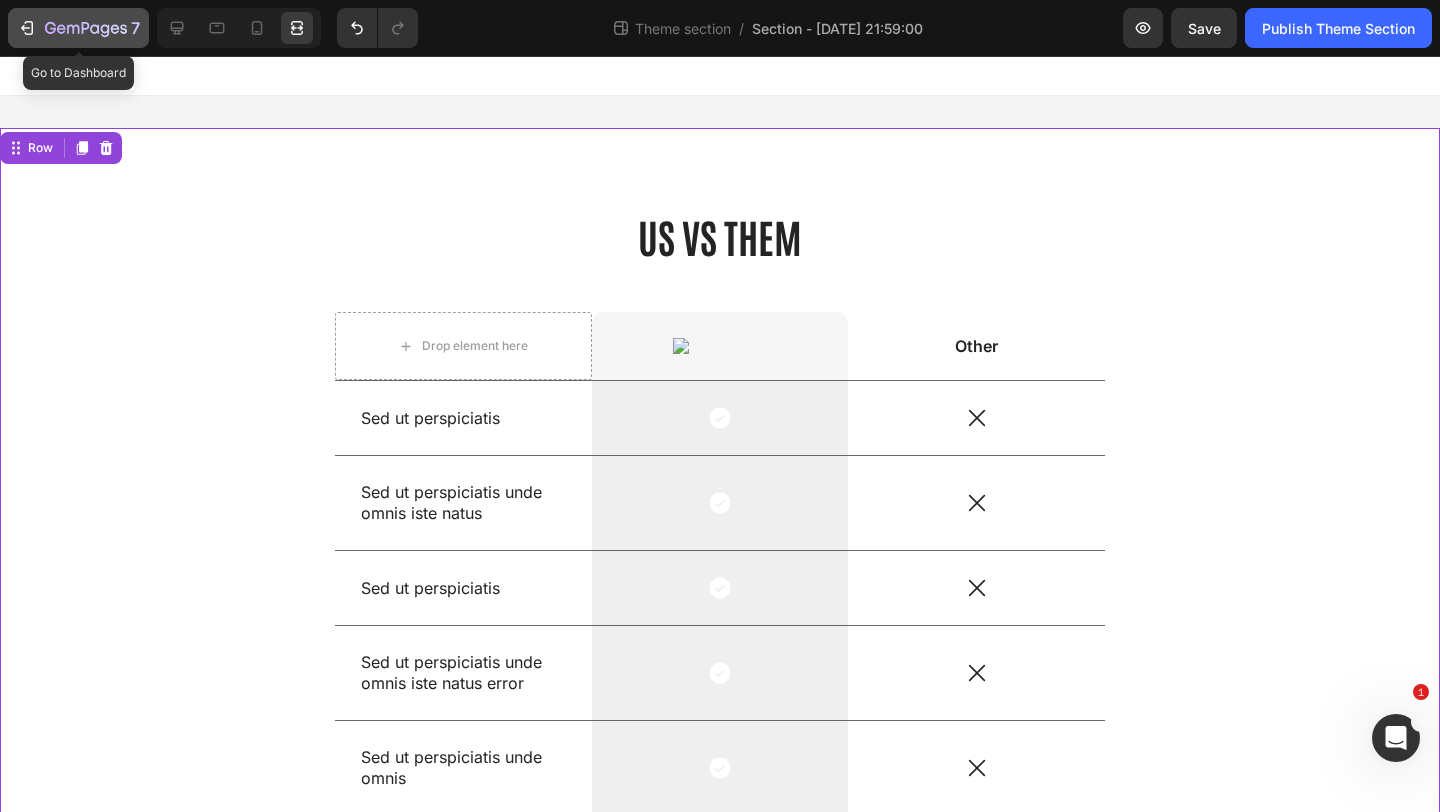 click on "7" at bounding box center [78, 28] 